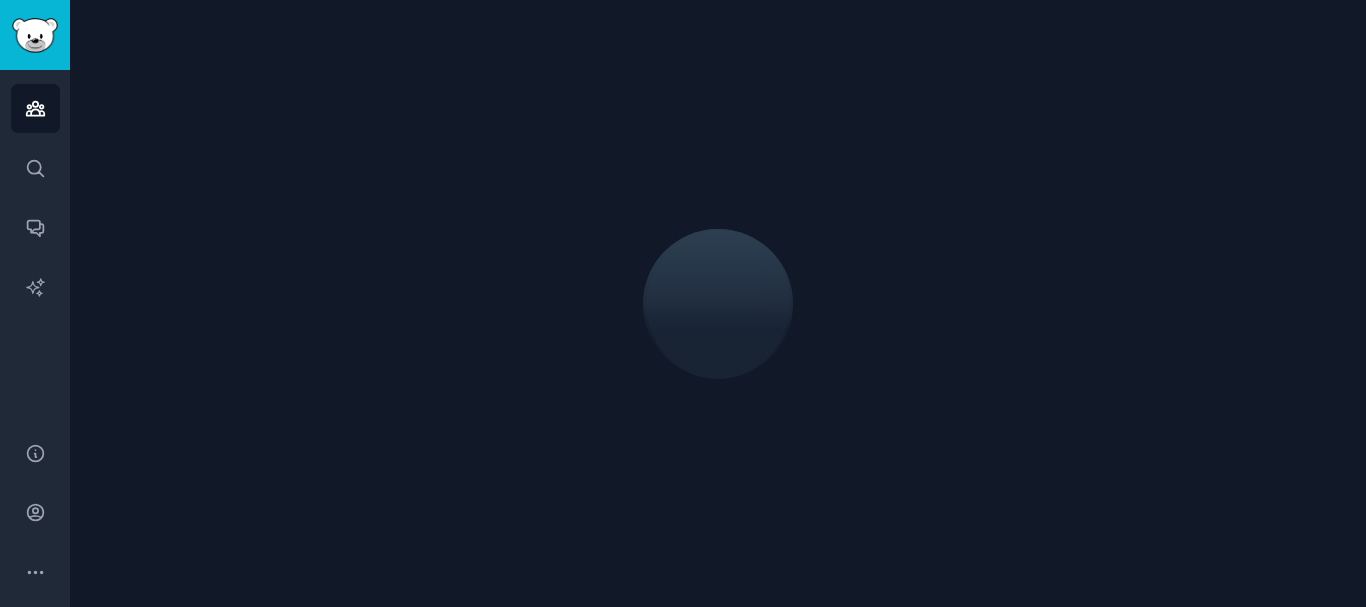 scroll, scrollTop: 0, scrollLeft: 0, axis: both 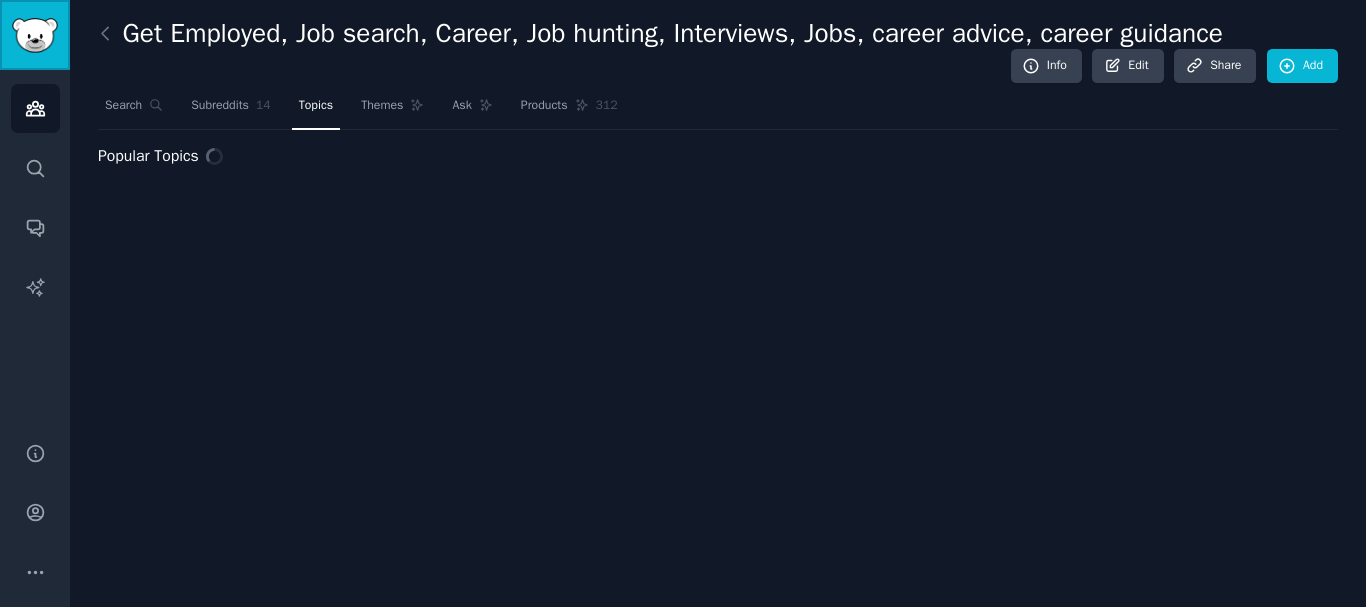 click at bounding box center (35, 35) 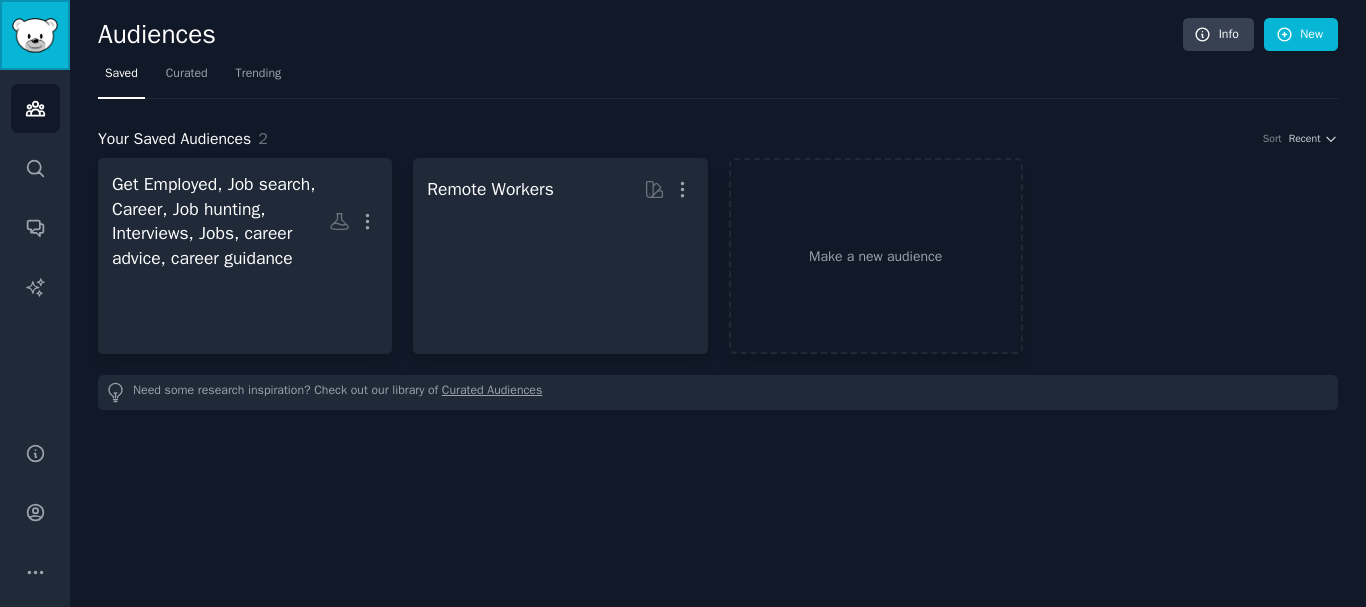 click at bounding box center (35, 35) 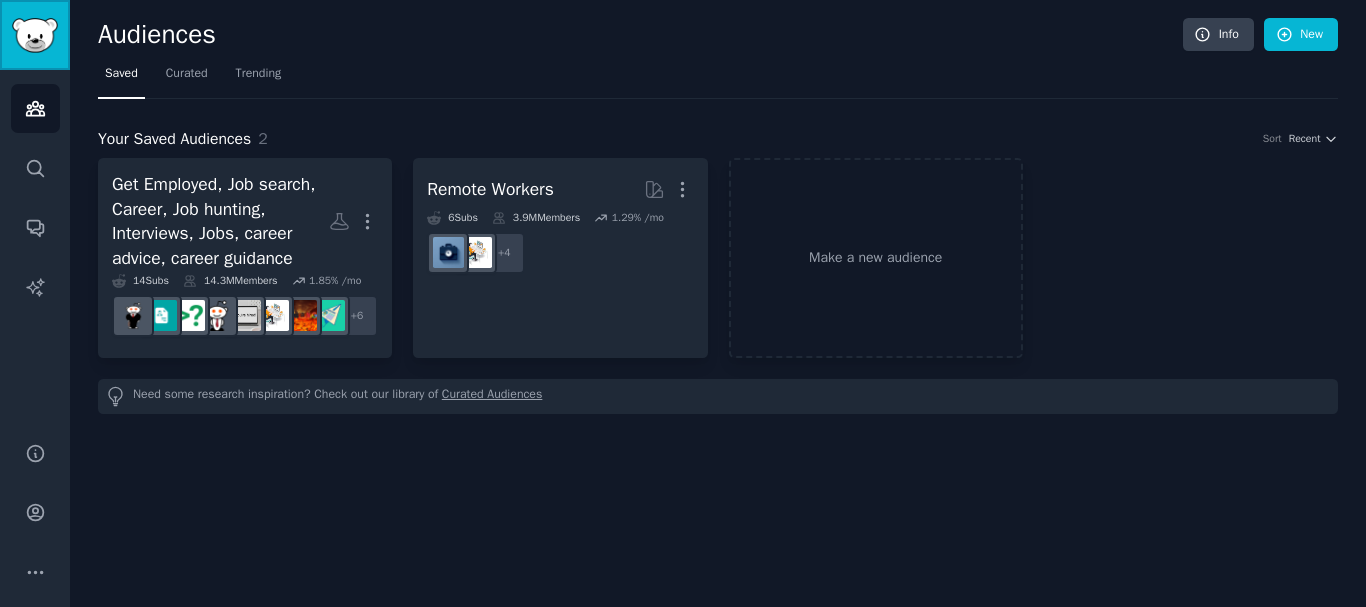 click at bounding box center [35, 35] 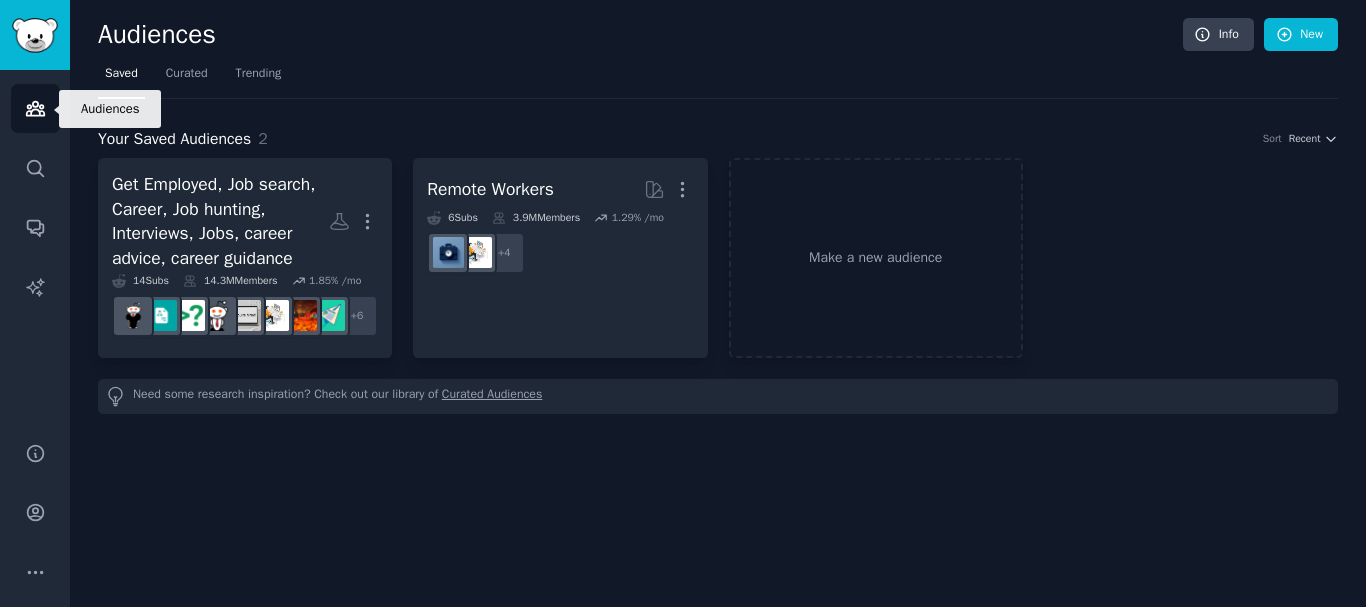 click 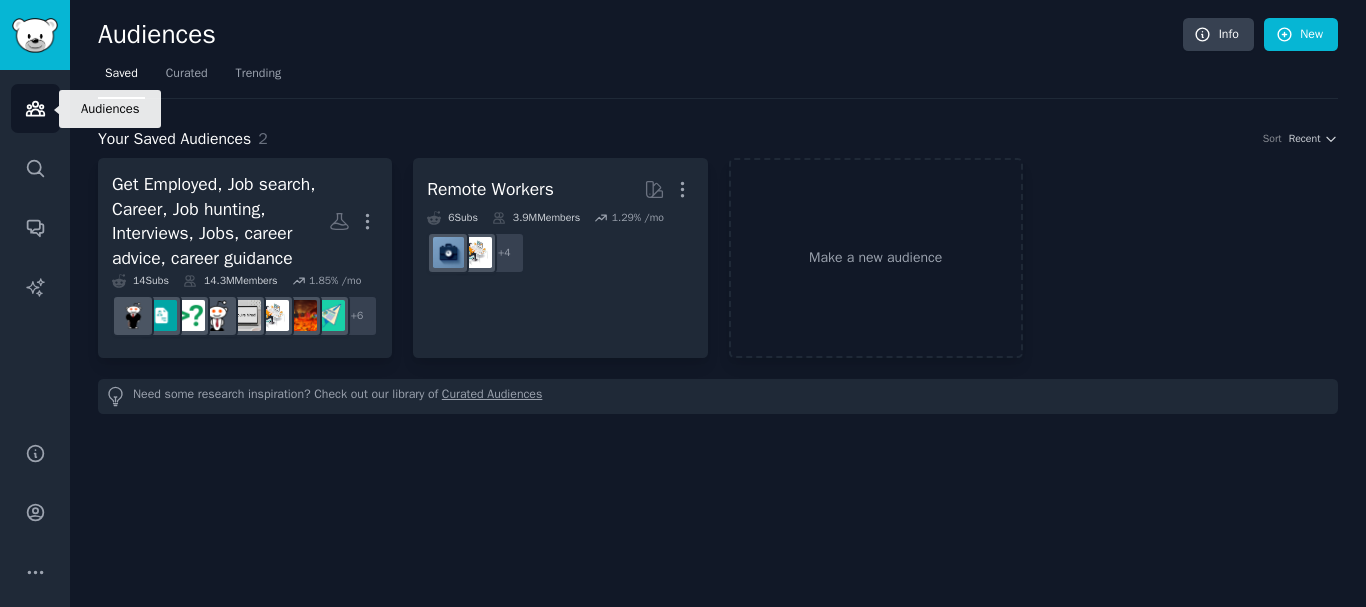 click 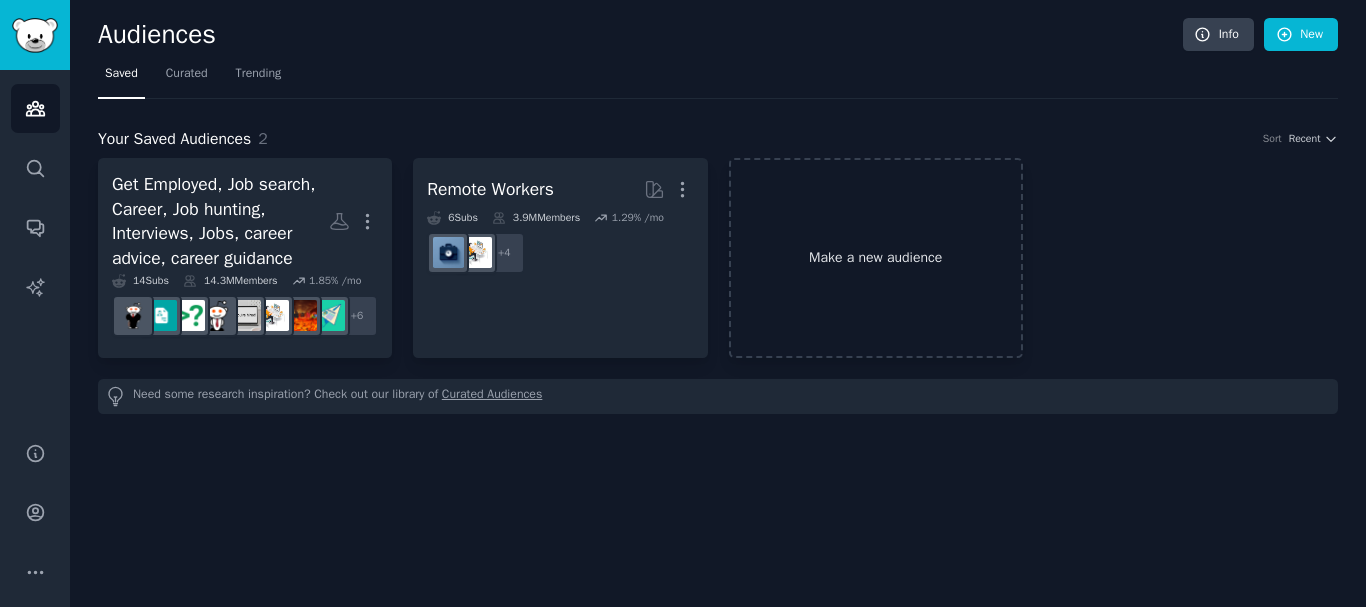 click on "Make a new audience" at bounding box center [876, 258] 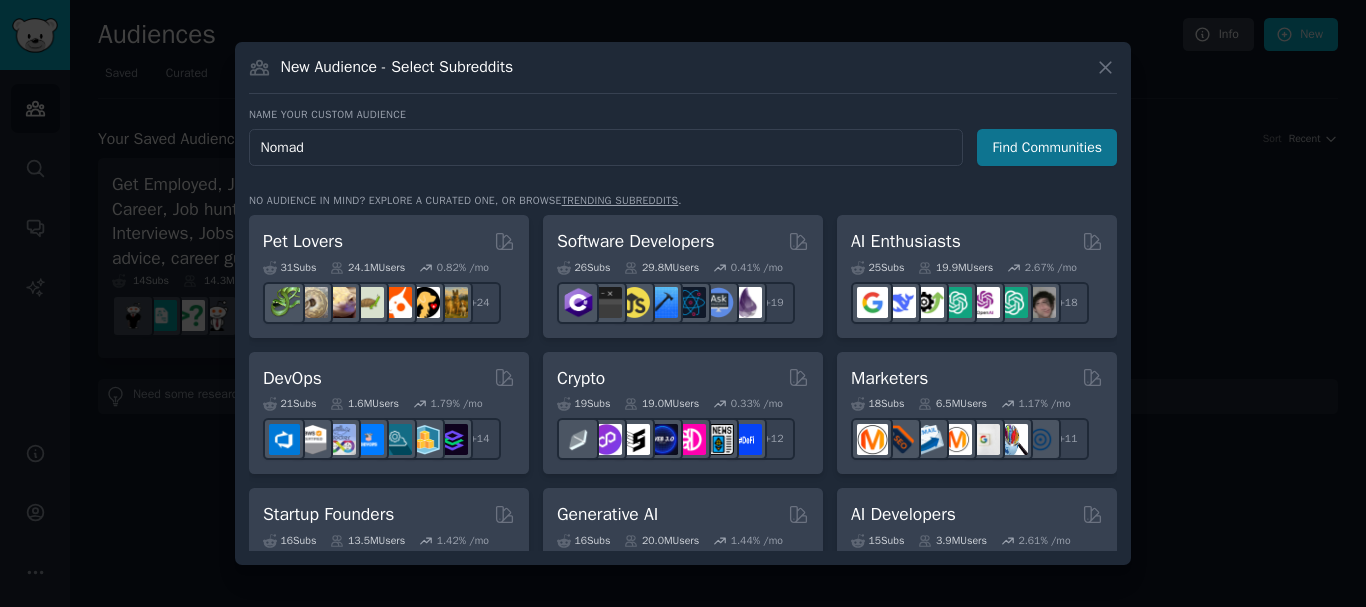 type on "Nomad" 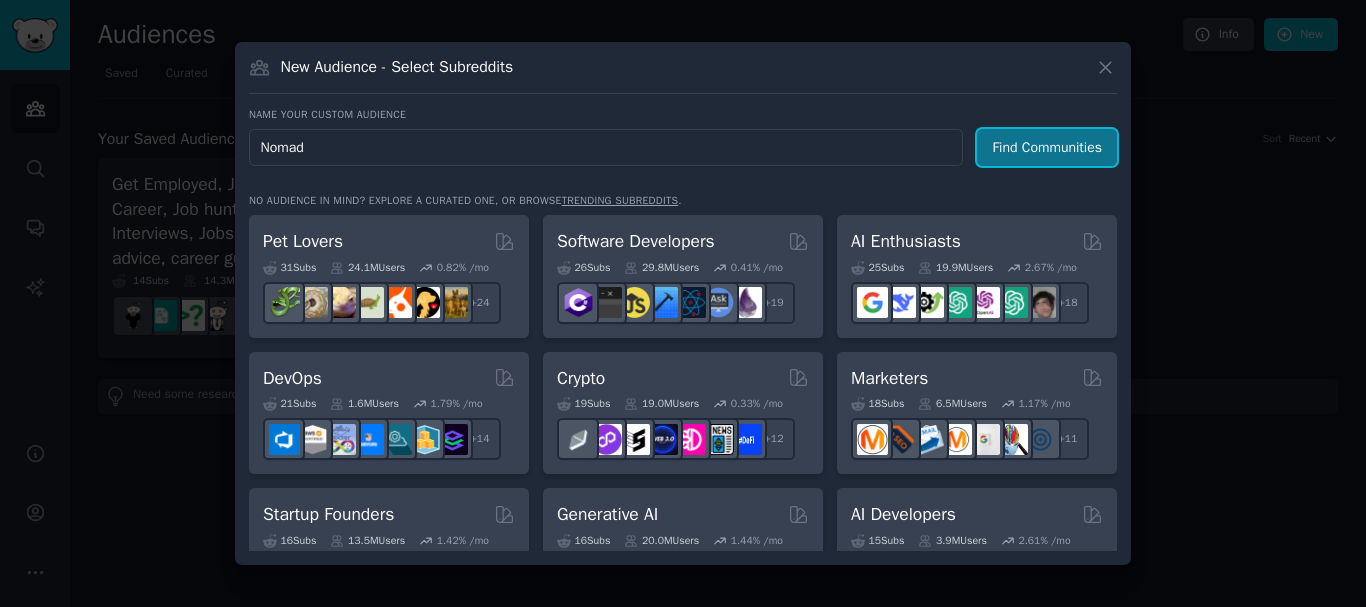 click on "Find Communities" at bounding box center [1047, 147] 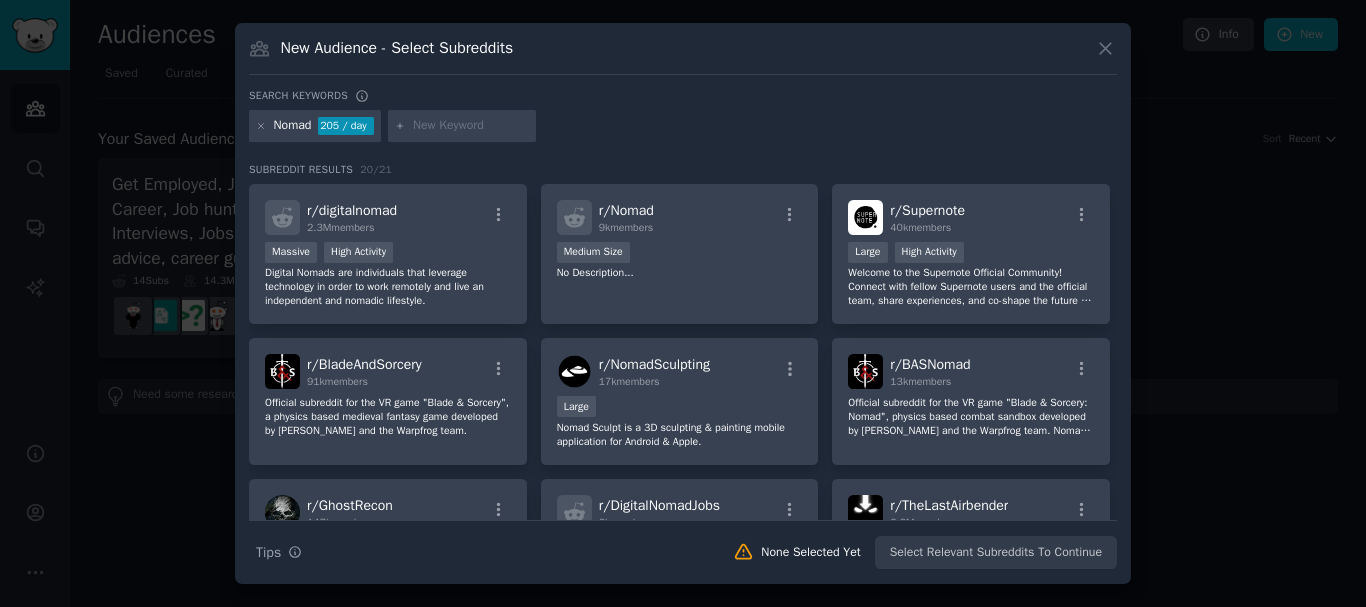 click at bounding box center (471, 126) 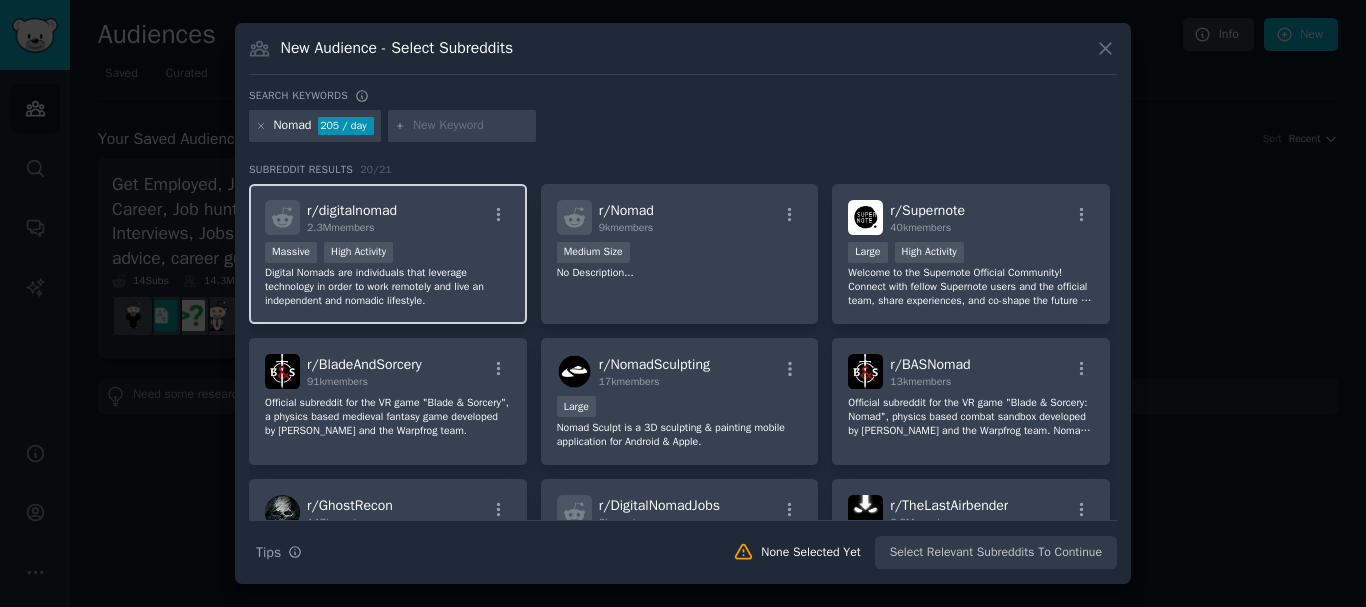 click on ">= 80th percentile for submissions / day Massive High Activity" at bounding box center [388, 254] 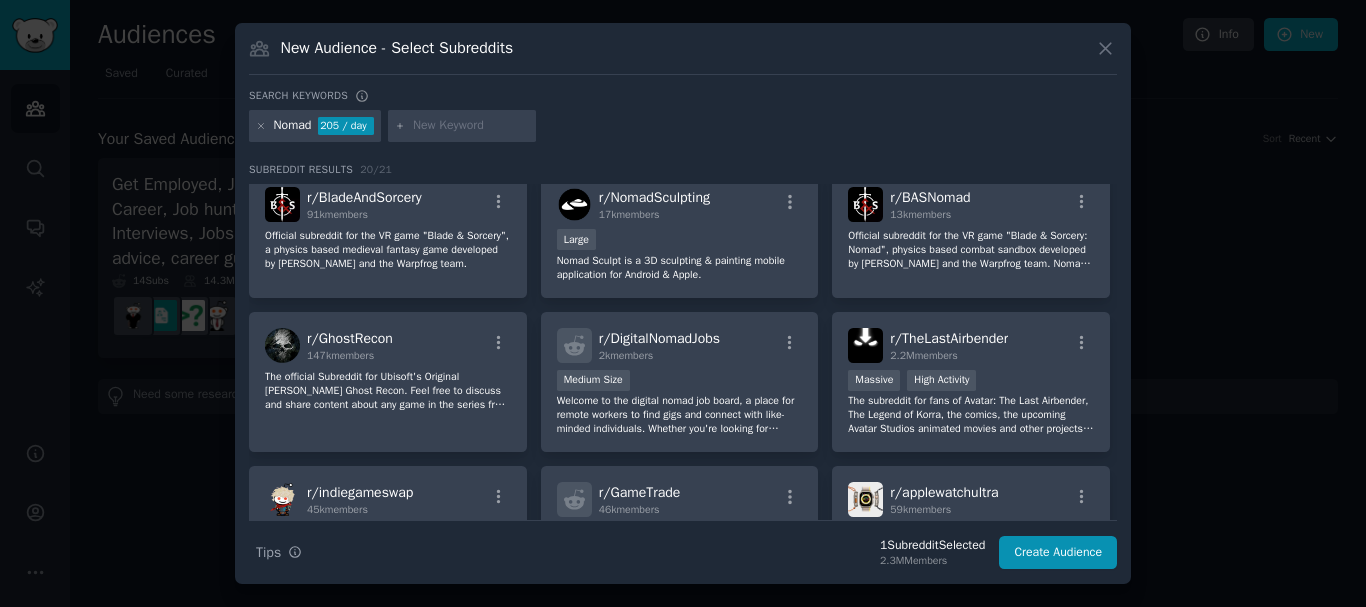 scroll, scrollTop: 167, scrollLeft: 0, axis: vertical 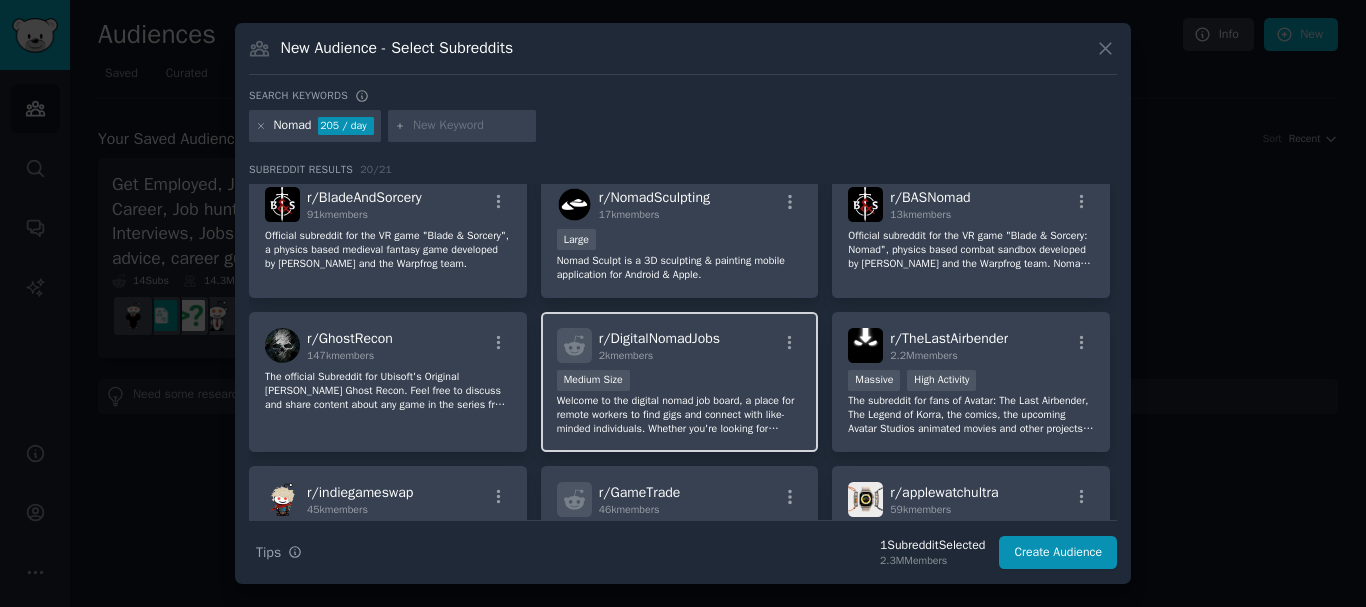click on "Medium Size" at bounding box center (680, 382) 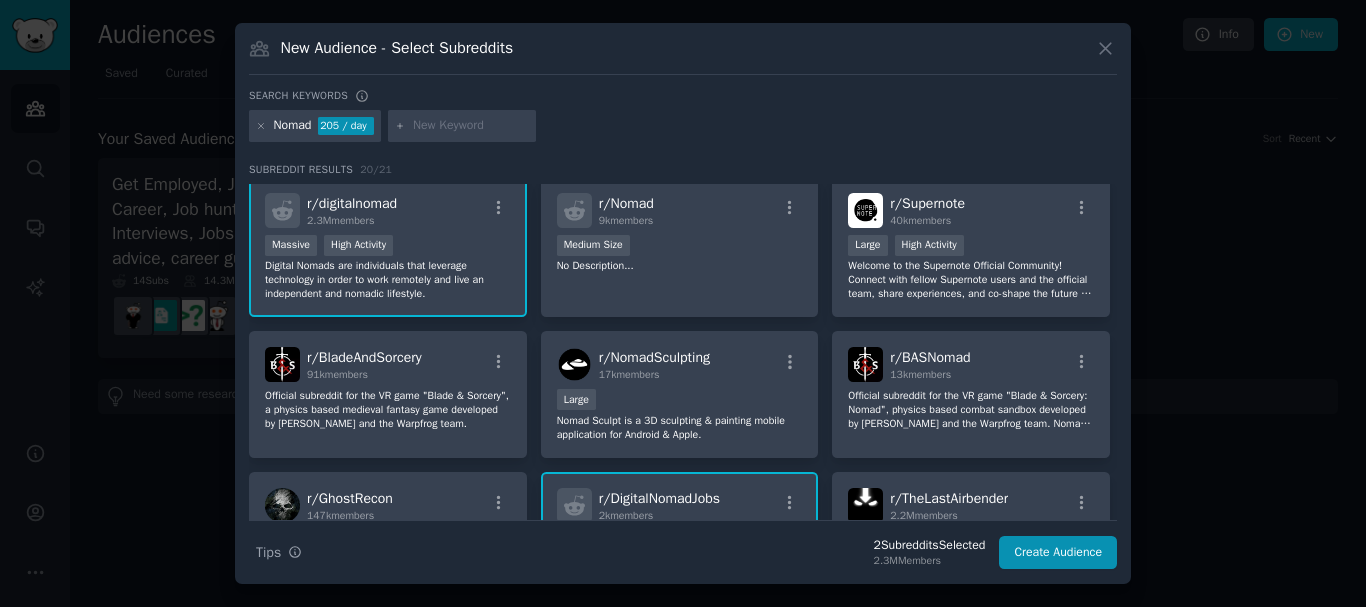 scroll, scrollTop: 0, scrollLeft: 0, axis: both 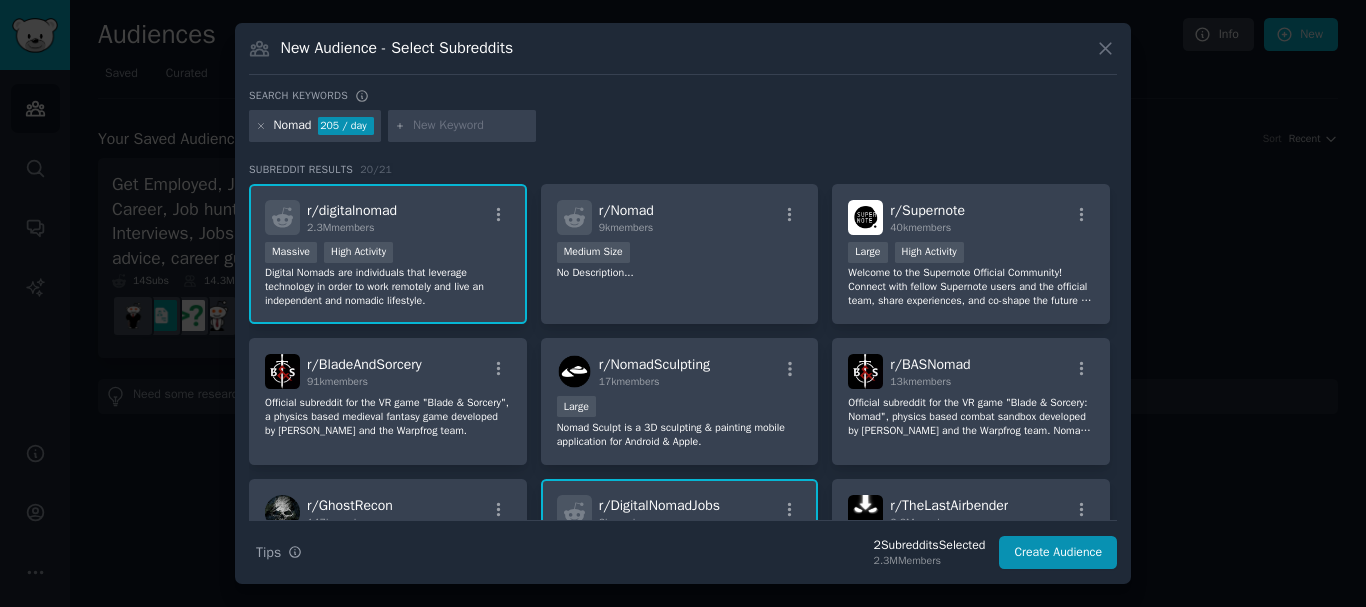 click at bounding box center (471, 126) 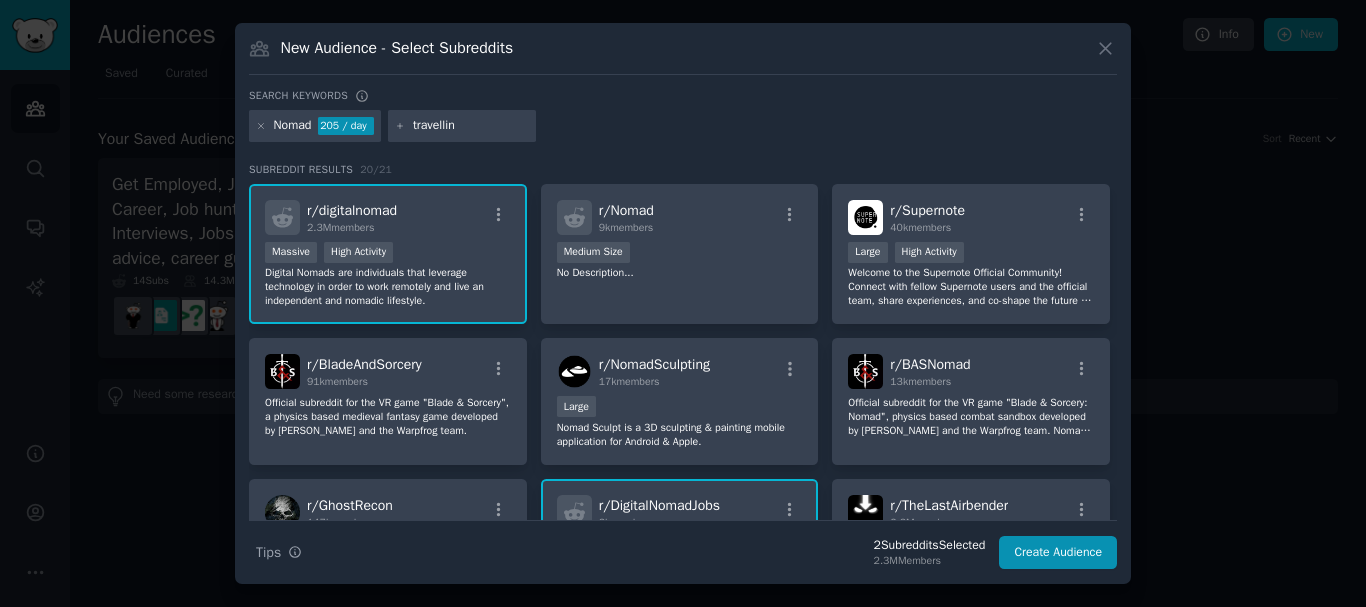 type on "travelling" 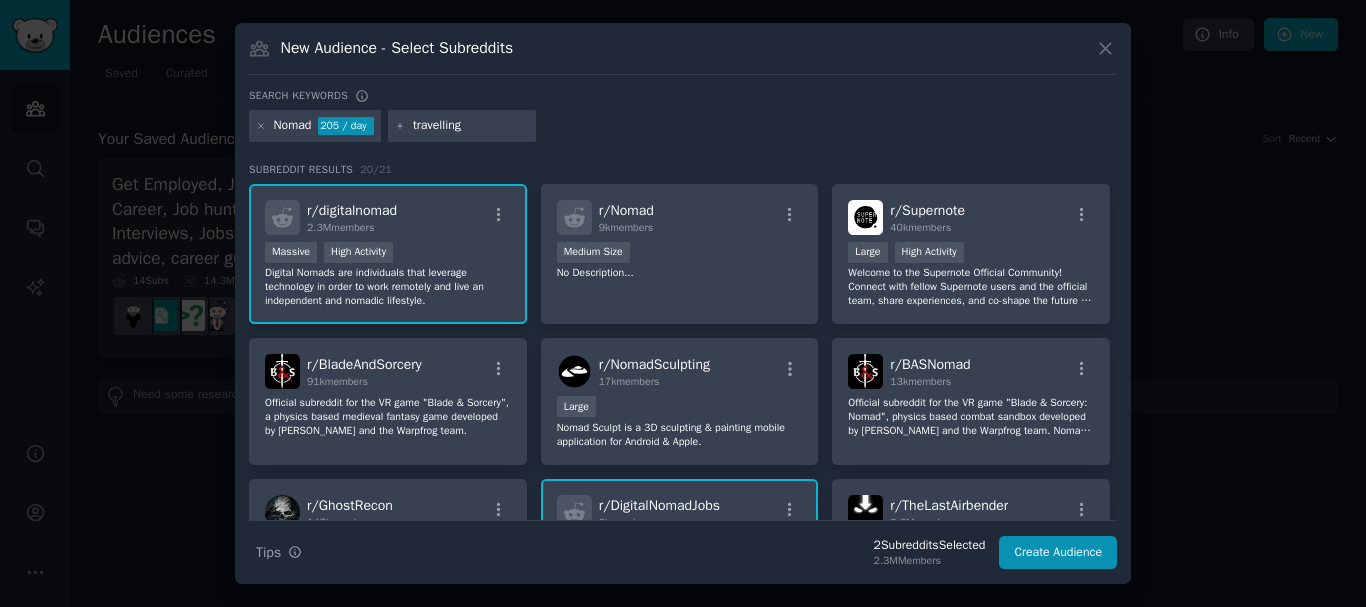 type 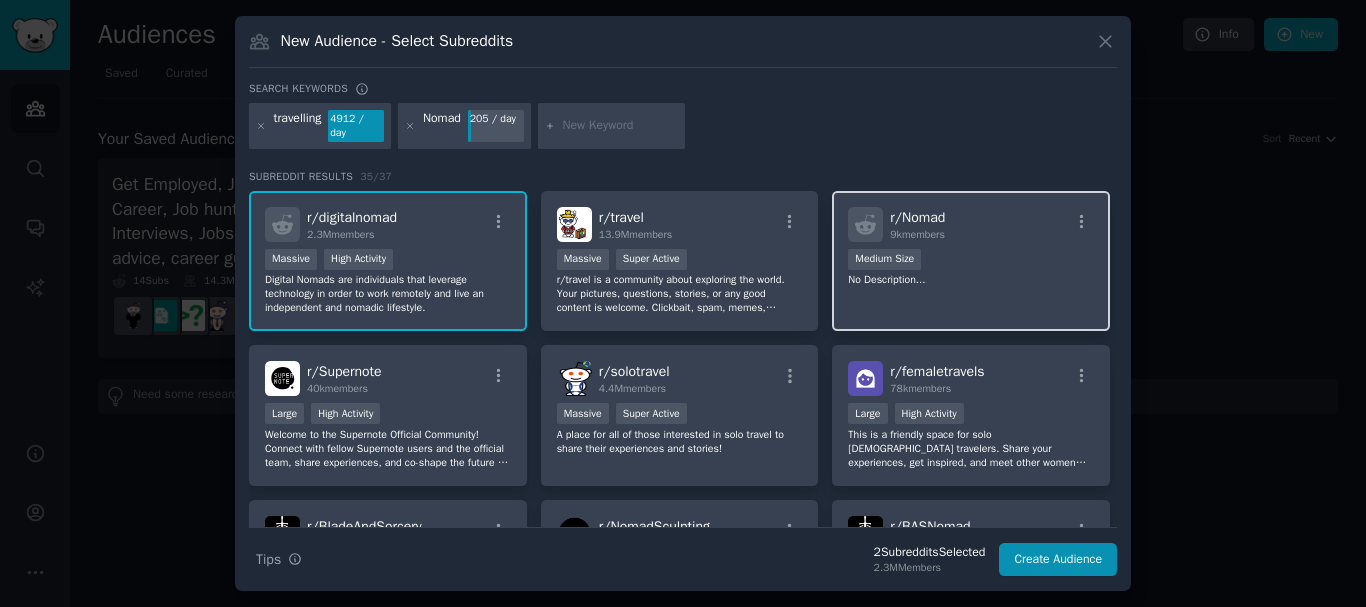 click on "r/ Nomad 9k  members Medium Size No Description..." at bounding box center (971, 261) 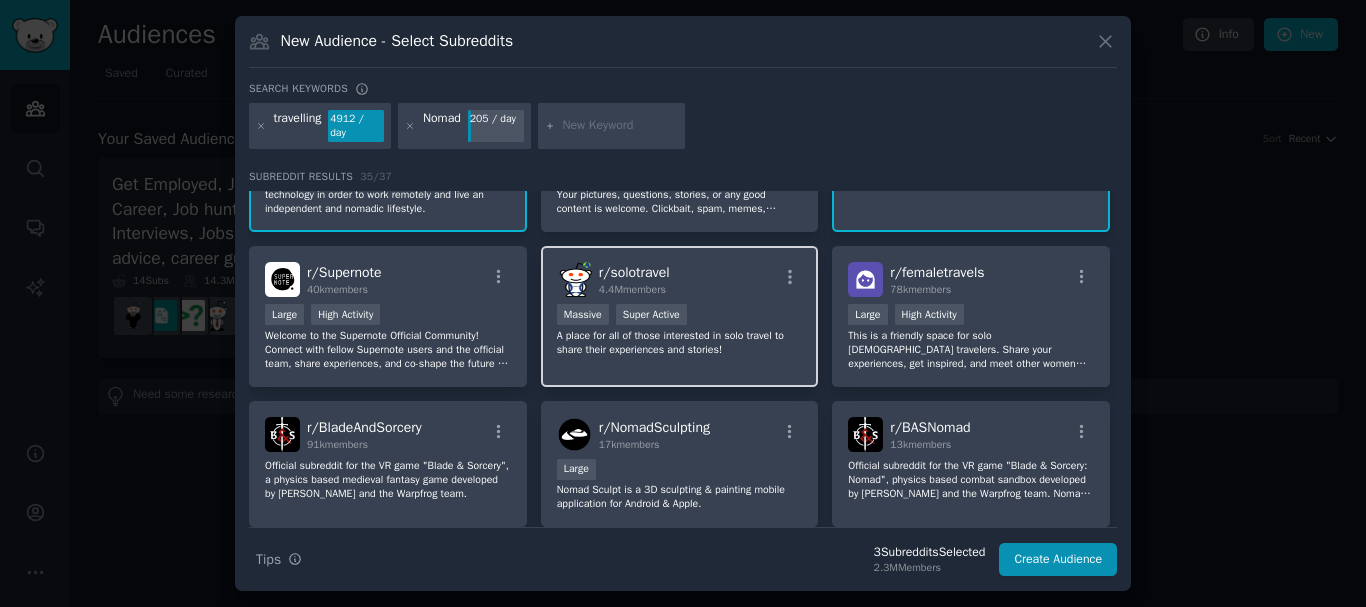 scroll, scrollTop: 105, scrollLeft: 0, axis: vertical 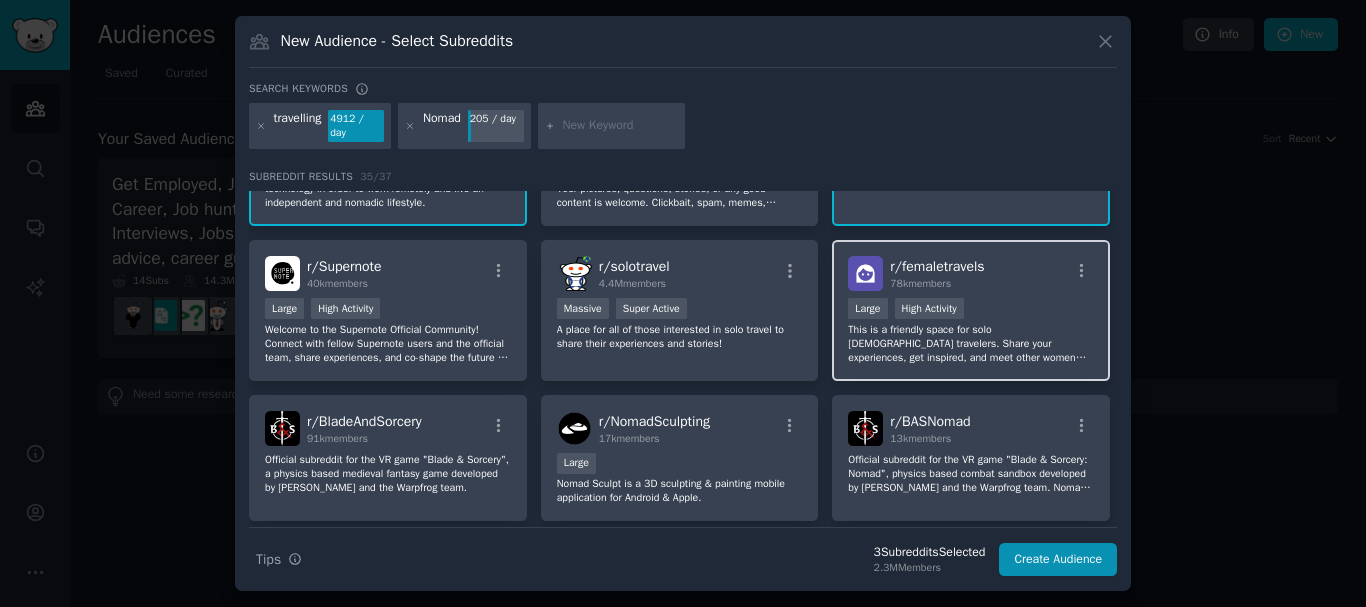click on "r/ femaletravels 78k  members 10,000 - 100,000 members Large High Activity This is a friendly space for solo [DEMOGRAPHIC_DATA] travelers. Share your experiences, get inspired, and meet other women who love to travel on their own or in a group." at bounding box center [971, 310] 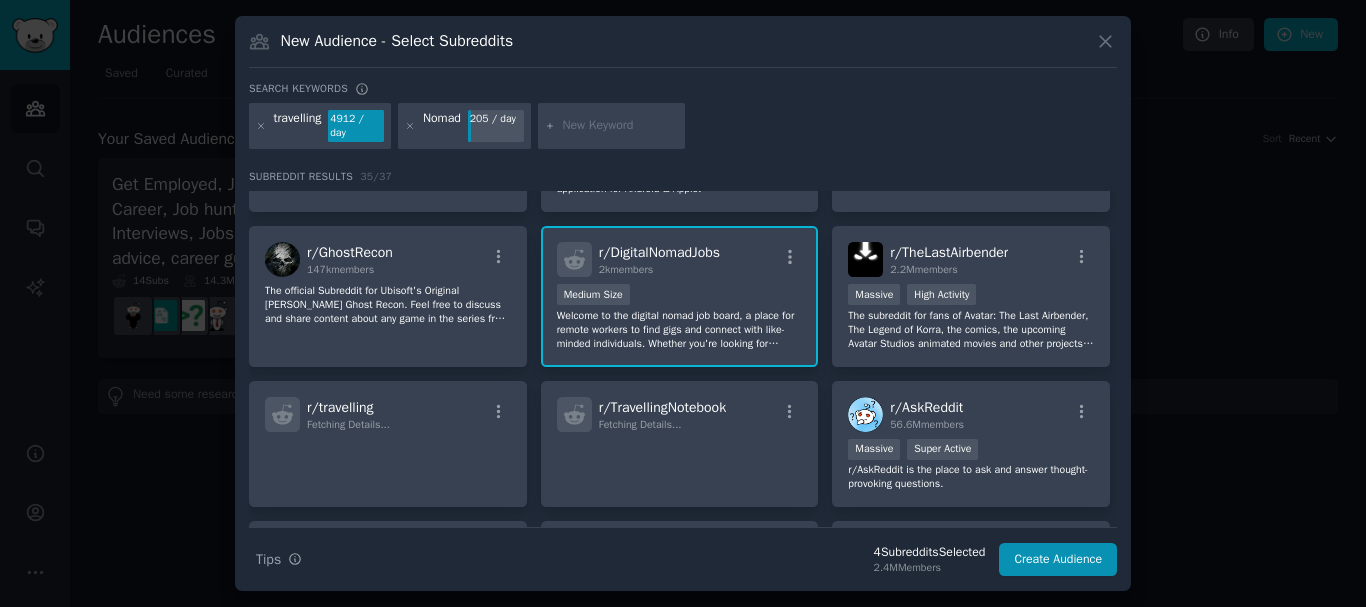 scroll, scrollTop: 415, scrollLeft: 0, axis: vertical 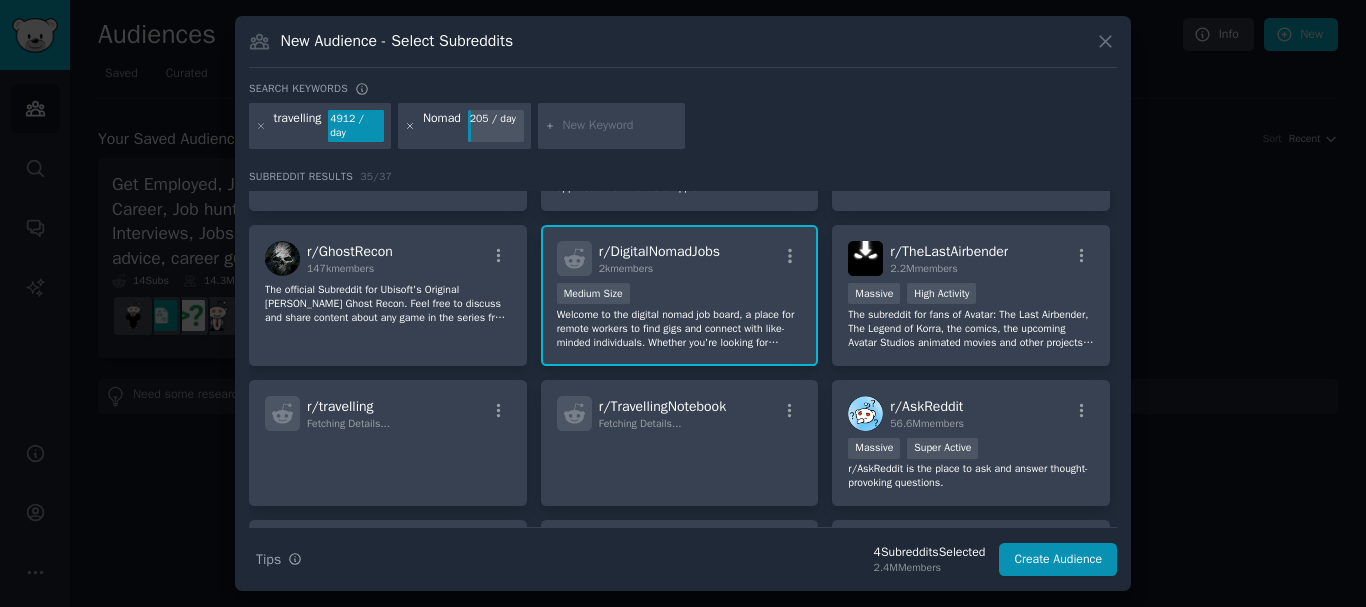 click at bounding box center [410, 126] 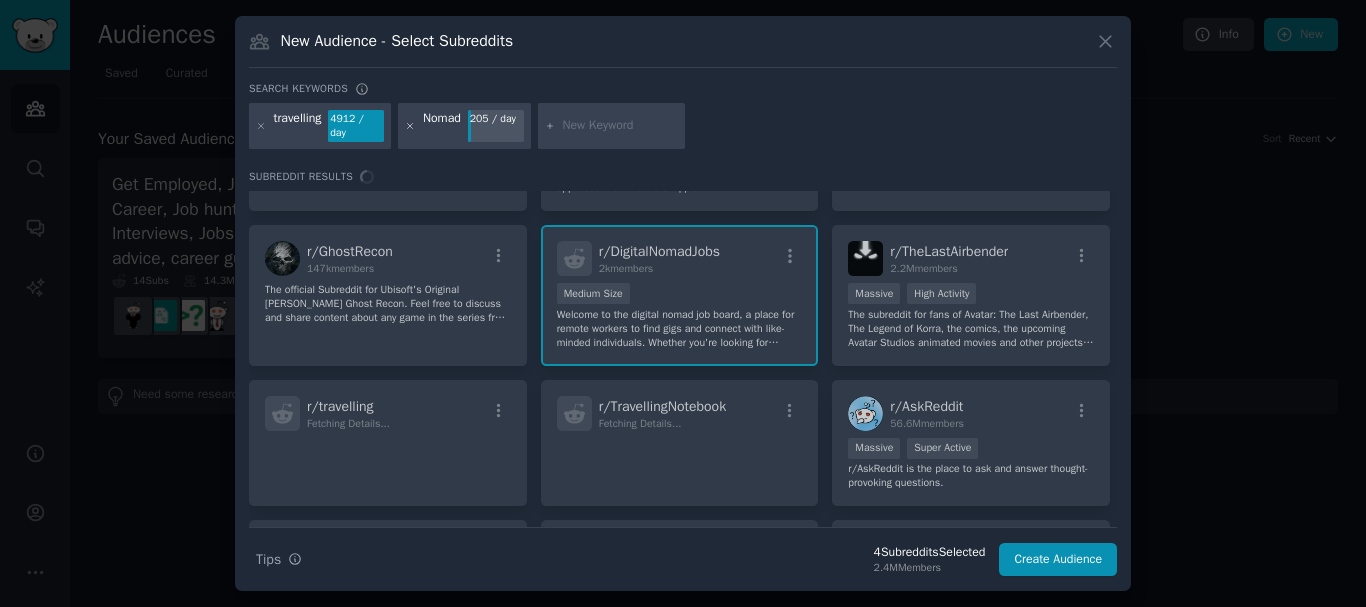 scroll, scrollTop: 0, scrollLeft: 0, axis: both 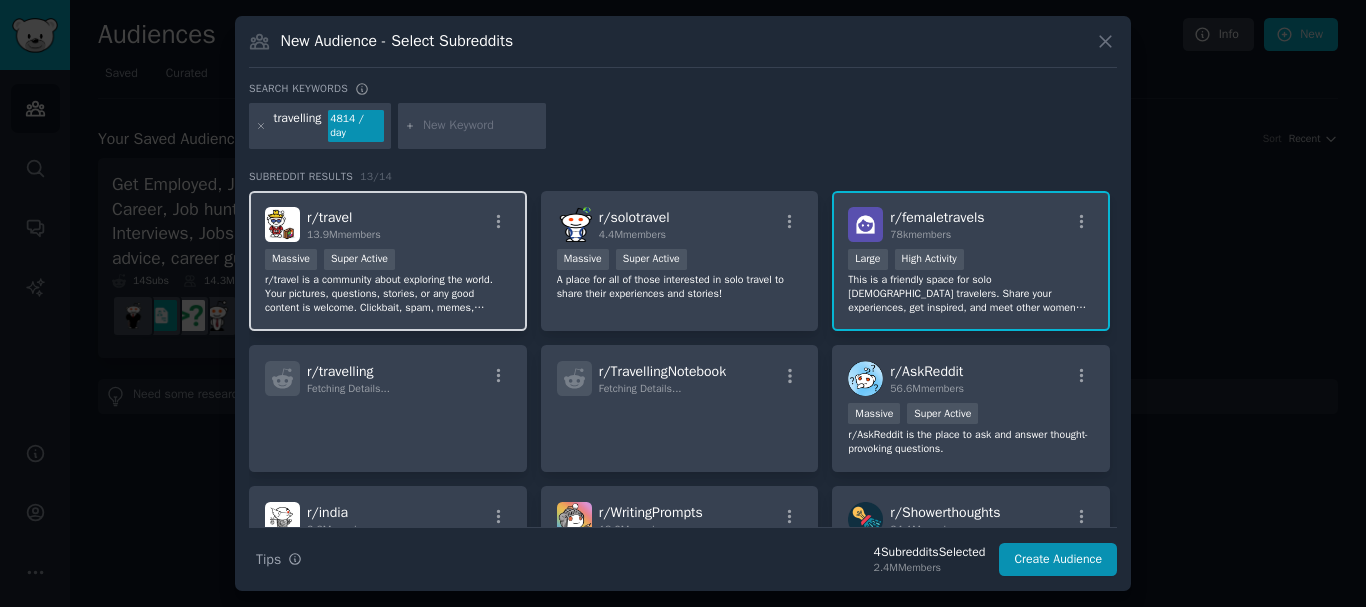 click on "r/travel is a community about exploring the world. Your pictures, questions, stories, or any good content is welcome.
Clickbait, spam, memes, ads/selling/buying, brochures, referrals, classifieds, surveys or self-promotion will be removed." at bounding box center [388, 294] 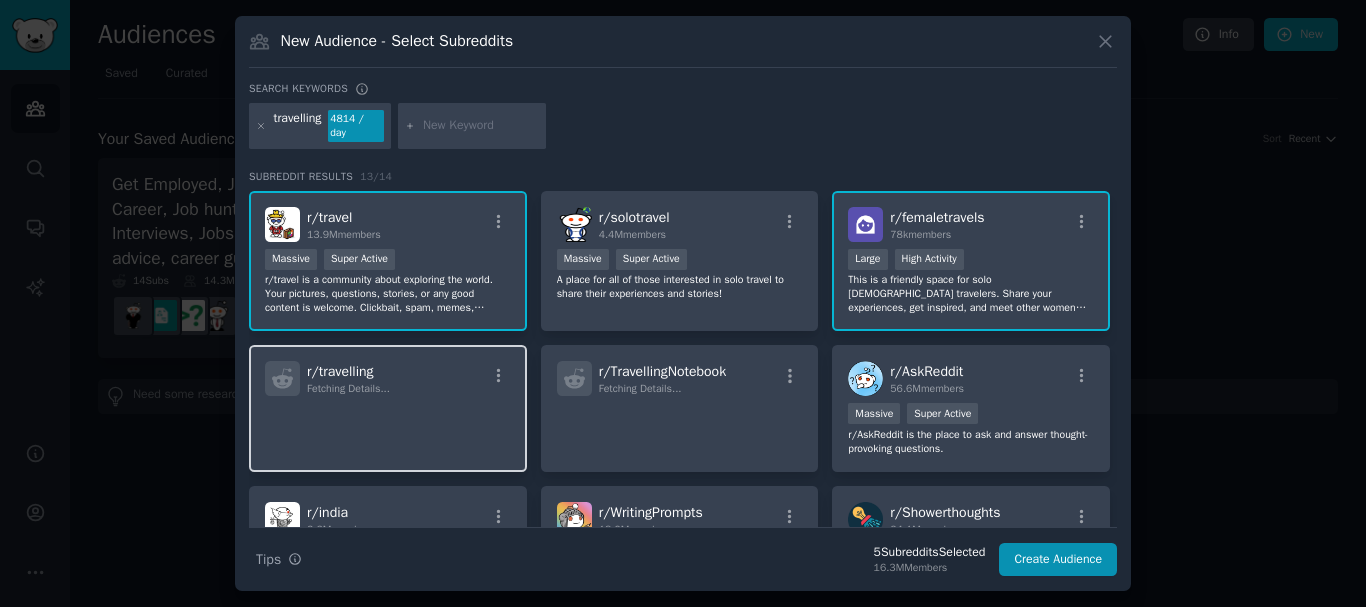 click 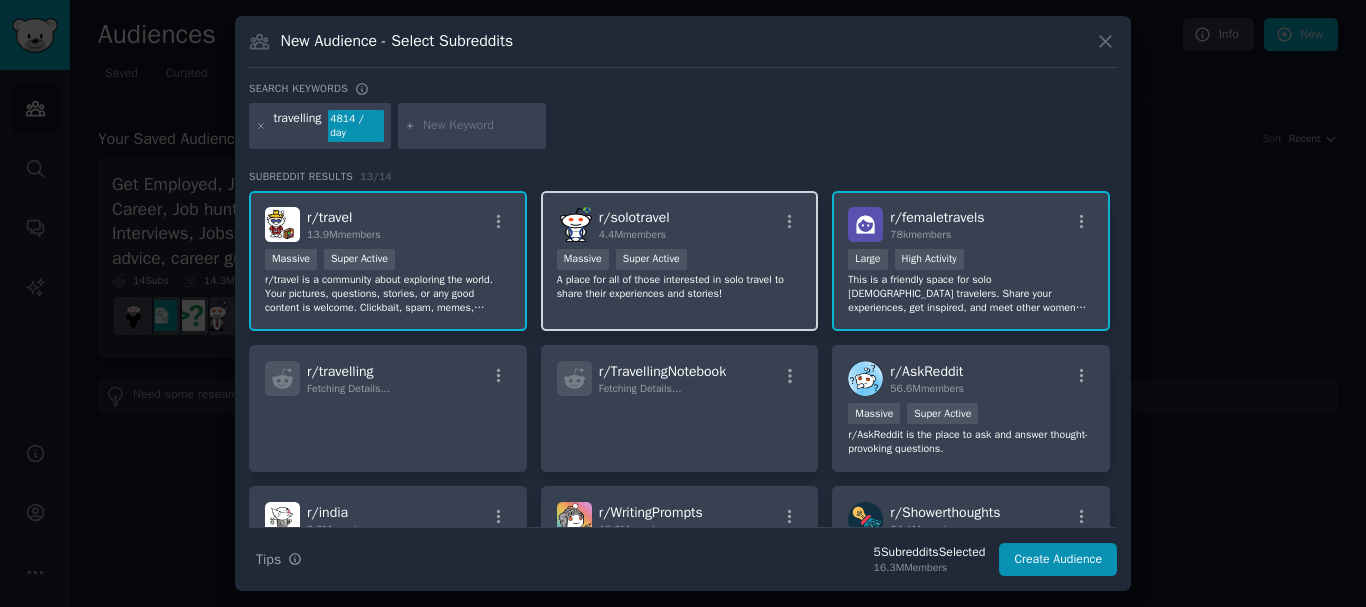 click on "r/ solotravel 4.4M  members Massive Super Active A place for all of those interested in solo travel to share their experiences and stories!" at bounding box center (680, 261) 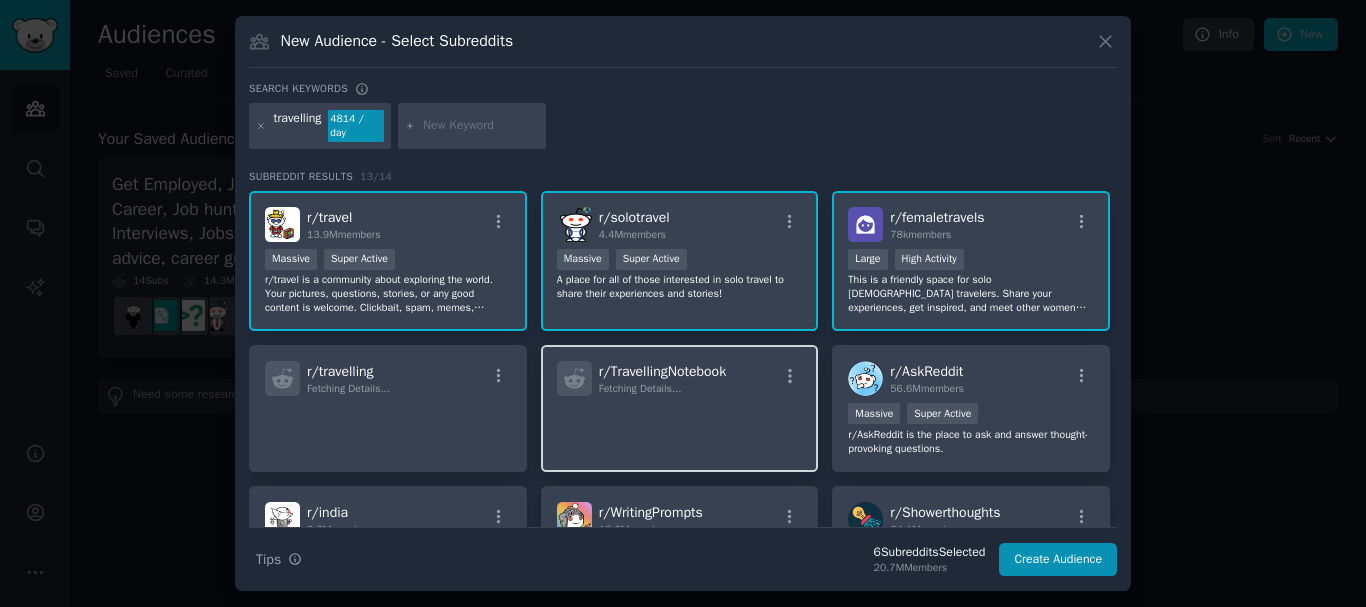 click 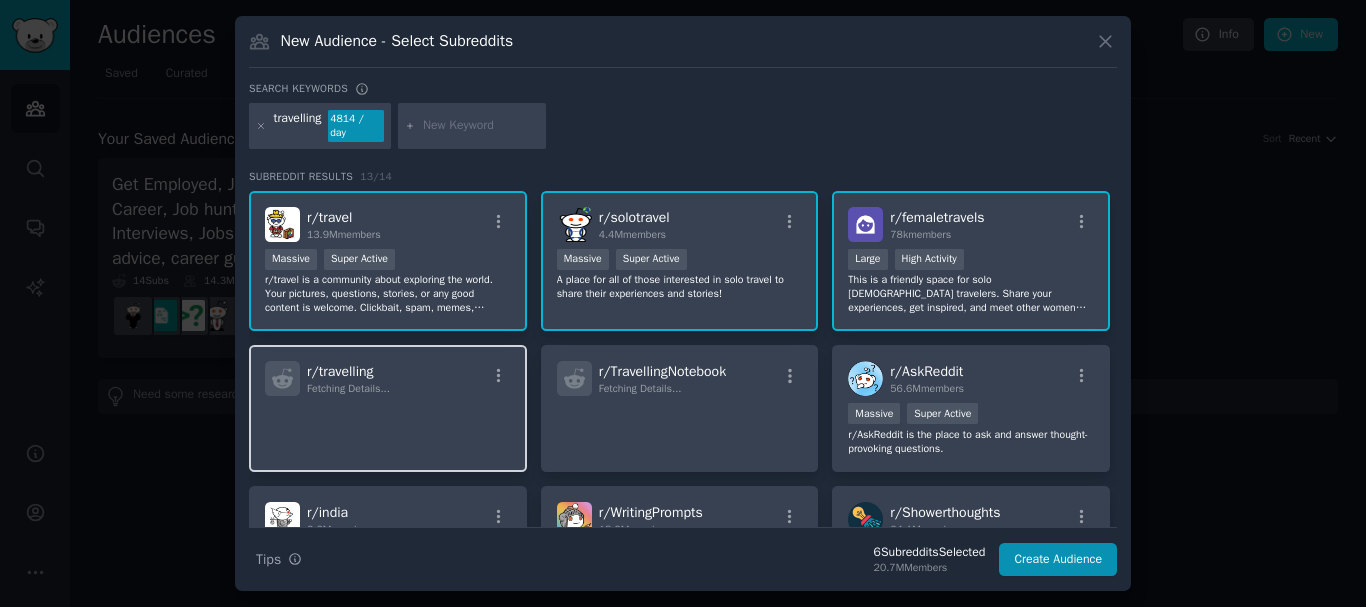 click 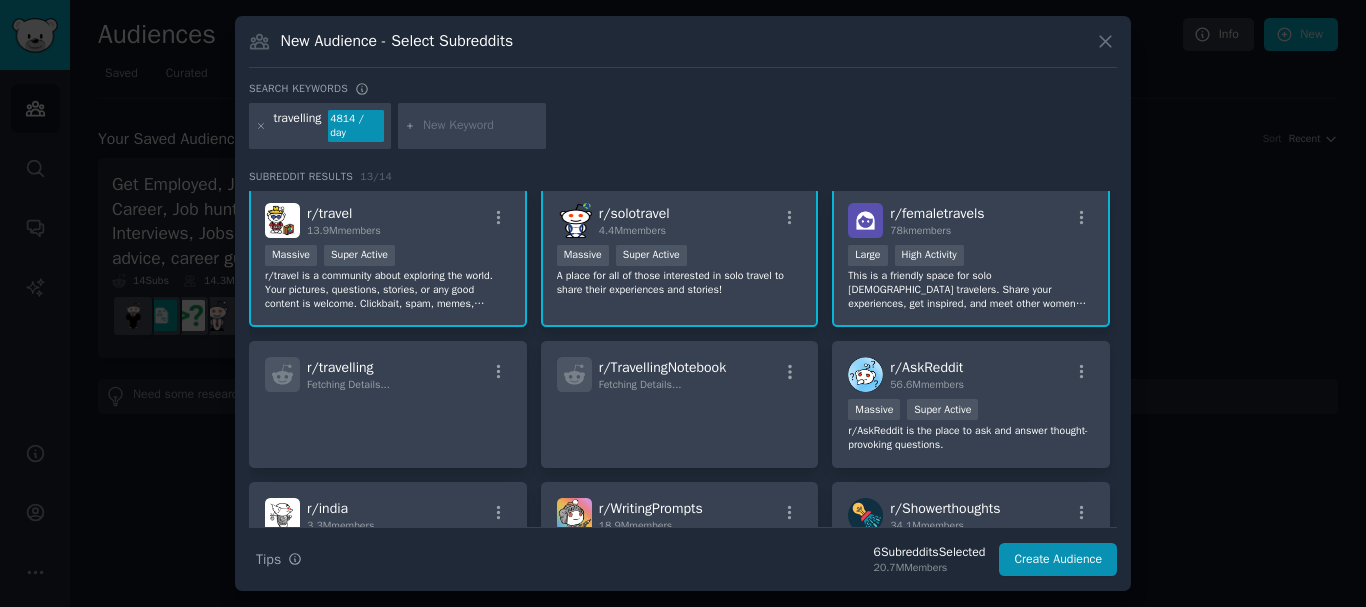 scroll, scrollTop: 0, scrollLeft: 0, axis: both 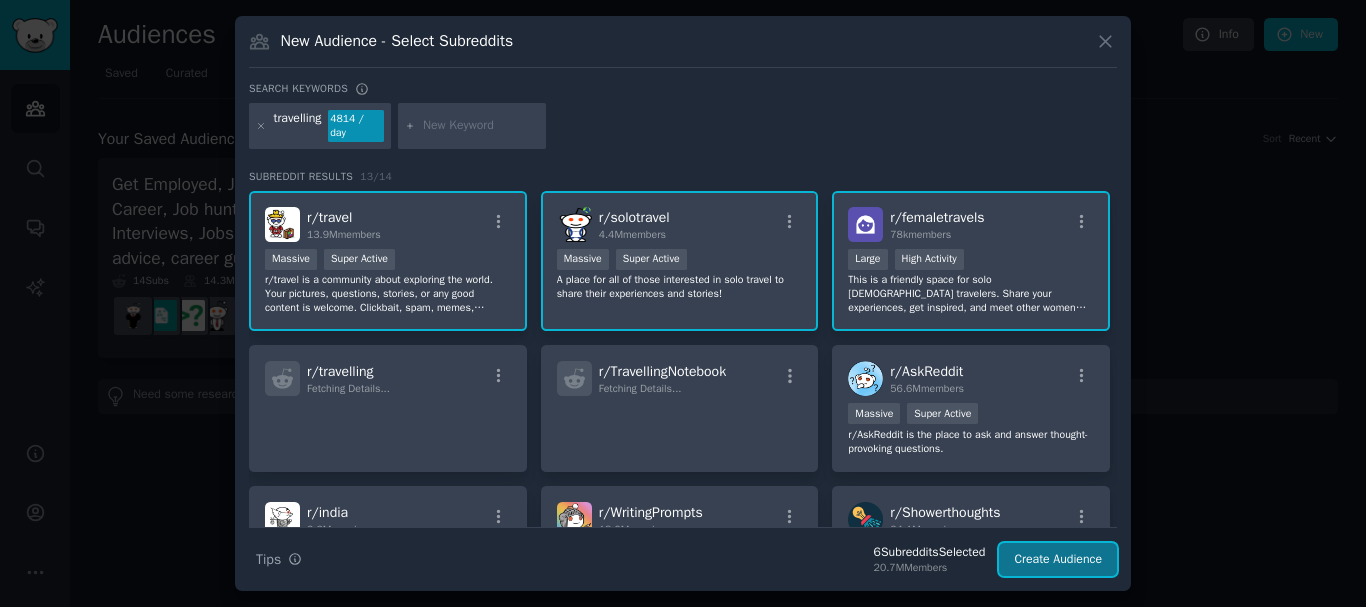 click on "Create Audience" at bounding box center (1058, 560) 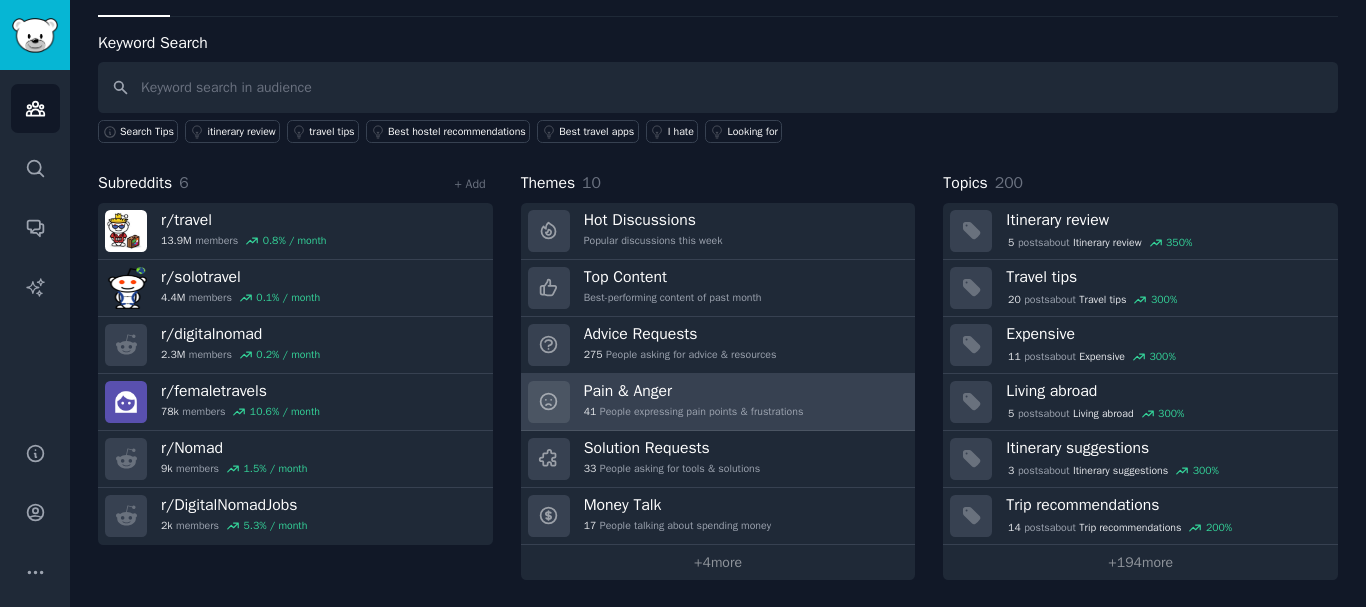 scroll, scrollTop: 81, scrollLeft: 0, axis: vertical 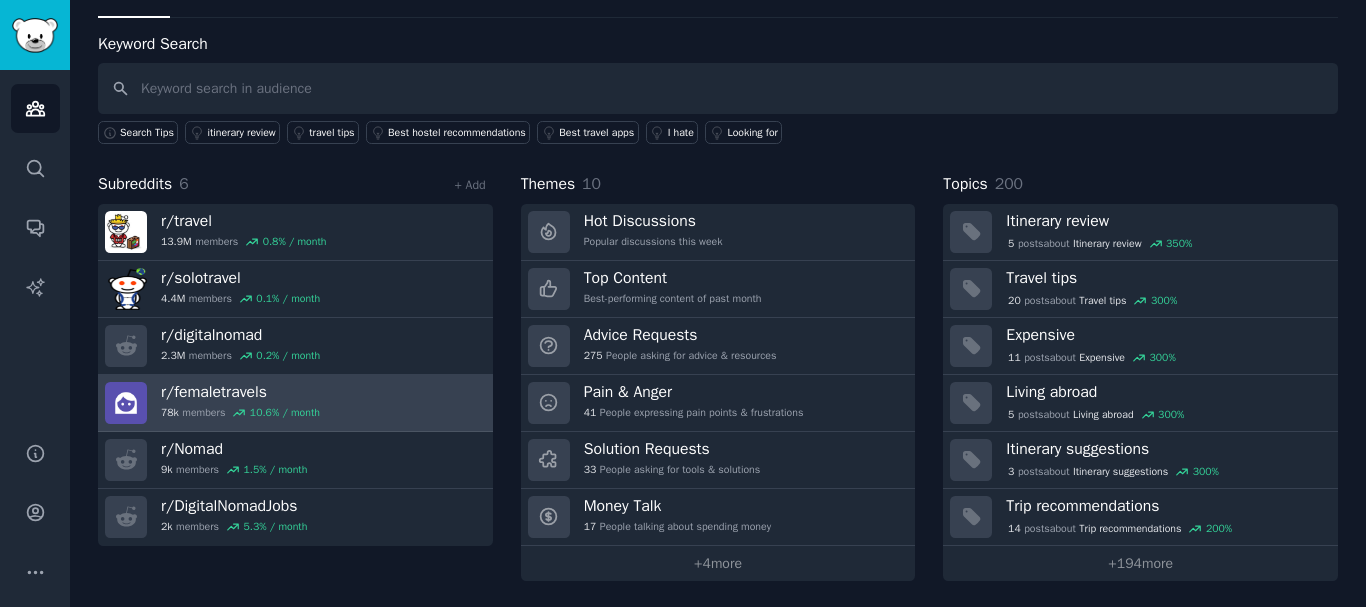 click on "r/ femaletravels 78k  members 10.6 % / month" at bounding box center (295, 403) 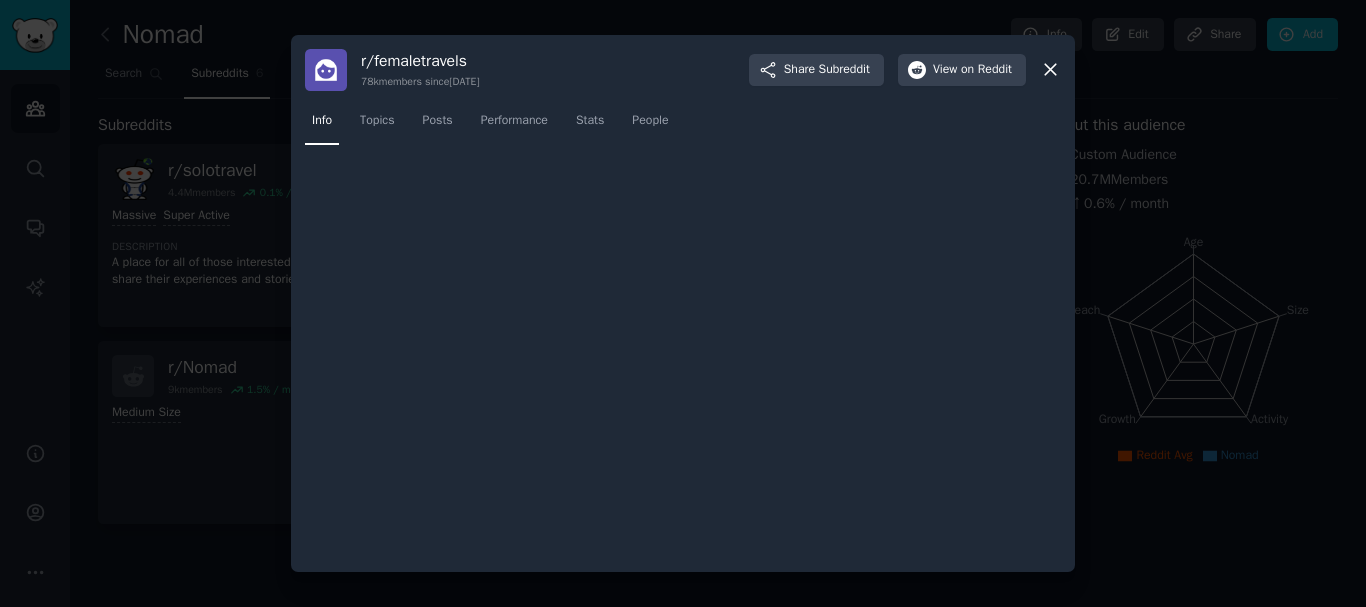 scroll, scrollTop: 0, scrollLeft: 0, axis: both 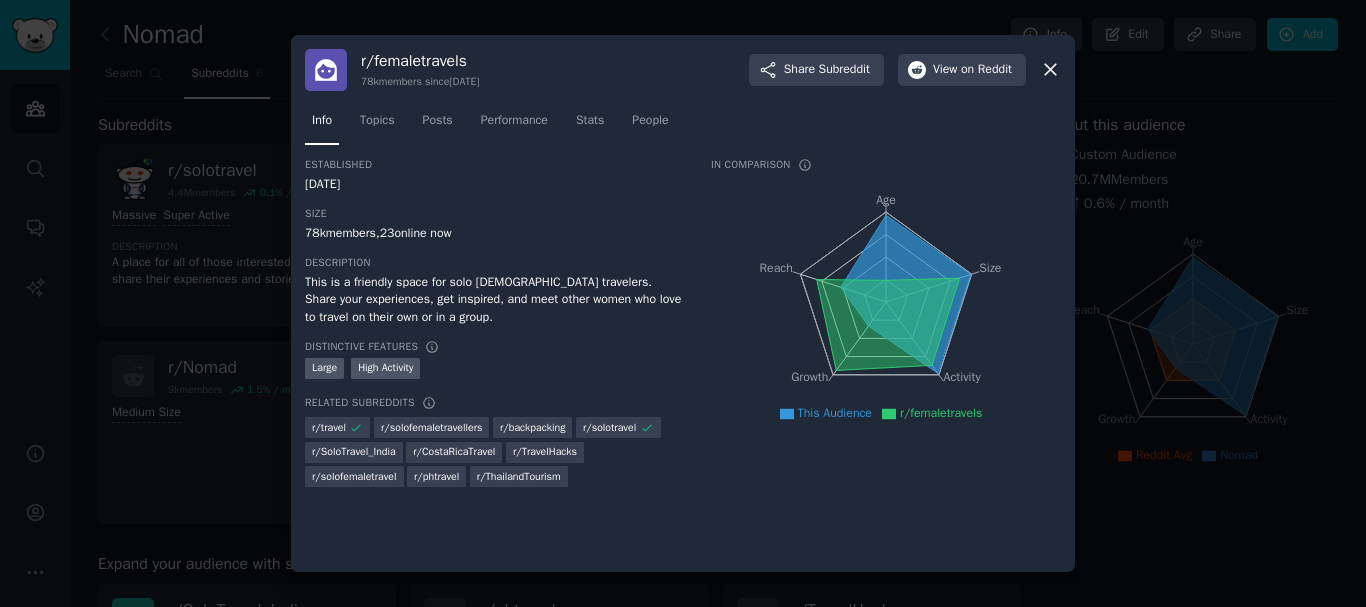click on "r/ femaletravels" at bounding box center [420, 61] 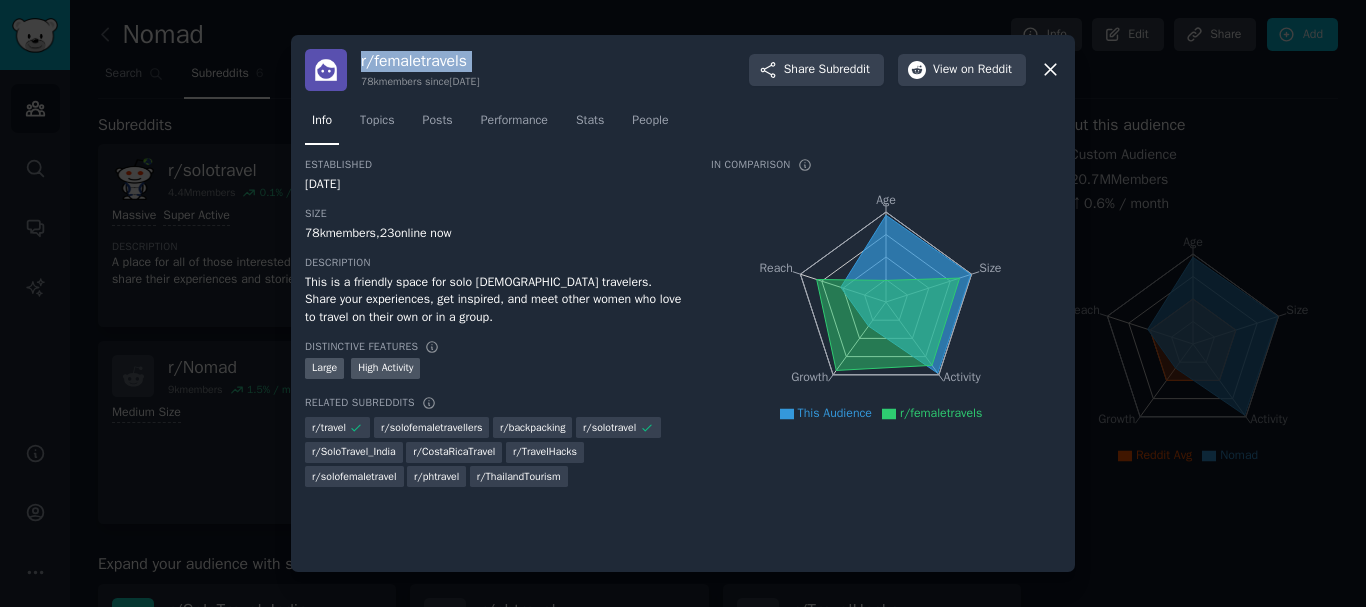 copy on "r/ femaletravels" 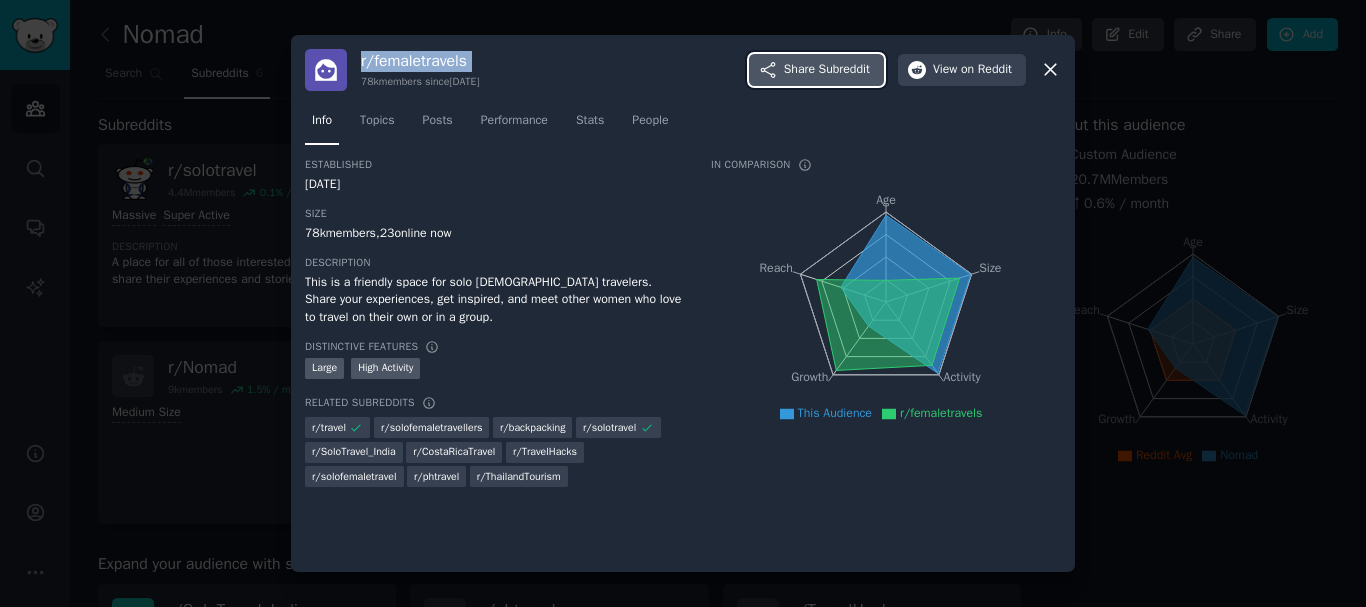 click on "Share  Subreddit" at bounding box center [827, 70] 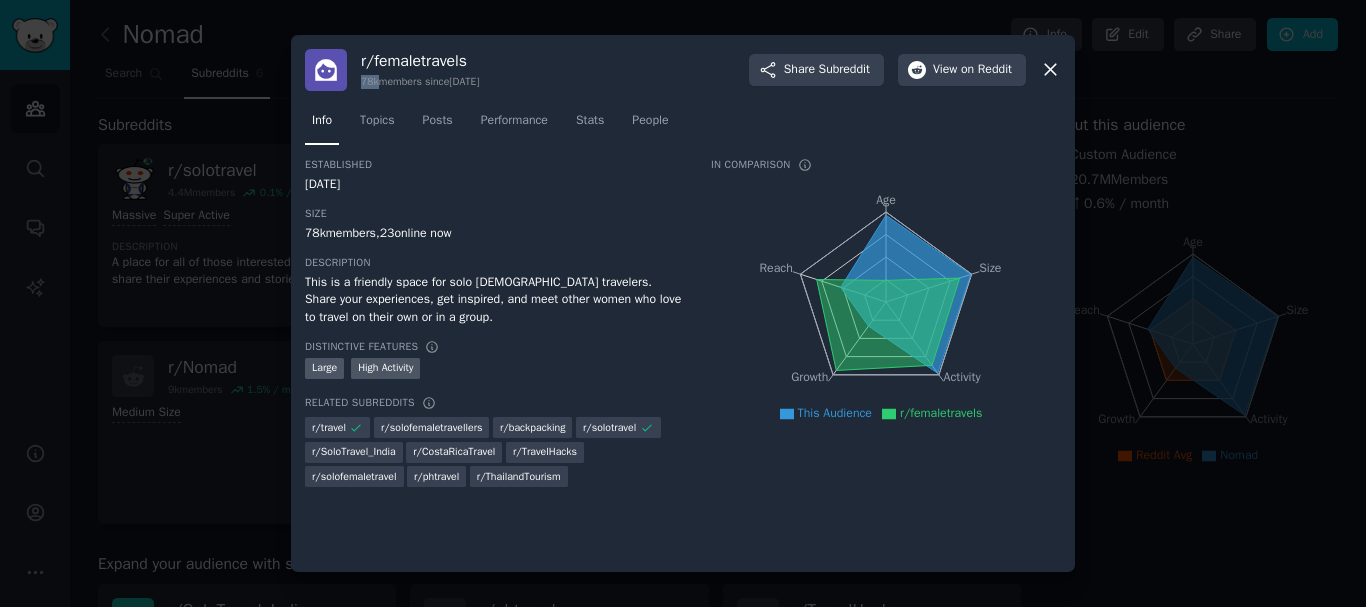 drag, startPoint x: 377, startPoint y: 85, endPoint x: 358, endPoint y: 85, distance: 19 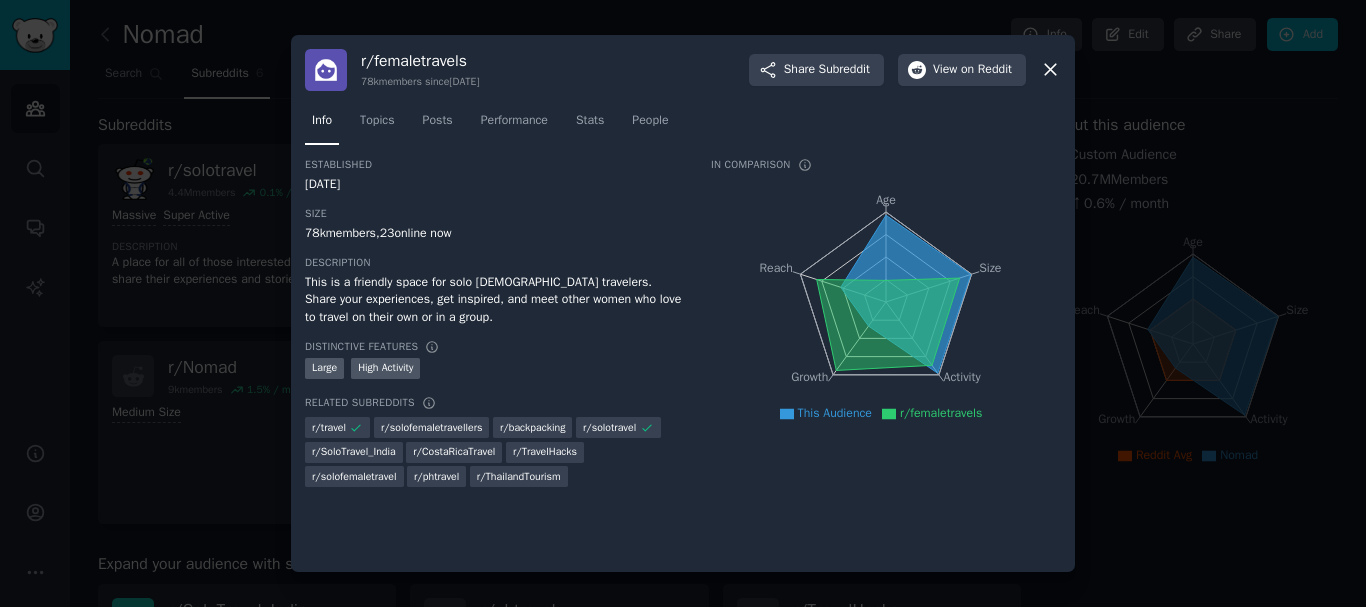 click at bounding box center [683, 303] 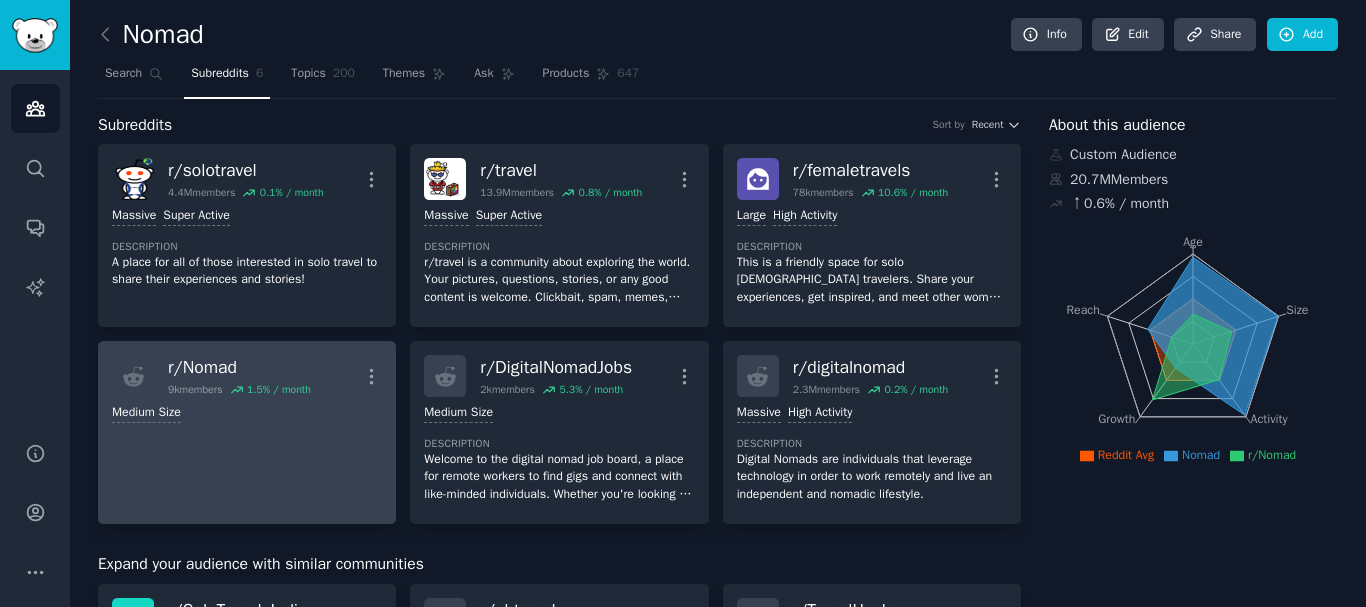 click on "r/ Nomad 9k  members 1.5 % / month More Medium Size" at bounding box center [247, 432] 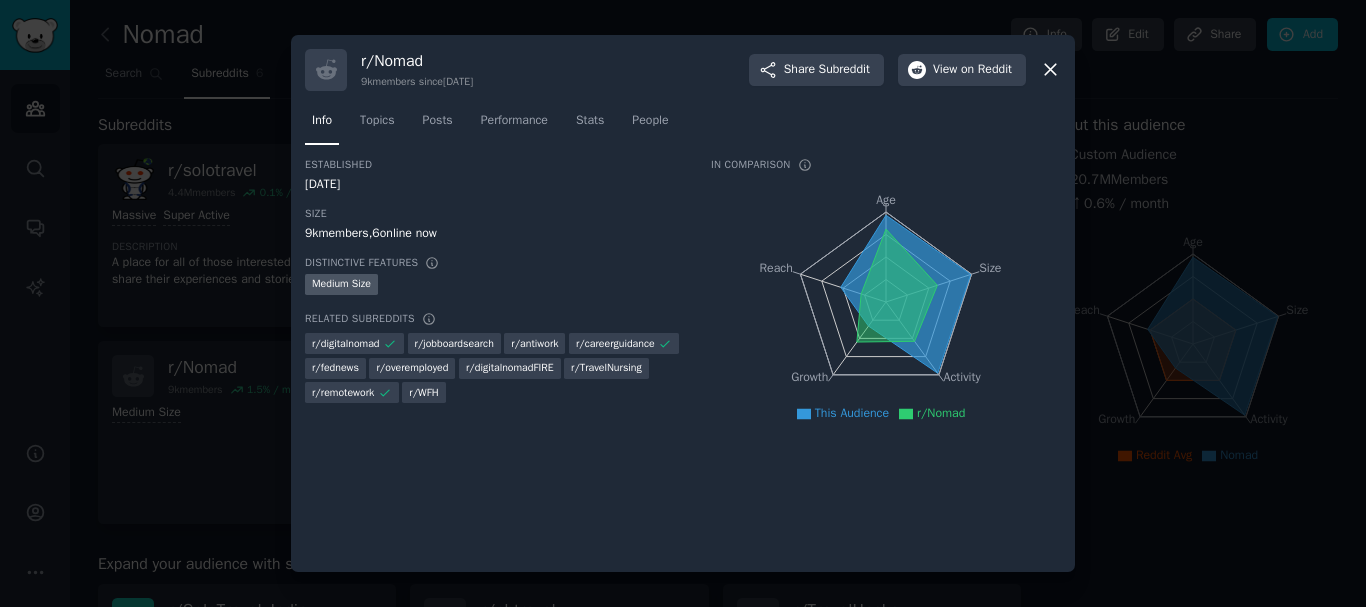 click on "r/ Nomad" at bounding box center [417, 61] 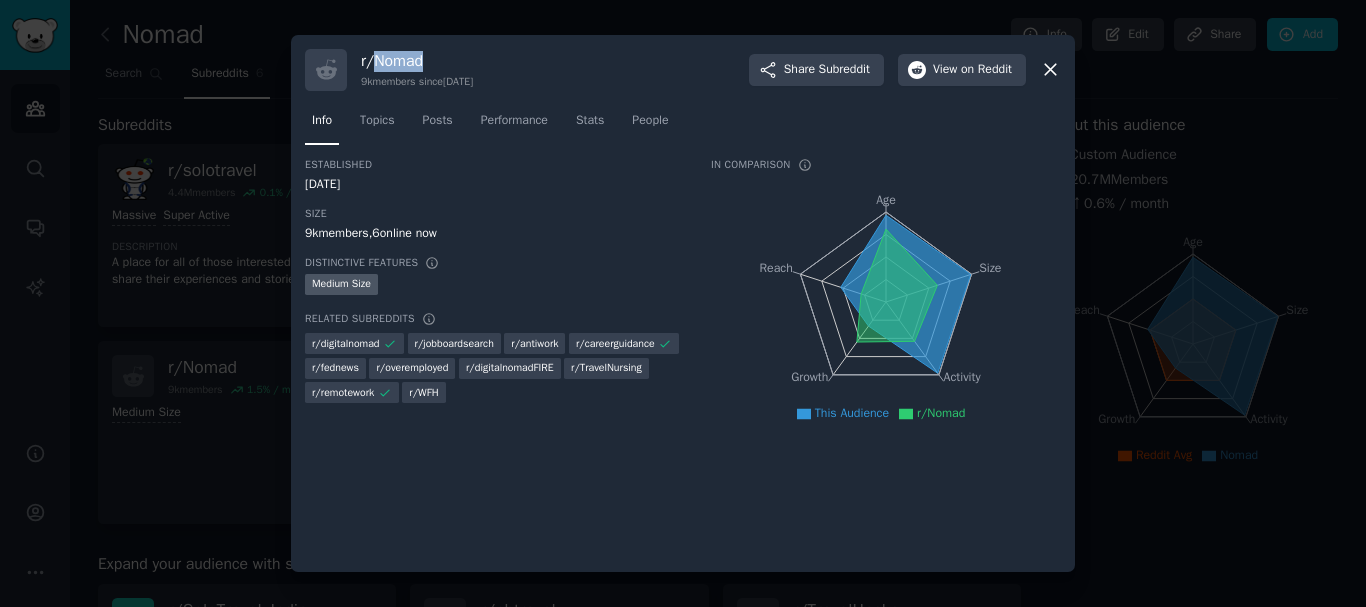 click on "r/ Nomad" at bounding box center (417, 61) 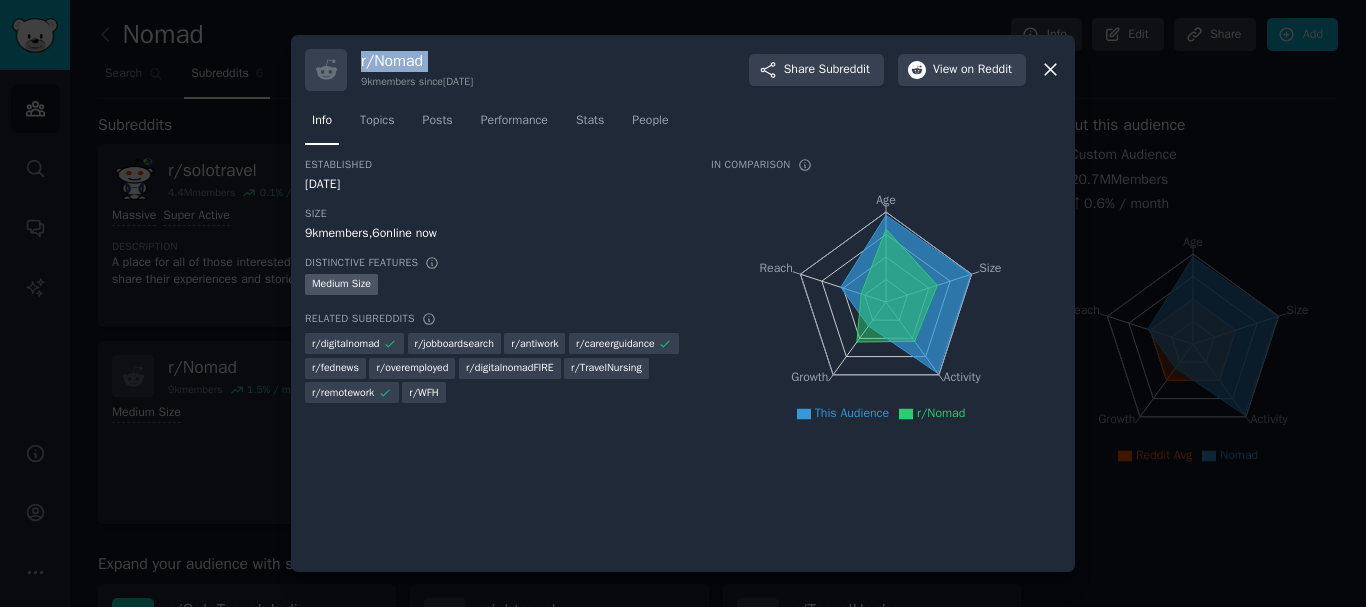 click on "r/ Nomad" at bounding box center (417, 61) 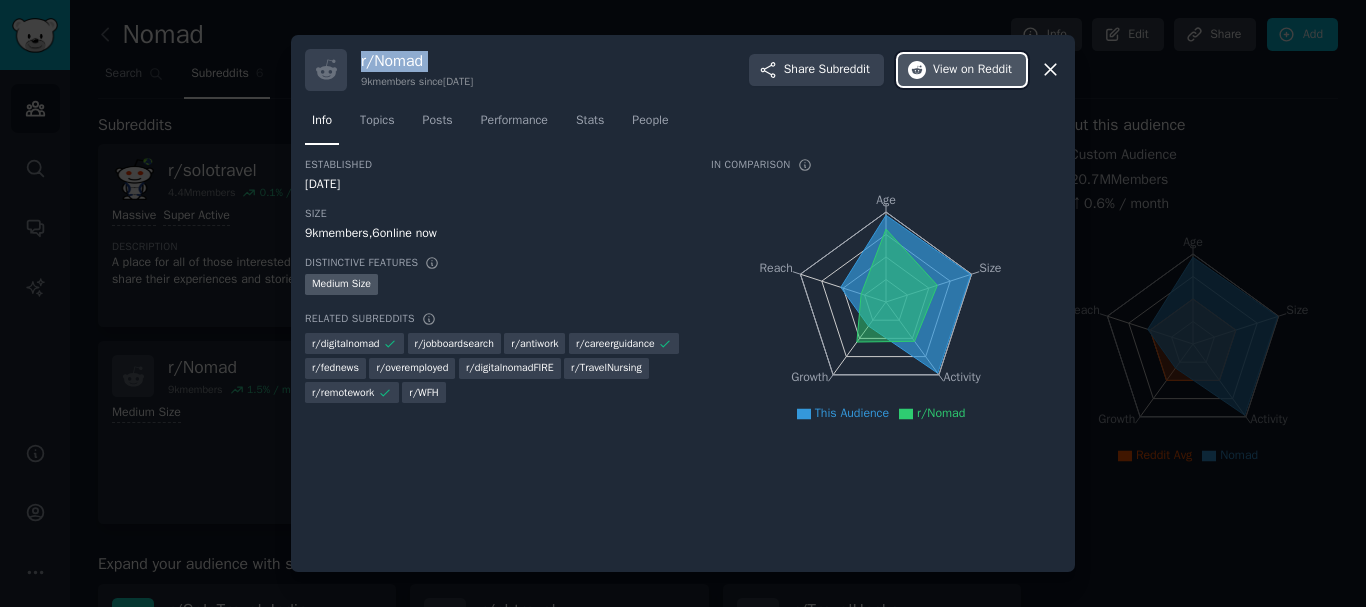 click on "View  on Reddit" at bounding box center [972, 70] 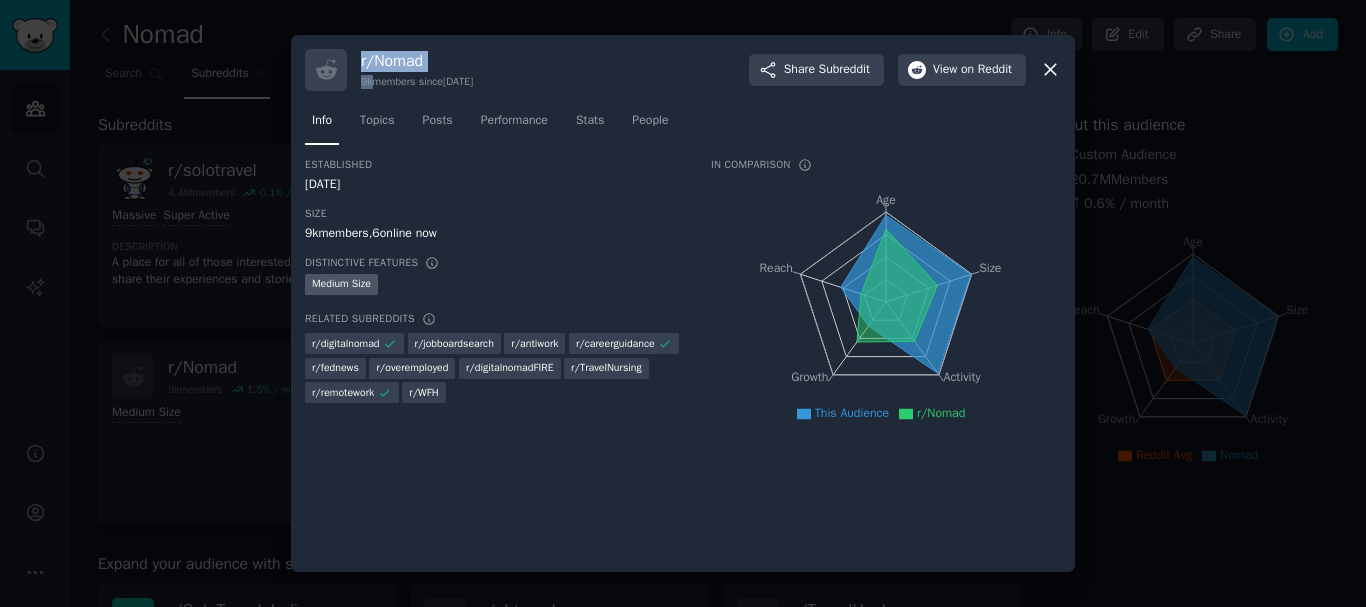 drag, startPoint x: 370, startPoint y: 81, endPoint x: 349, endPoint y: 81, distance: 21 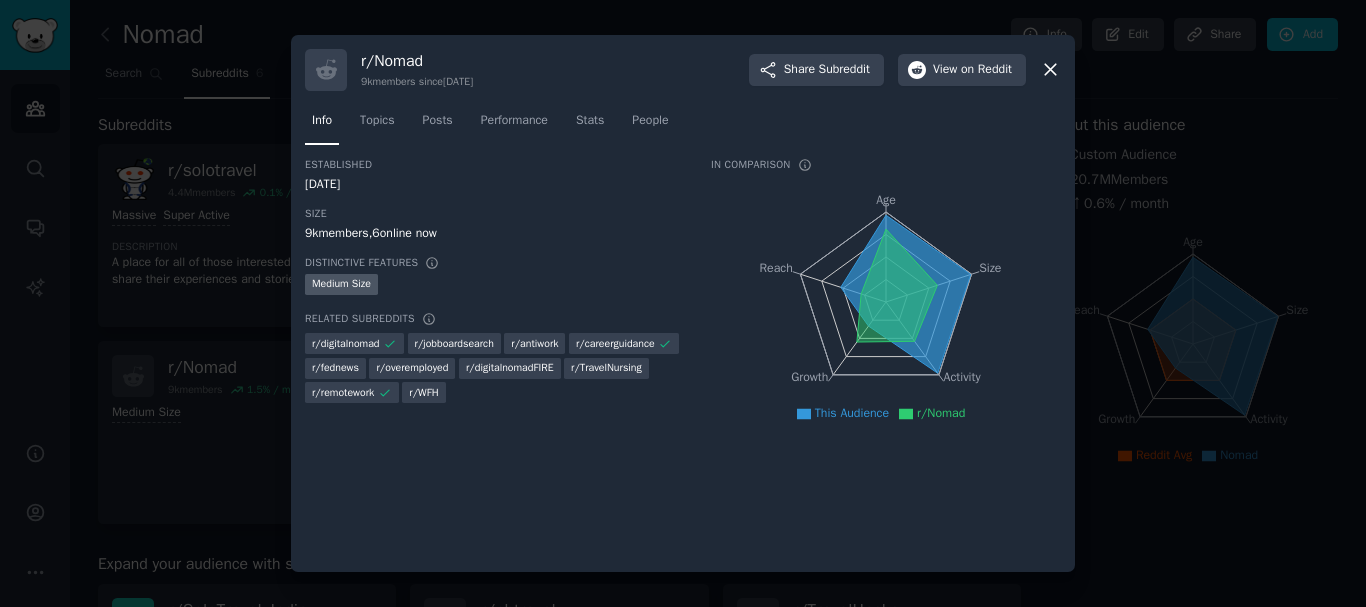 click on "9k  members since  [DATE]" at bounding box center (417, 82) 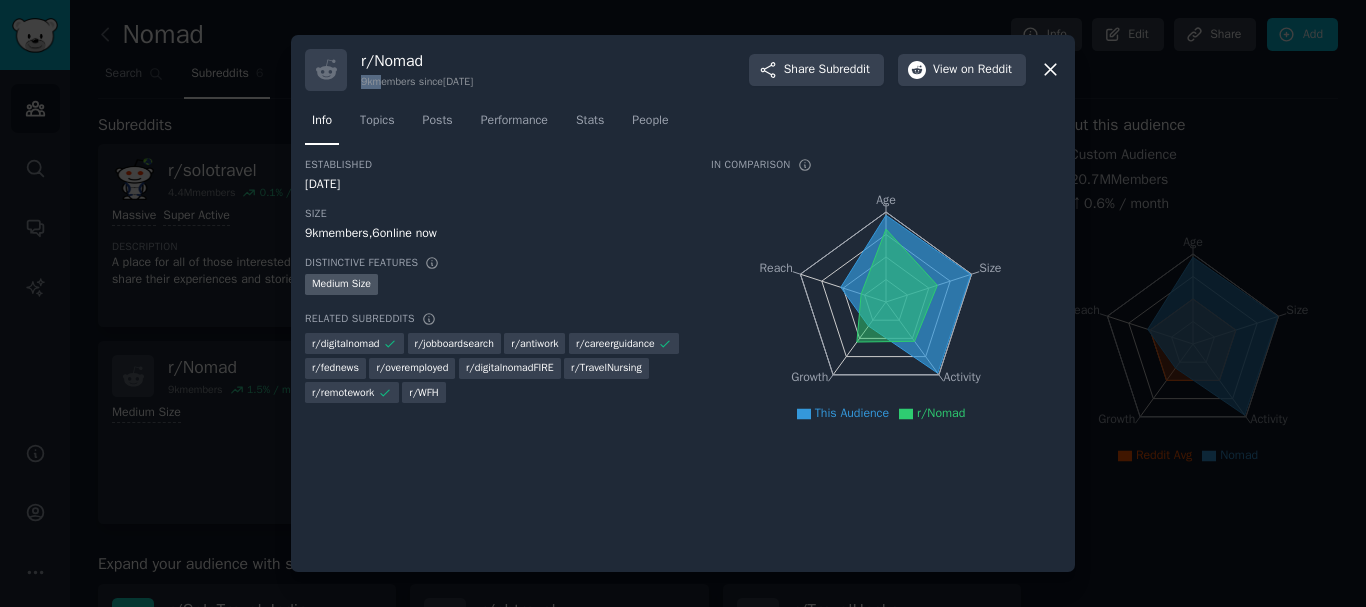 click on "9k  members since  [DATE]" at bounding box center [417, 82] 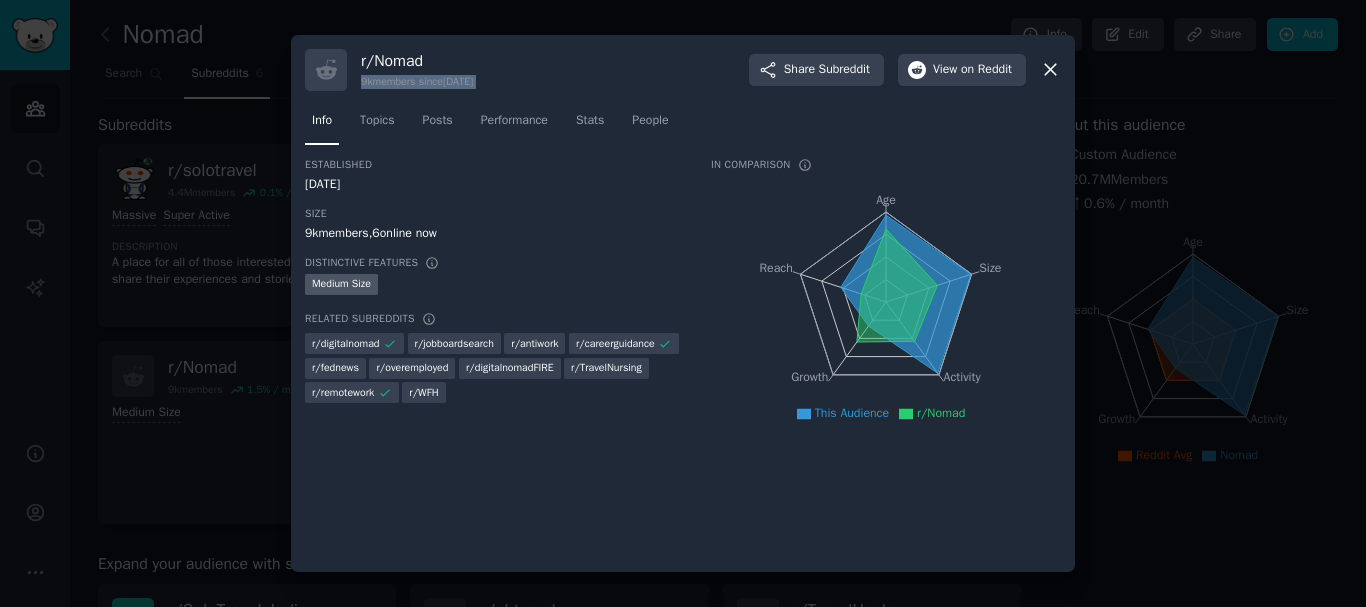 click on "9k  members since  [DATE]" at bounding box center [417, 82] 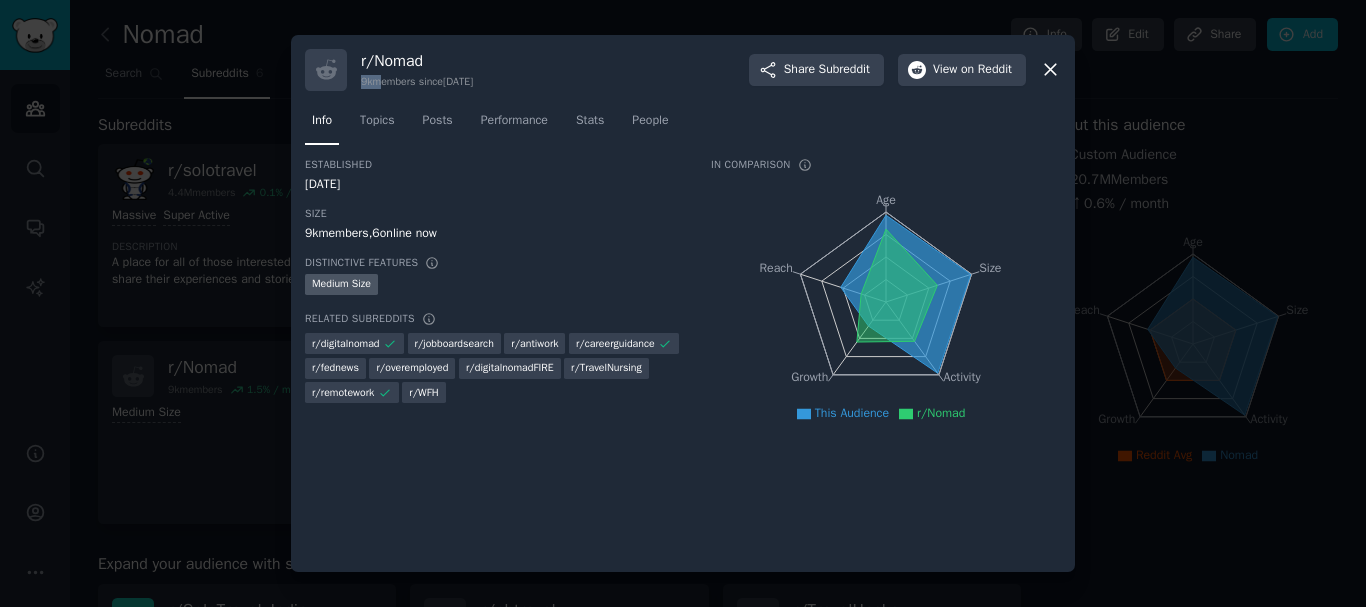 click on "9k  members since  [DATE]" at bounding box center [417, 82] 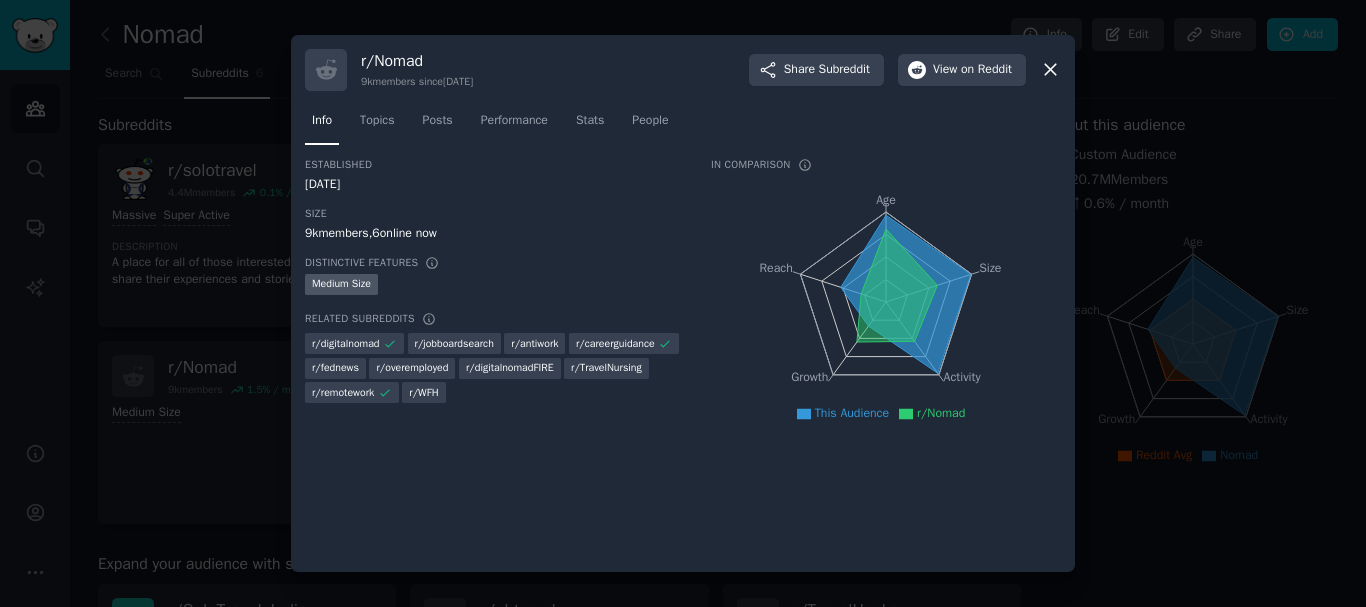 click at bounding box center (683, 303) 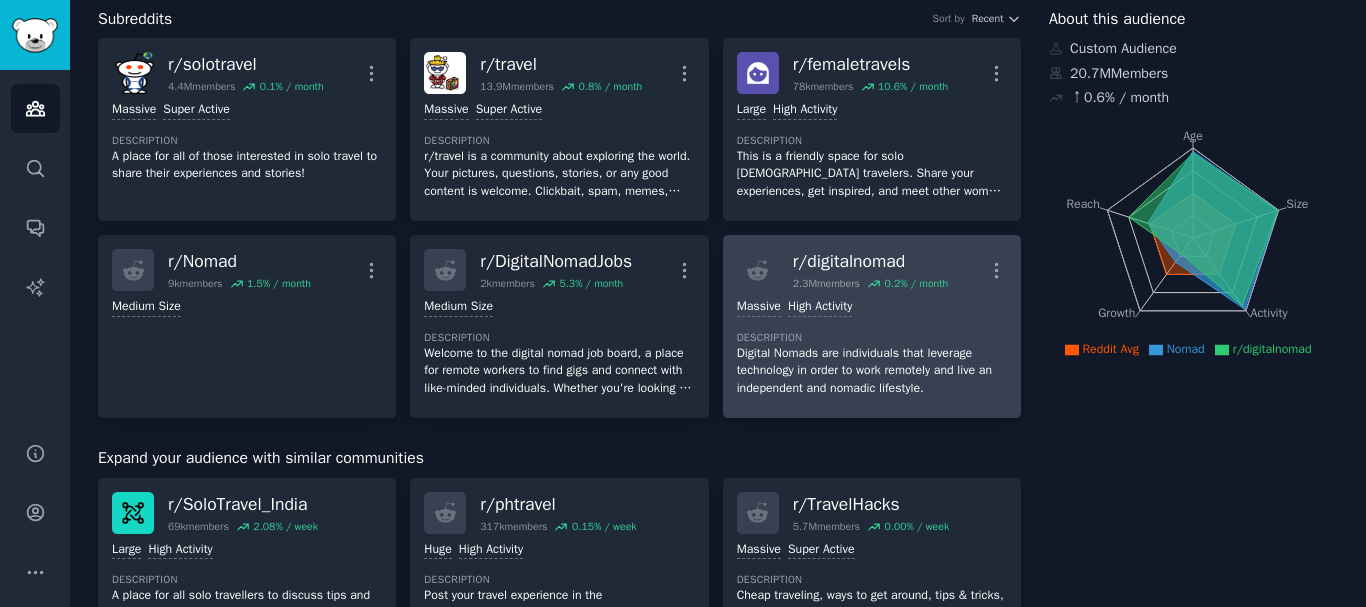 scroll, scrollTop: 104, scrollLeft: 0, axis: vertical 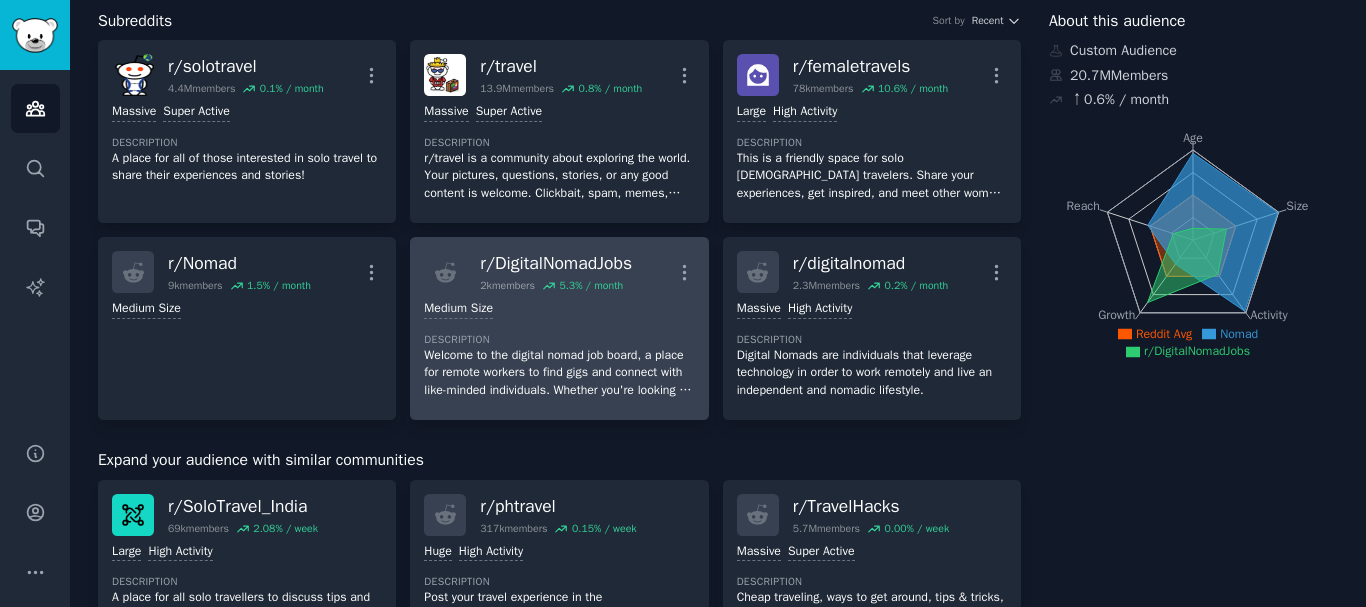click on "1000 - 10,000 members Medium Size" at bounding box center [559, 309] 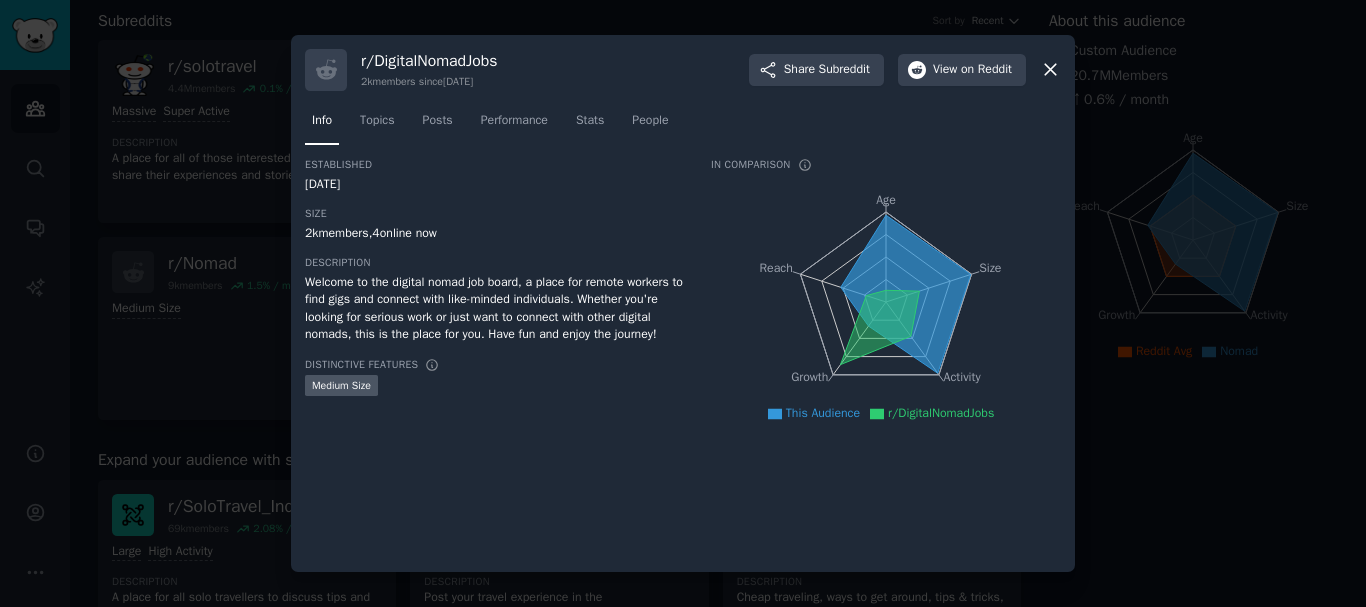 click on "r/ DigitalNomadJobs" at bounding box center [429, 61] 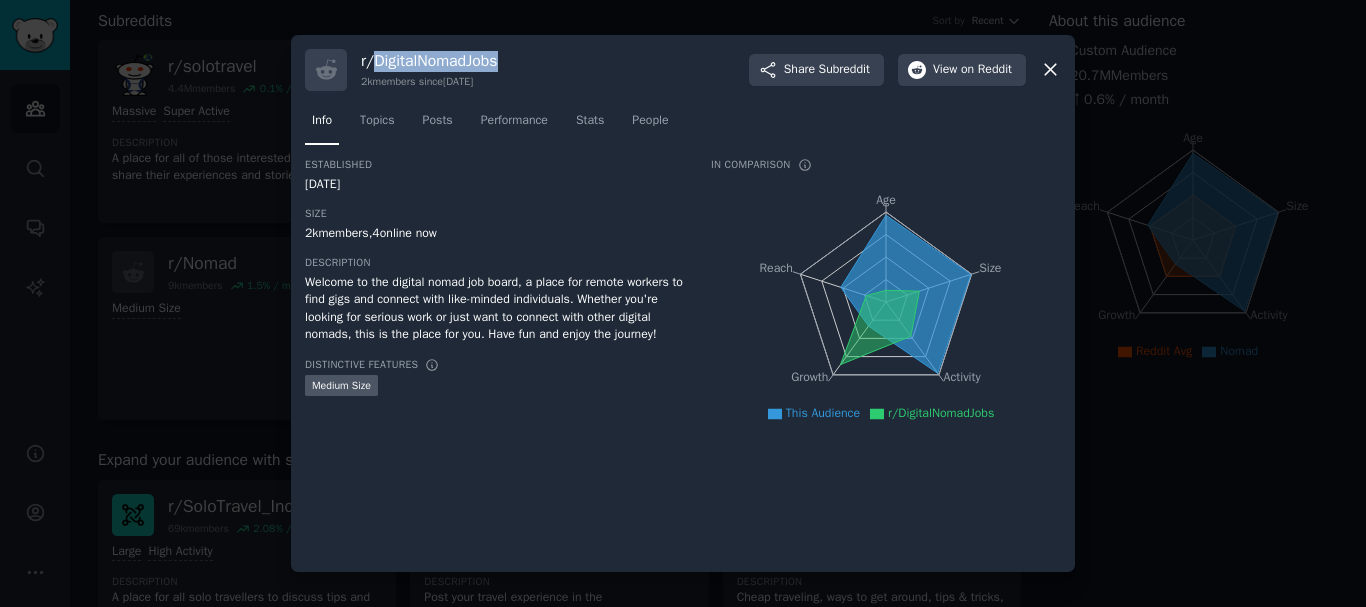 click on "r/ DigitalNomadJobs" at bounding box center [429, 61] 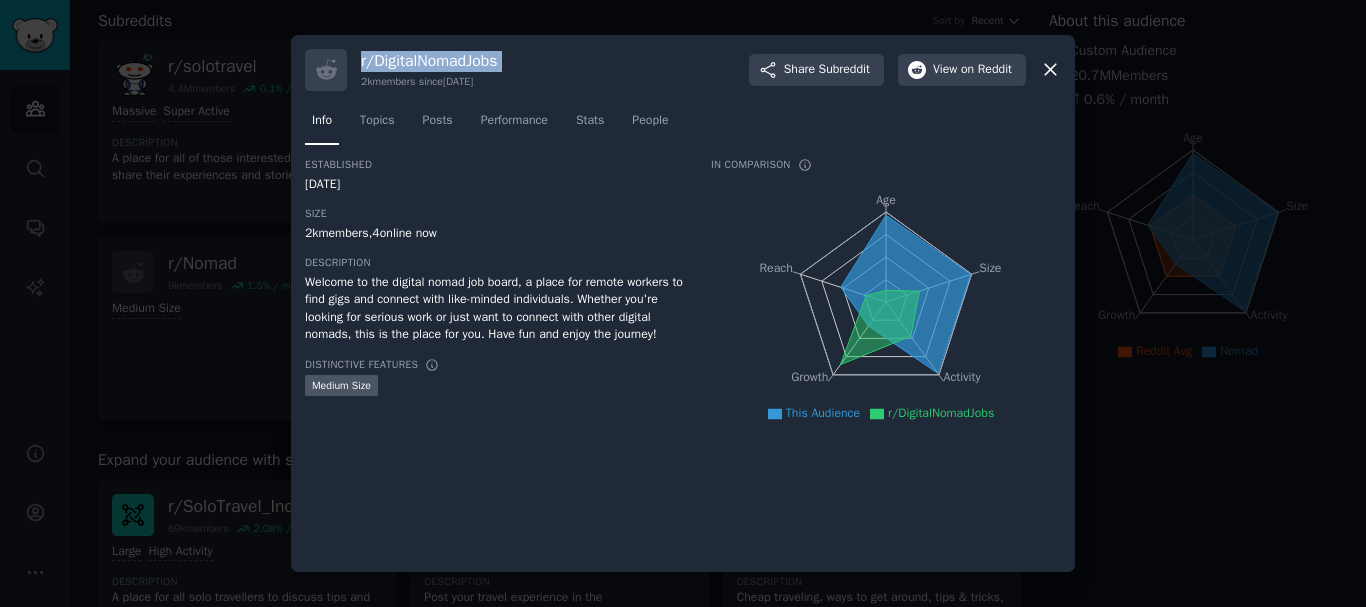 click on "r/ DigitalNomadJobs" at bounding box center [429, 61] 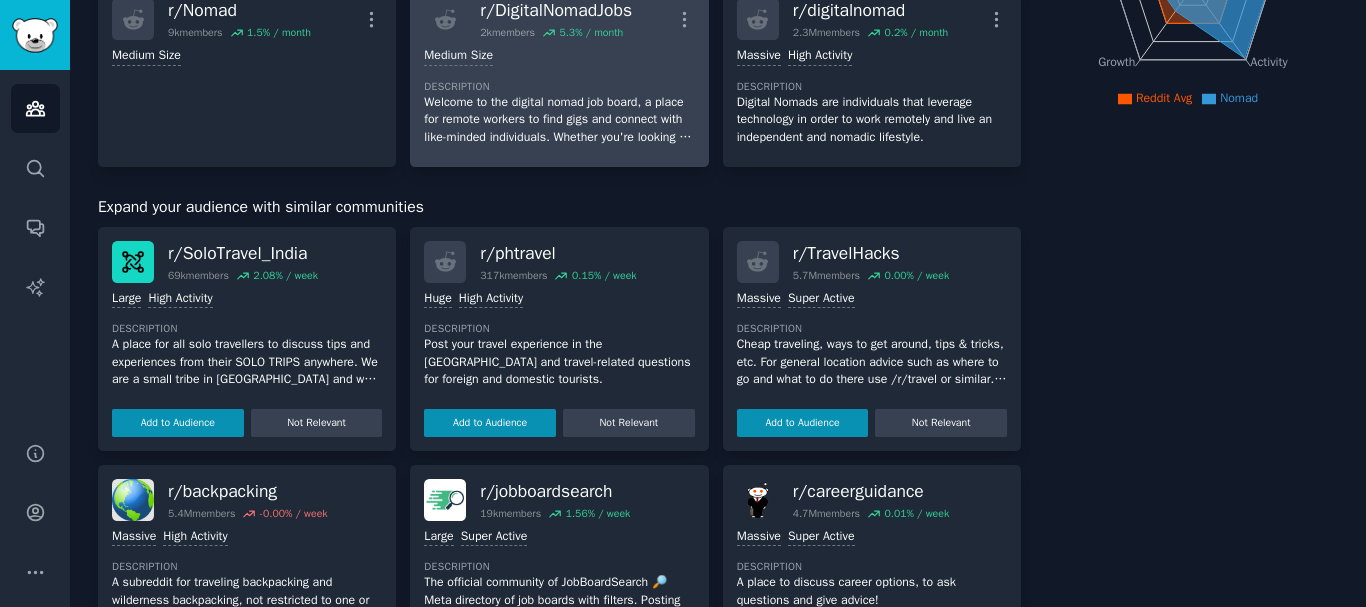 scroll, scrollTop: 358, scrollLeft: 0, axis: vertical 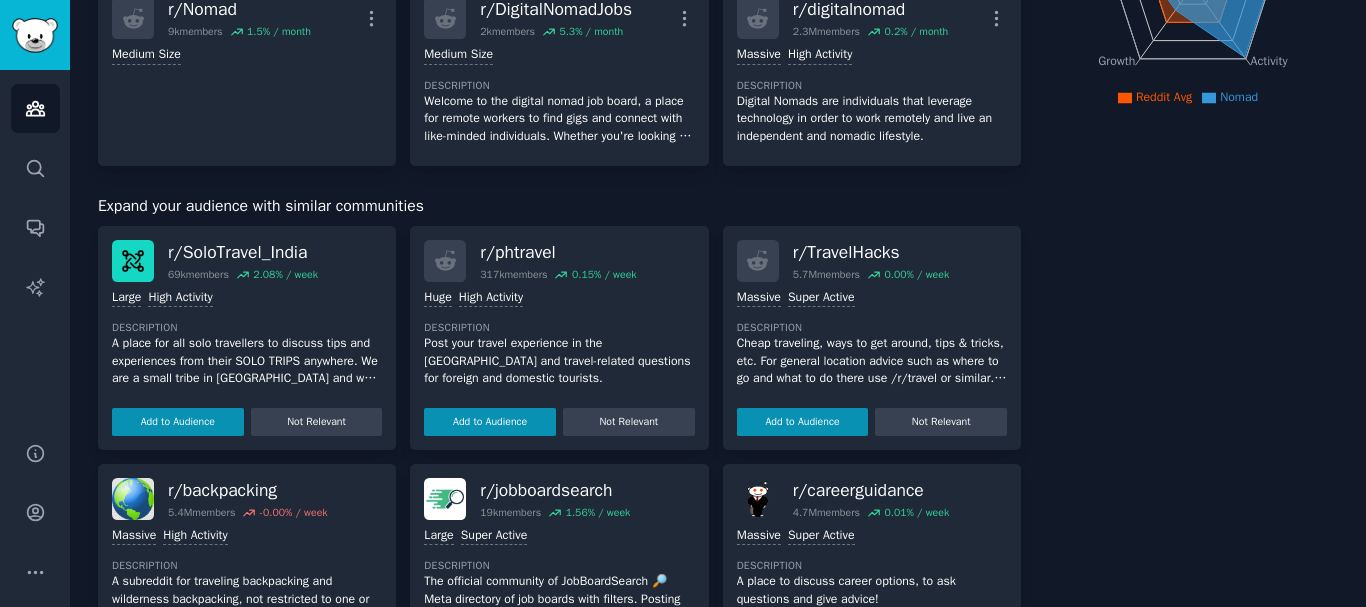click on "Post your travel experience in the [GEOGRAPHIC_DATA] and travel-related questions for foreign and domestic tourists." at bounding box center (559, 361) 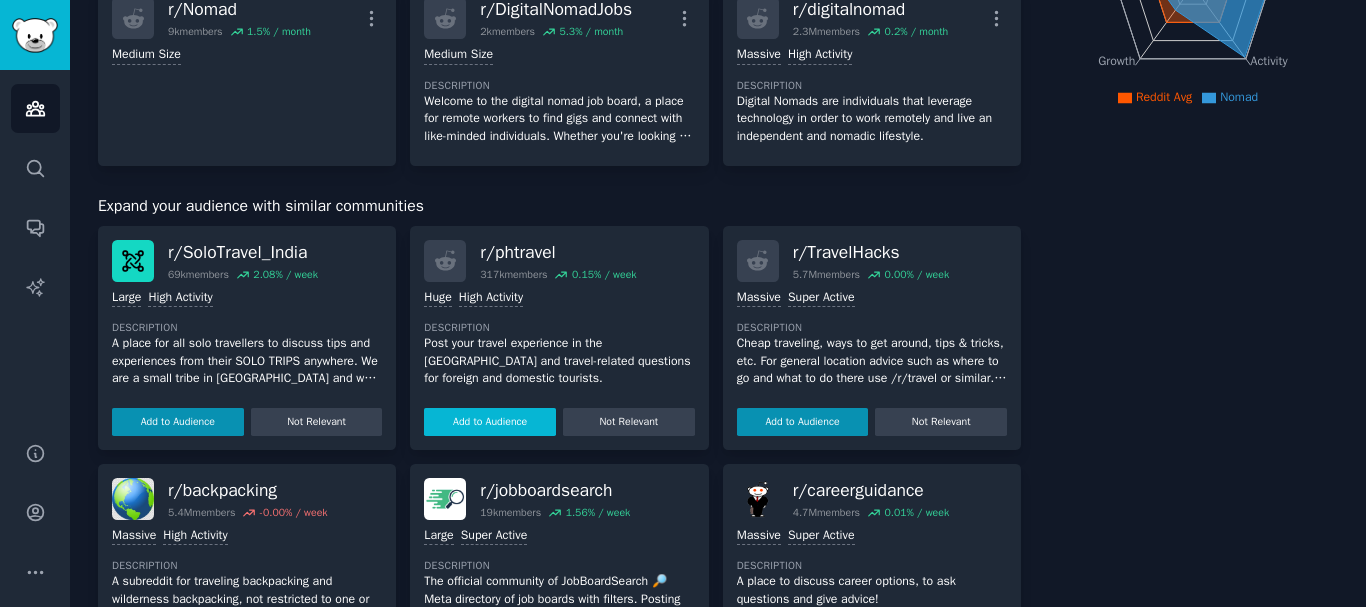 click on "Add to Audience" at bounding box center (490, 422) 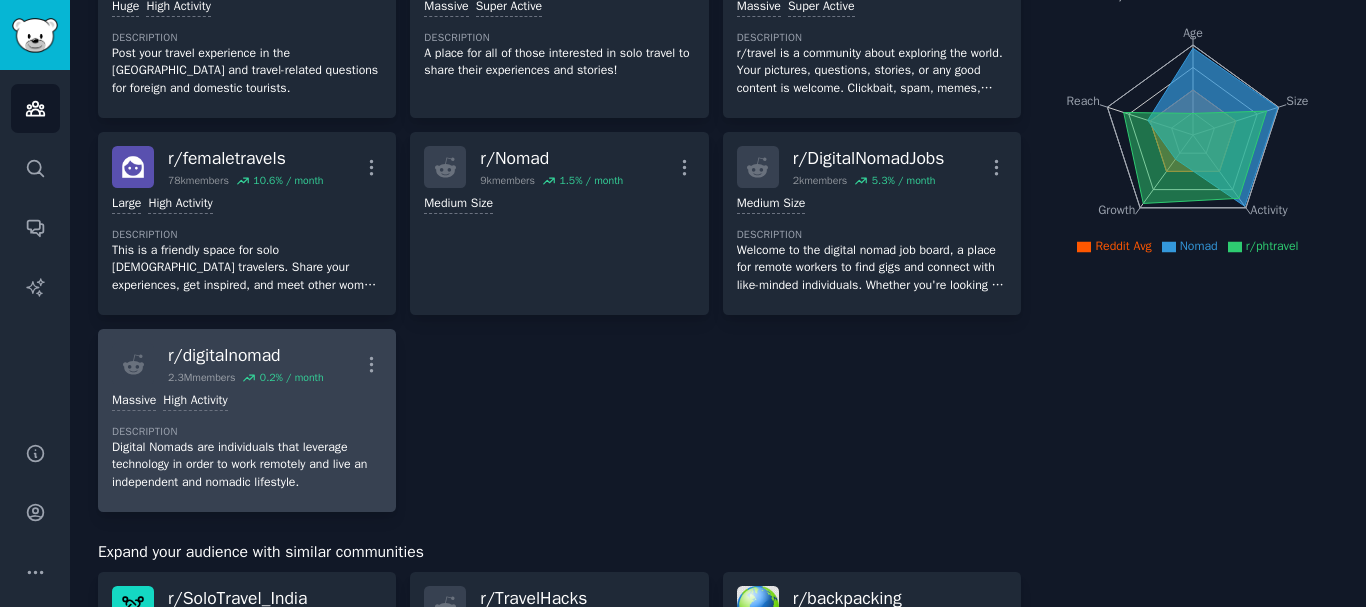 scroll, scrollTop: 27, scrollLeft: 0, axis: vertical 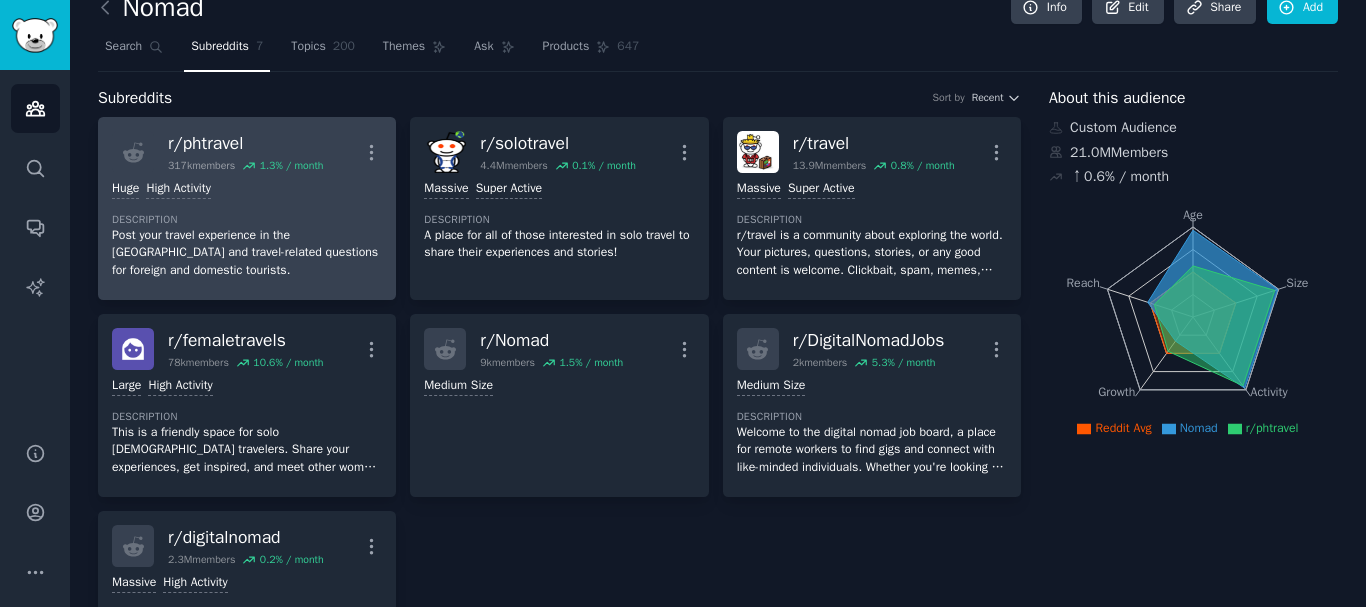 click on "Post your travel experience in the [GEOGRAPHIC_DATA] and travel-related questions for foreign and domestic tourists." at bounding box center (247, 253) 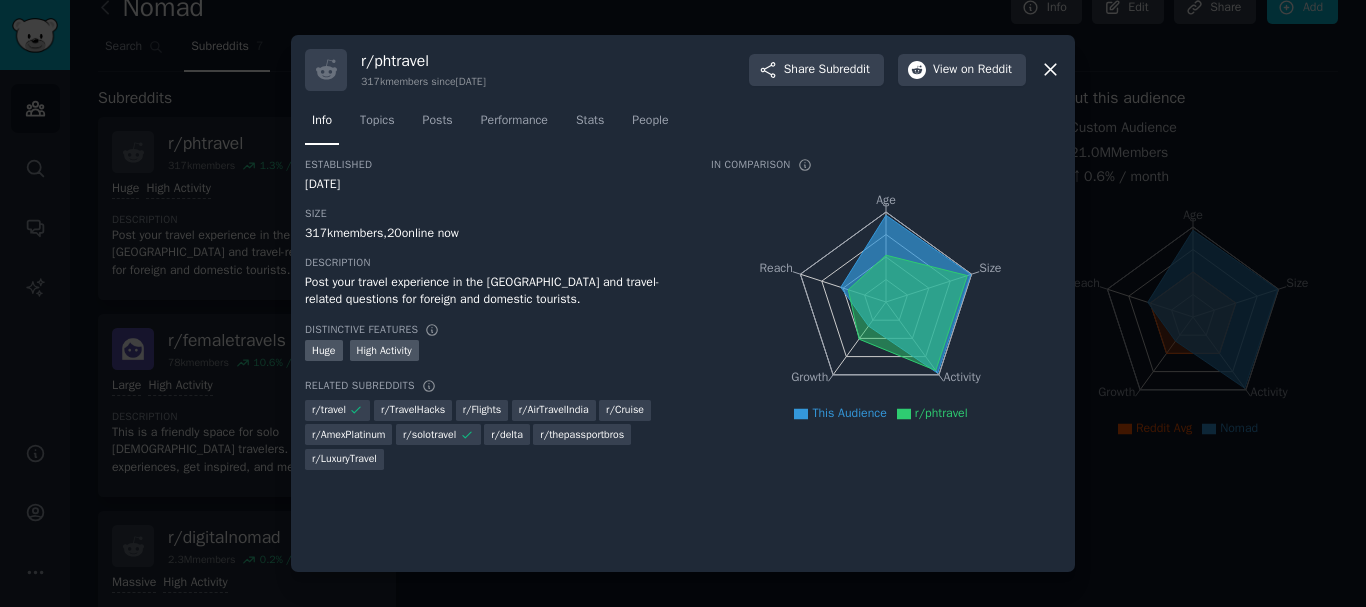 click on "r/ phtravel" at bounding box center (423, 61) 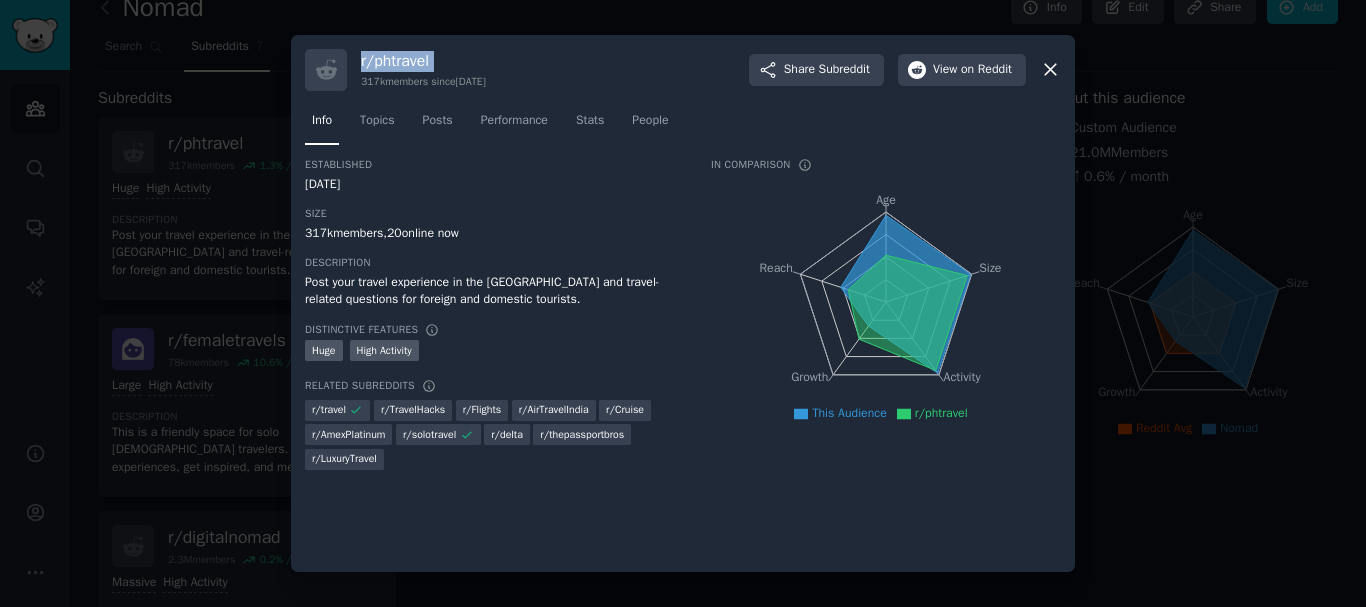 click on "r/ phtravel" at bounding box center (423, 61) 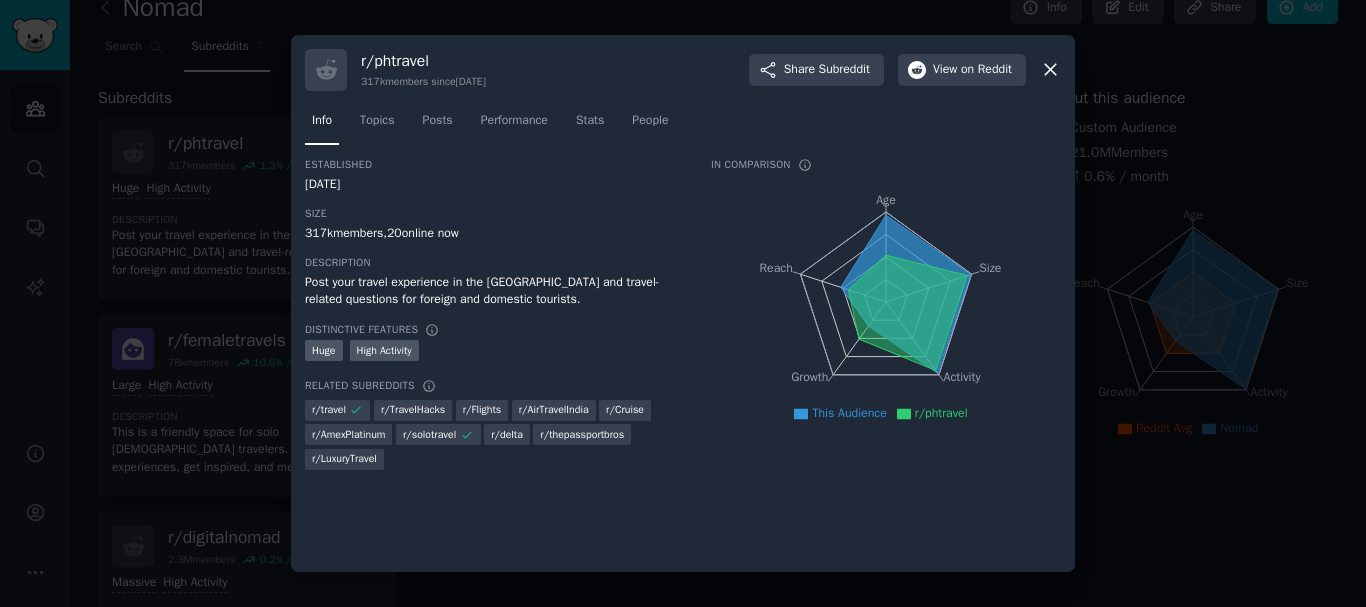 click on "317k  members since  [DATE]" at bounding box center (423, 82) 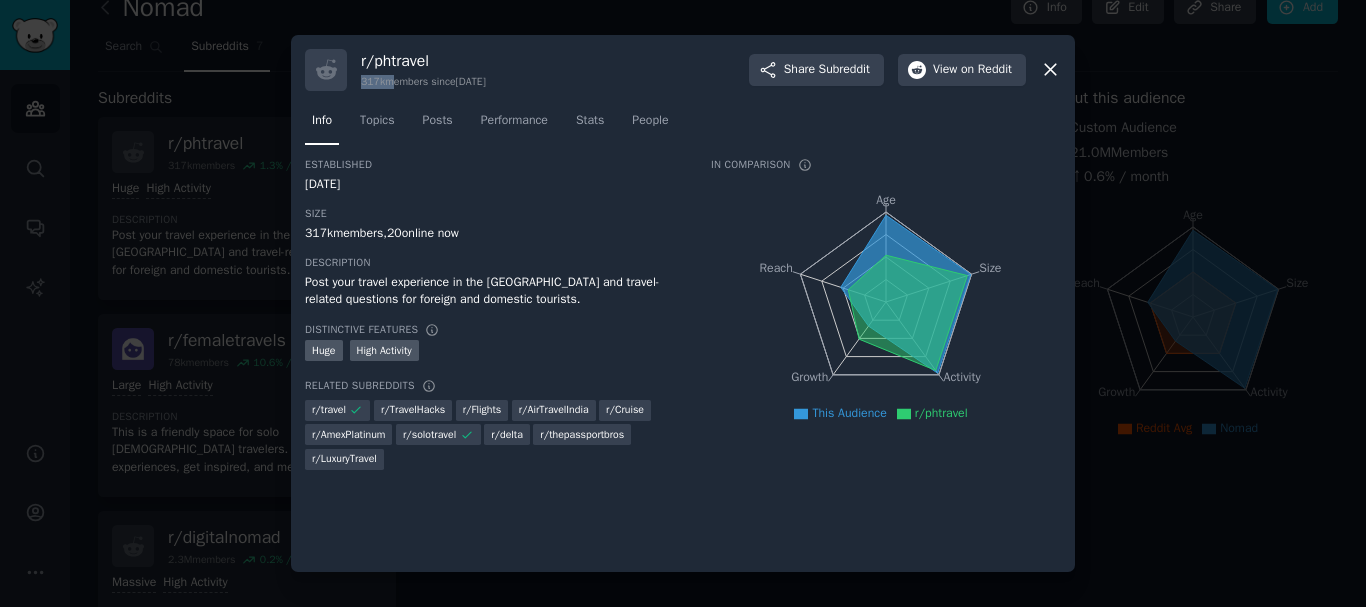 click on "317k  members since  [DATE]" at bounding box center [423, 82] 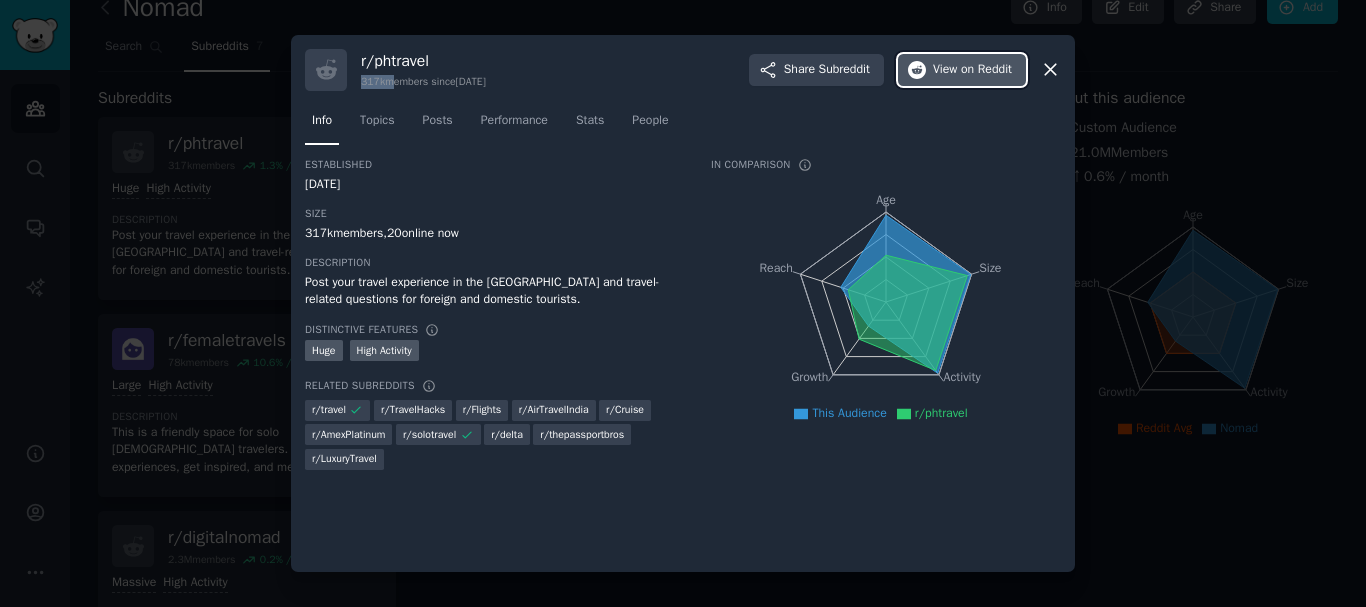 click on "on Reddit" at bounding box center [986, 70] 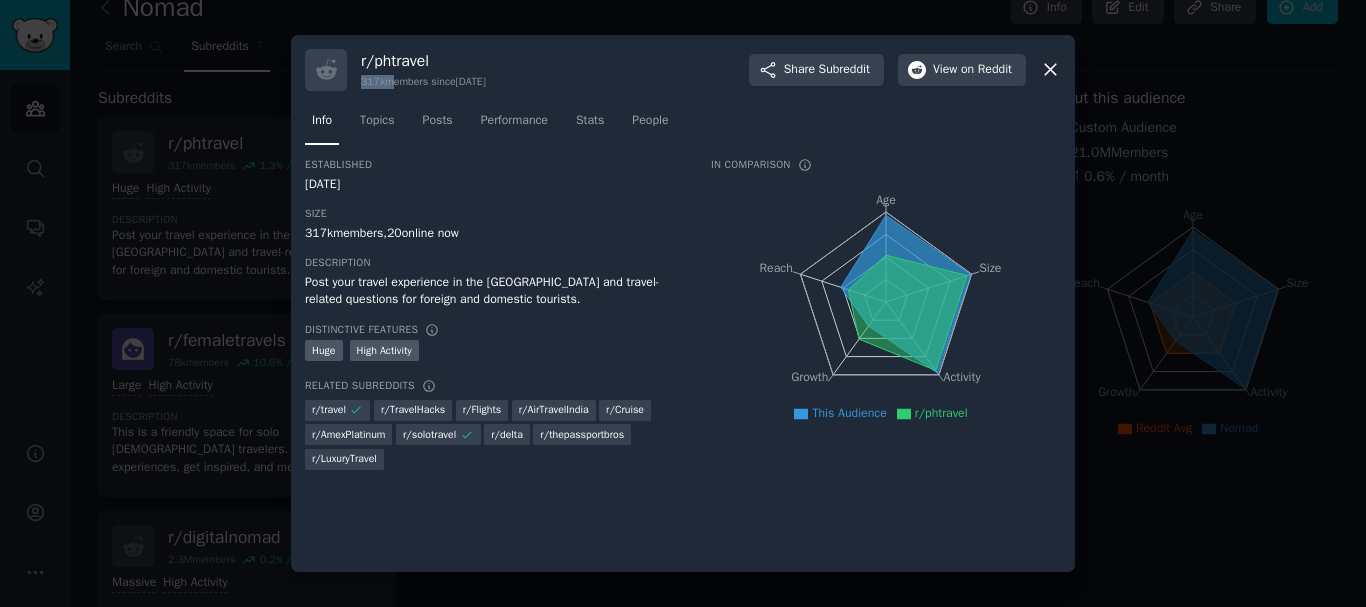 click 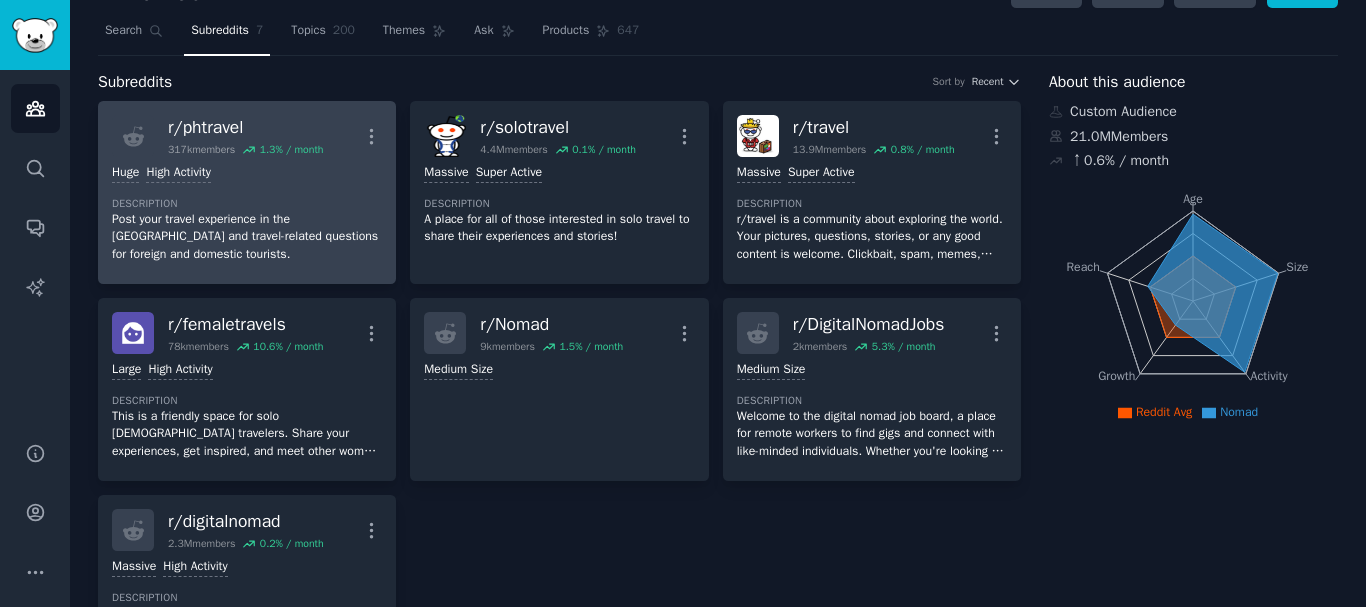 scroll, scrollTop: 0, scrollLeft: 0, axis: both 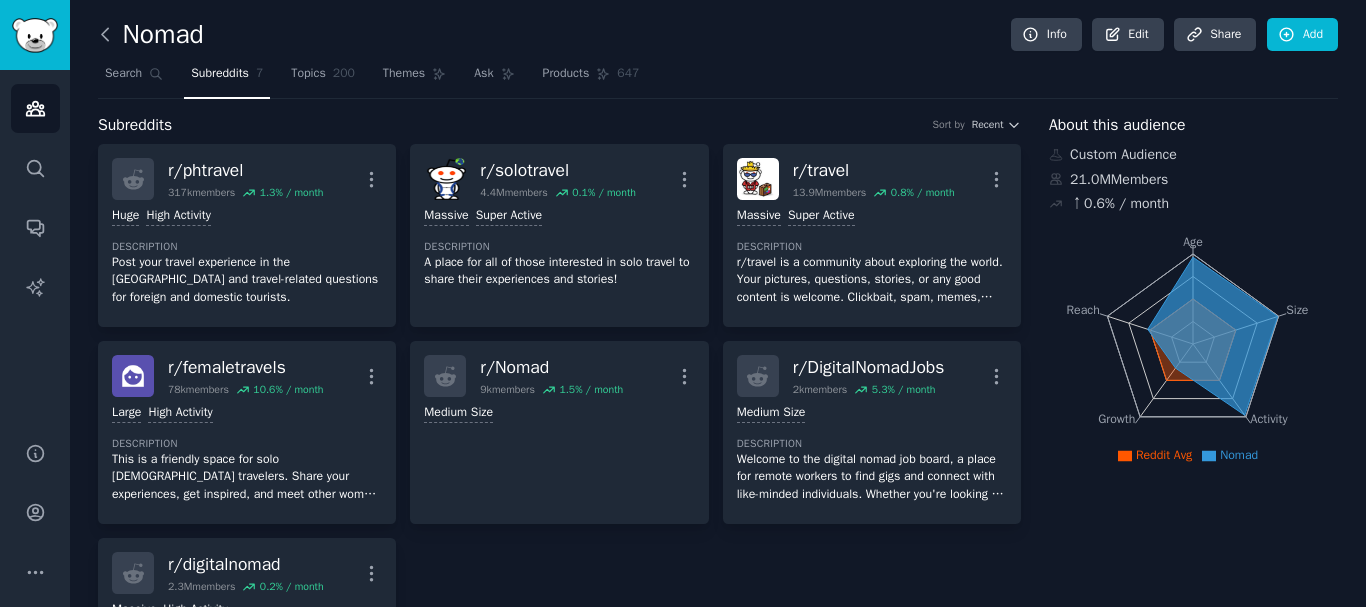 click 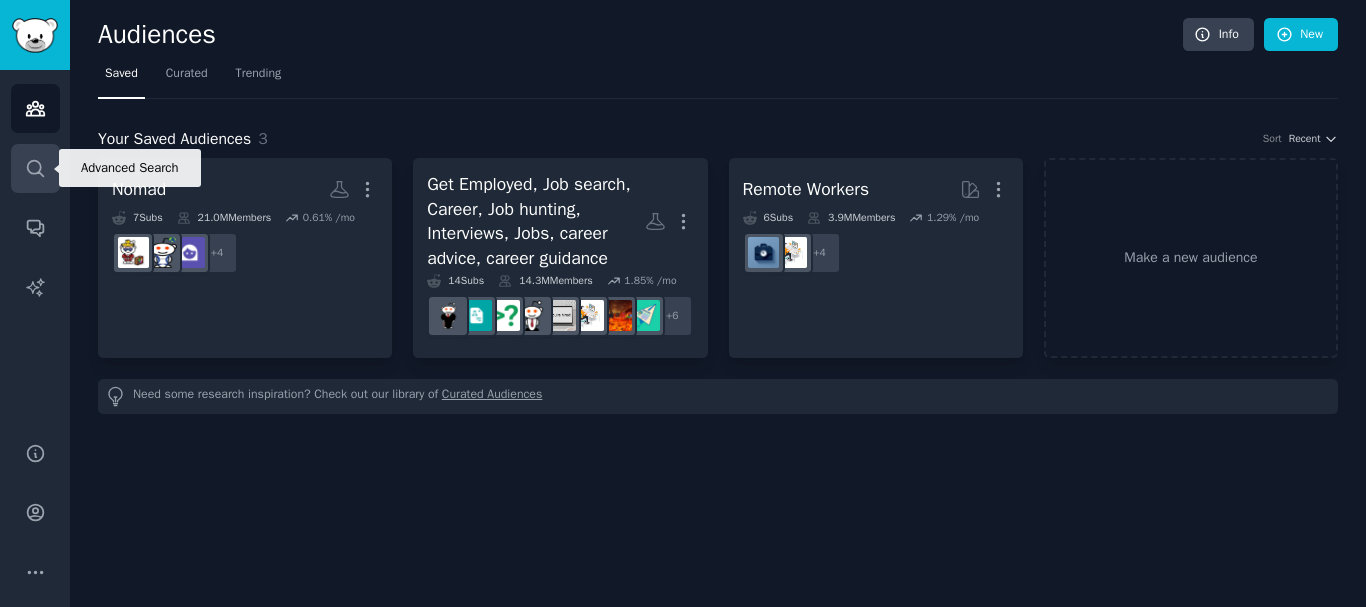 click on "Search" at bounding box center (35, 168) 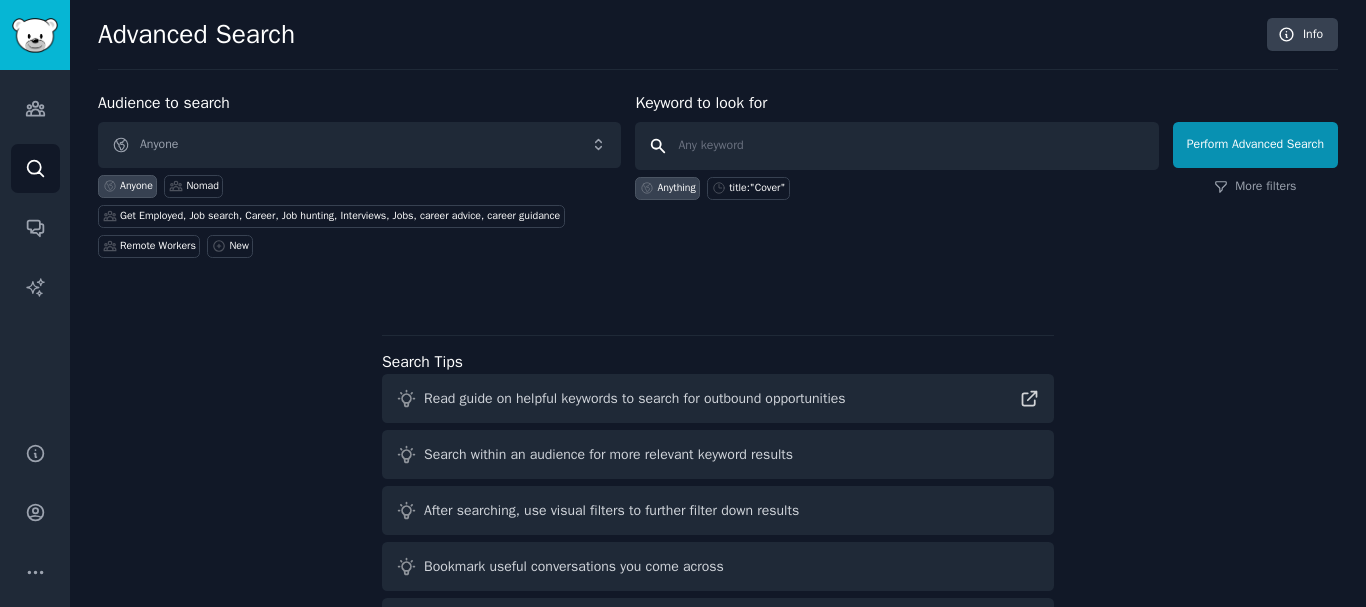 click at bounding box center (896, 146) 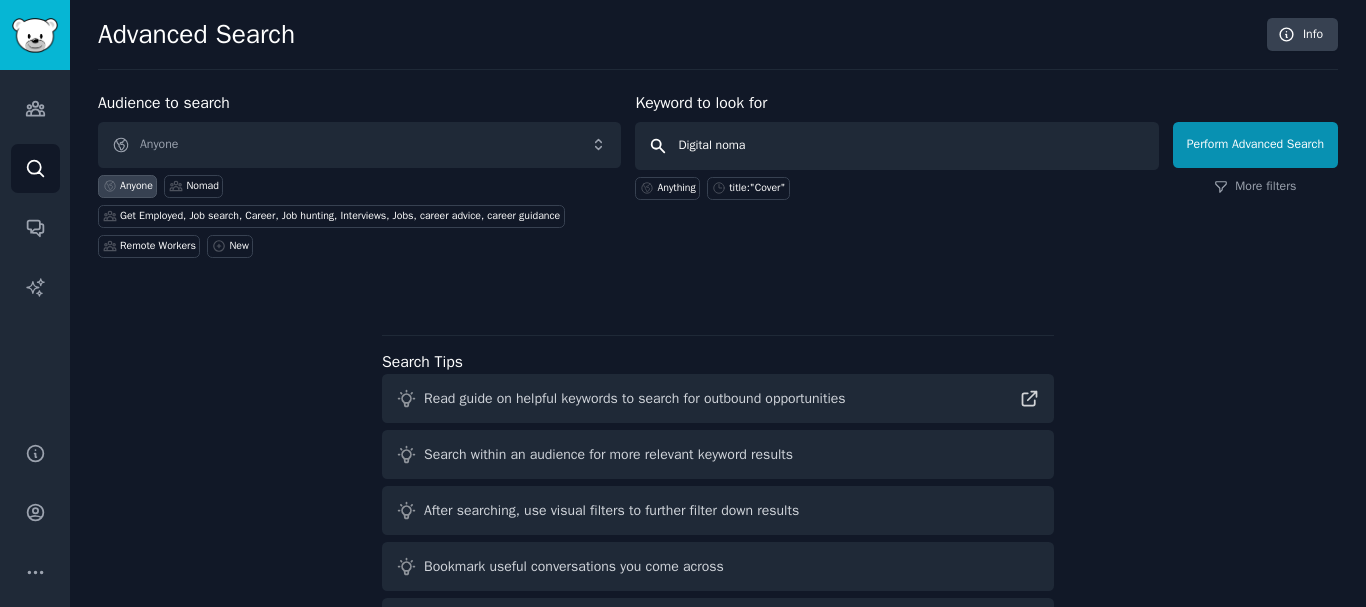 type on "Digital nomad" 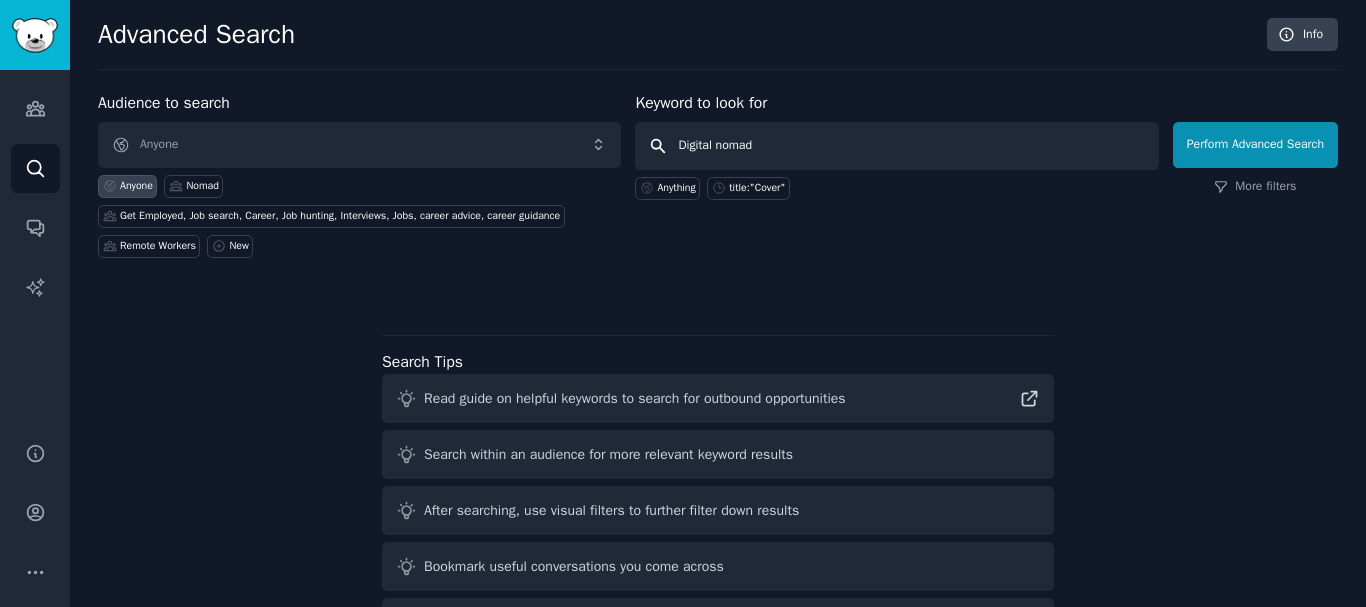 click on "Perform Advanced Search" at bounding box center (1255, 145) 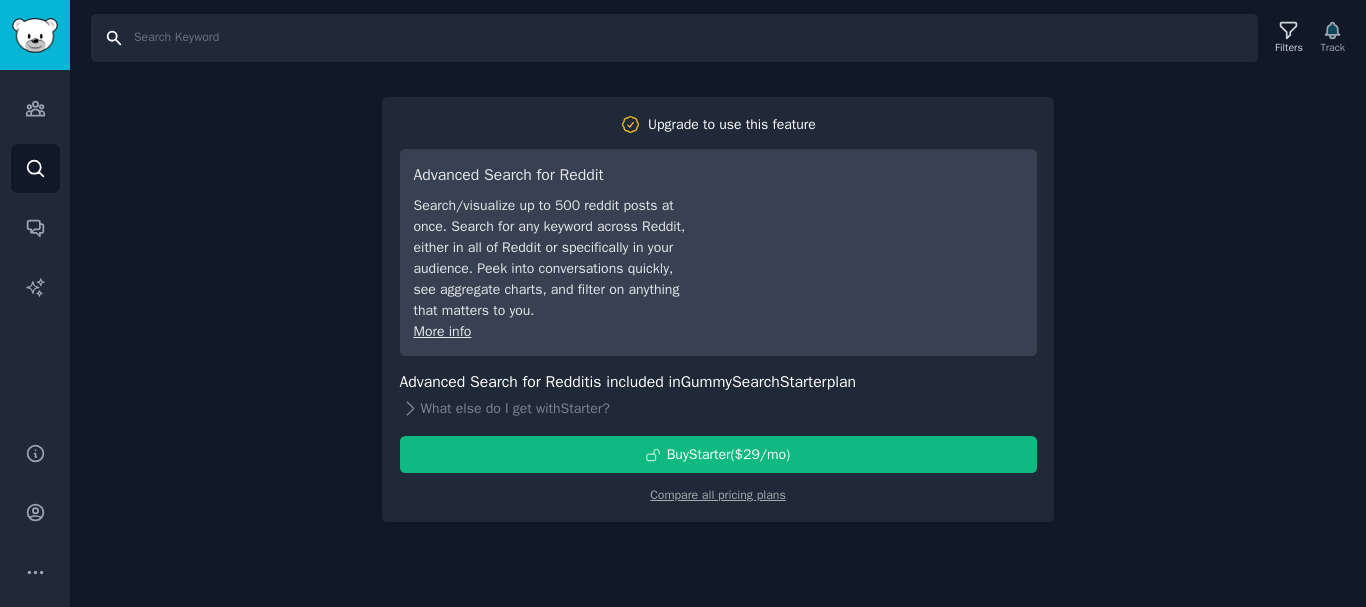 click on "Search" at bounding box center (674, 38) 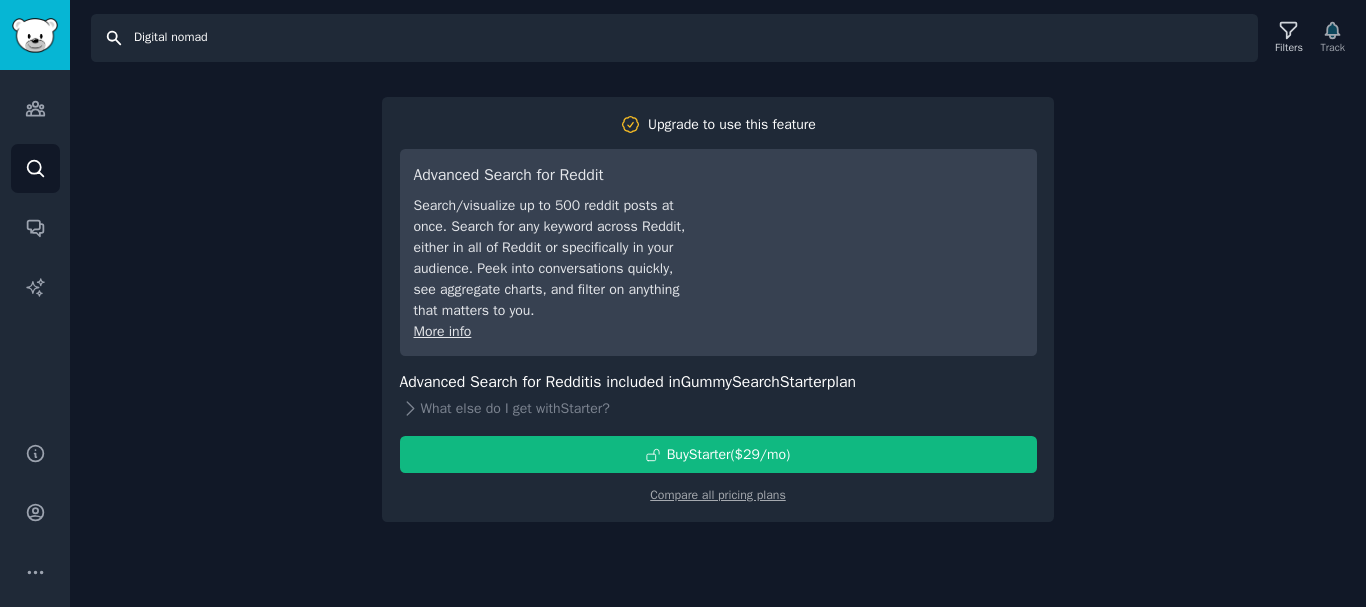 type on "Digital nomad" 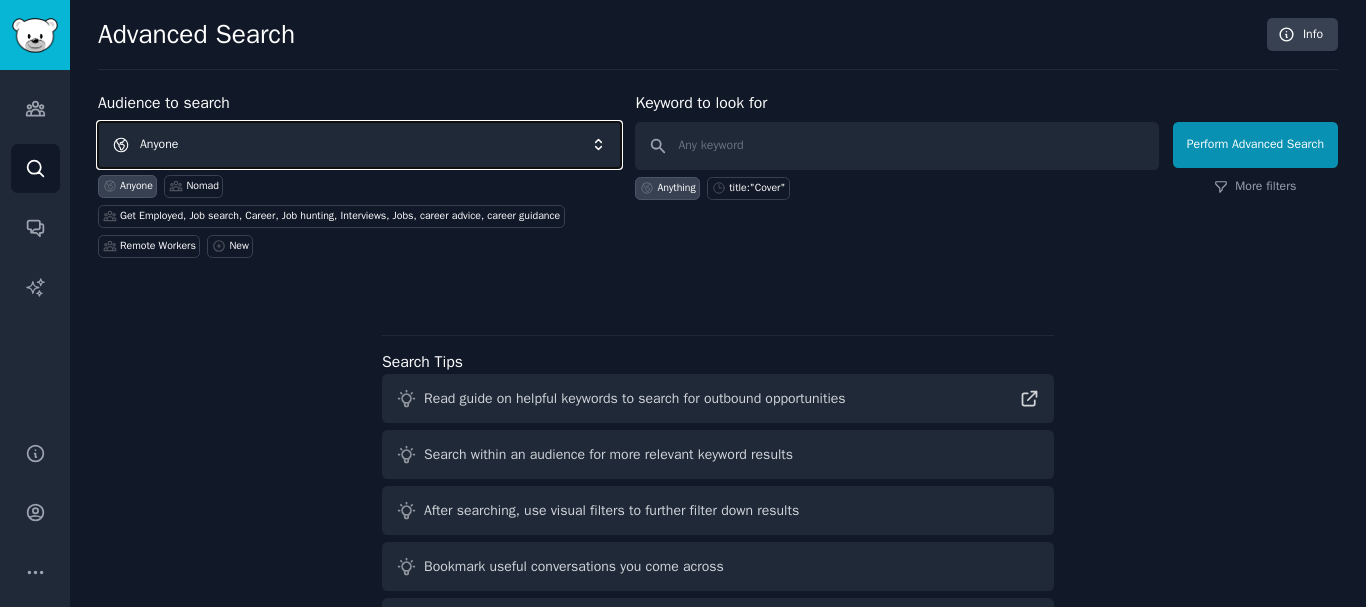 click on "Anyone" at bounding box center (359, 145) 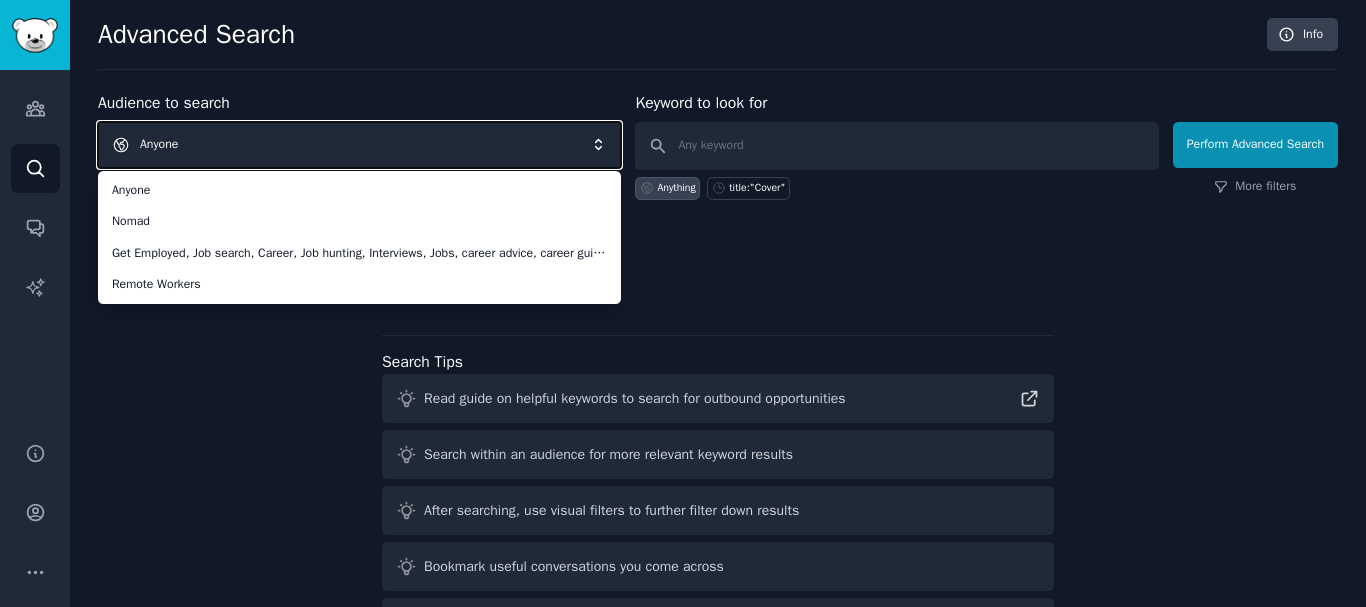 click on "Anyone" at bounding box center (359, 145) 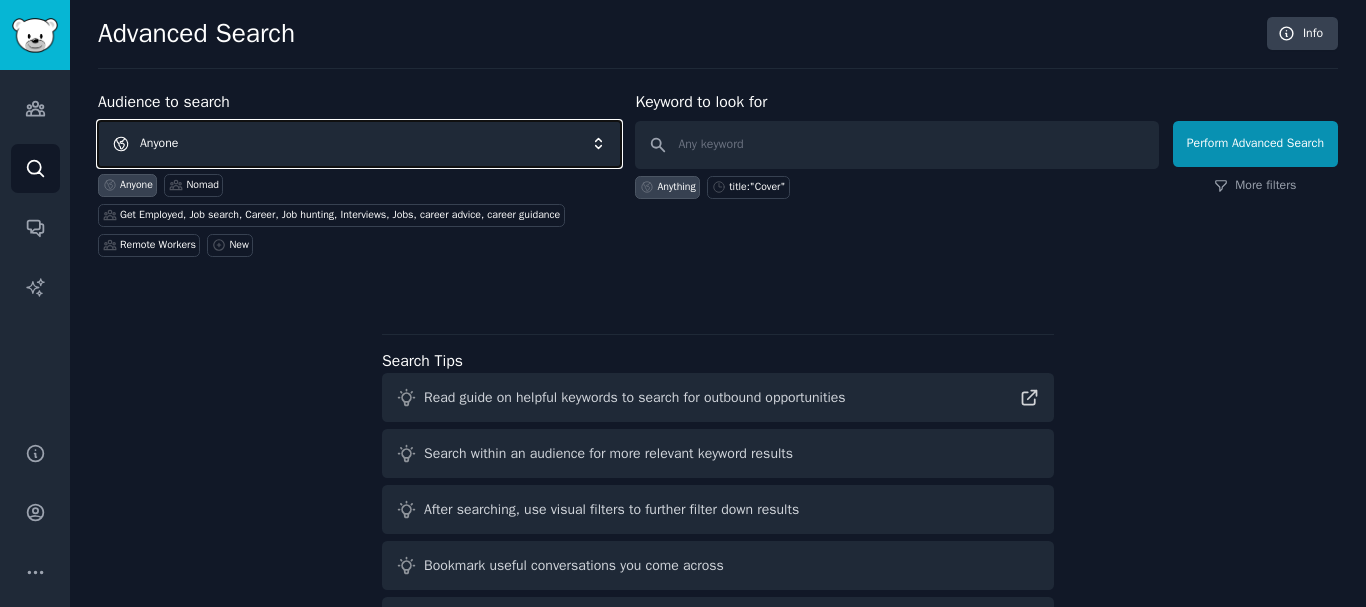 scroll, scrollTop: 0, scrollLeft: 0, axis: both 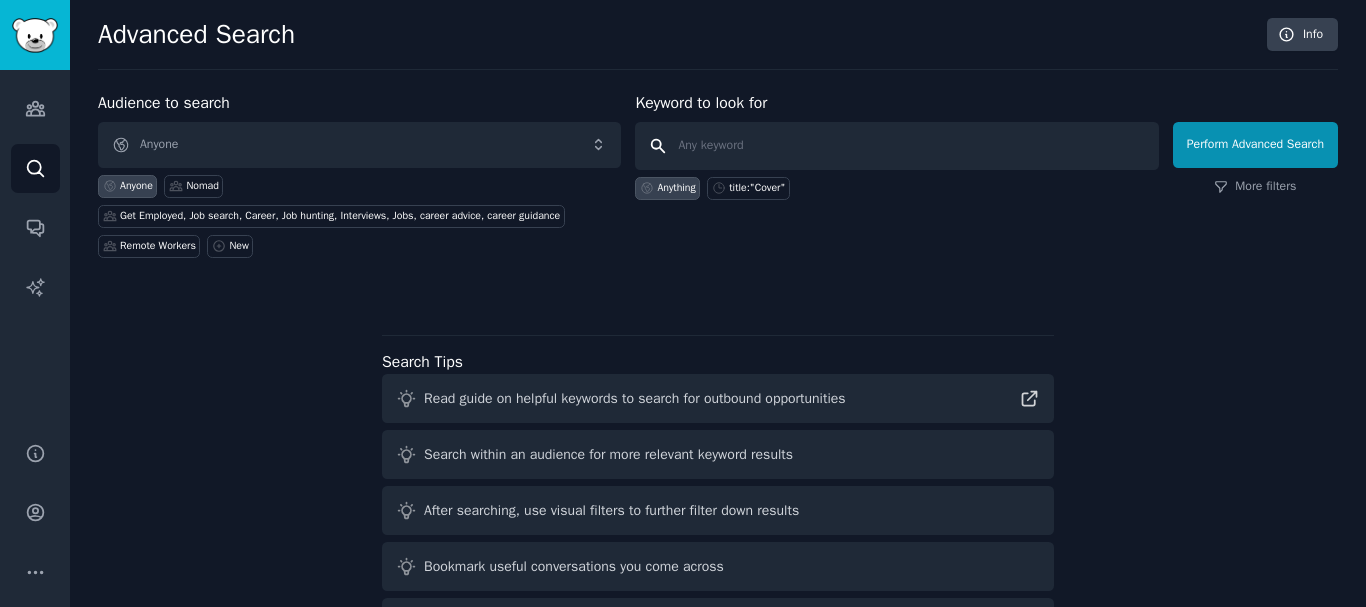 click at bounding box center (896, 146) 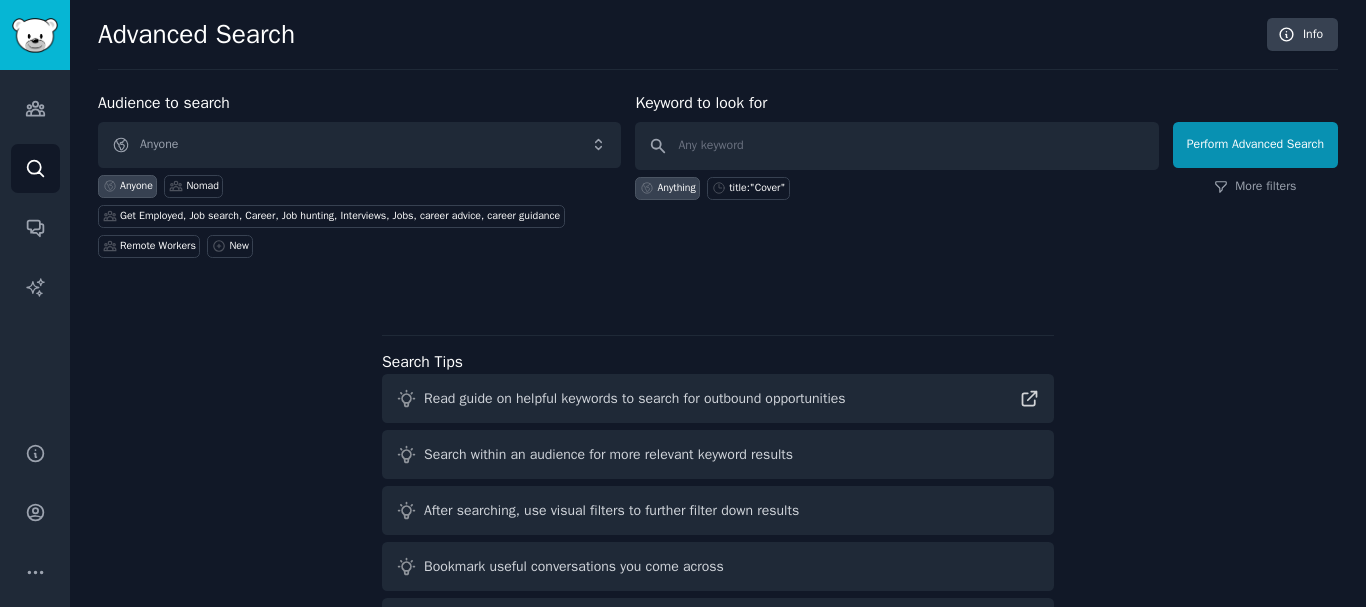 click on "Anything" at bounding box center [676, 188] 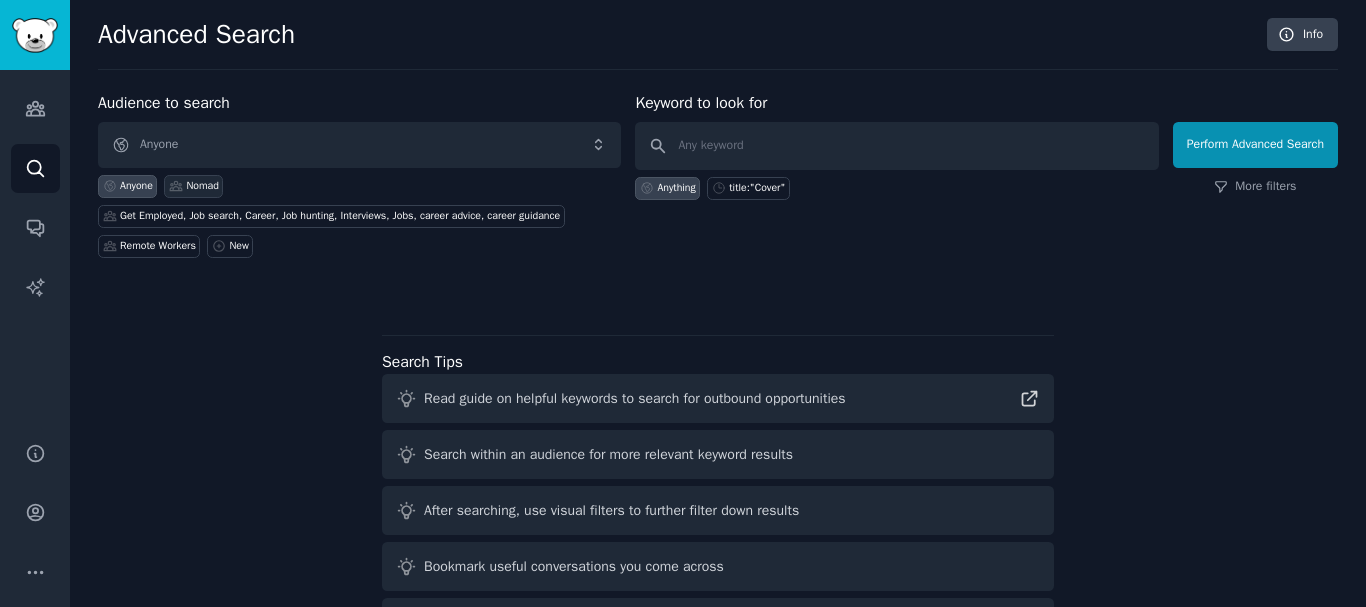 click 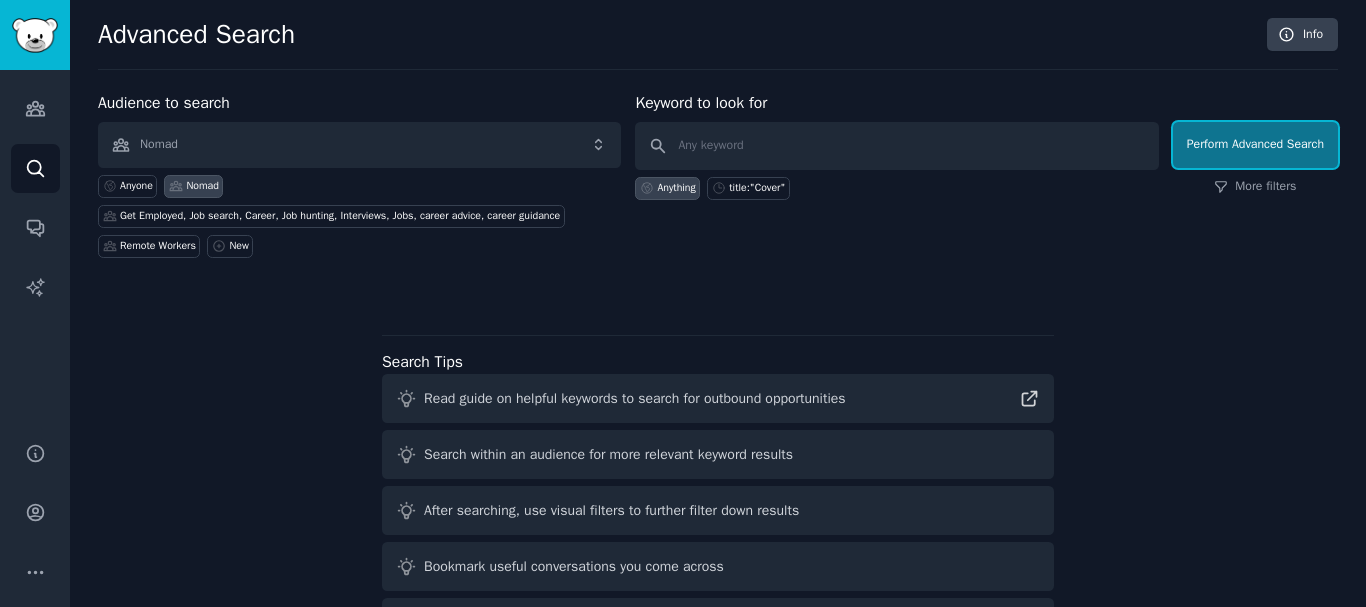 click on "Perform Advanced Search" at bounding box center (1255, 145) 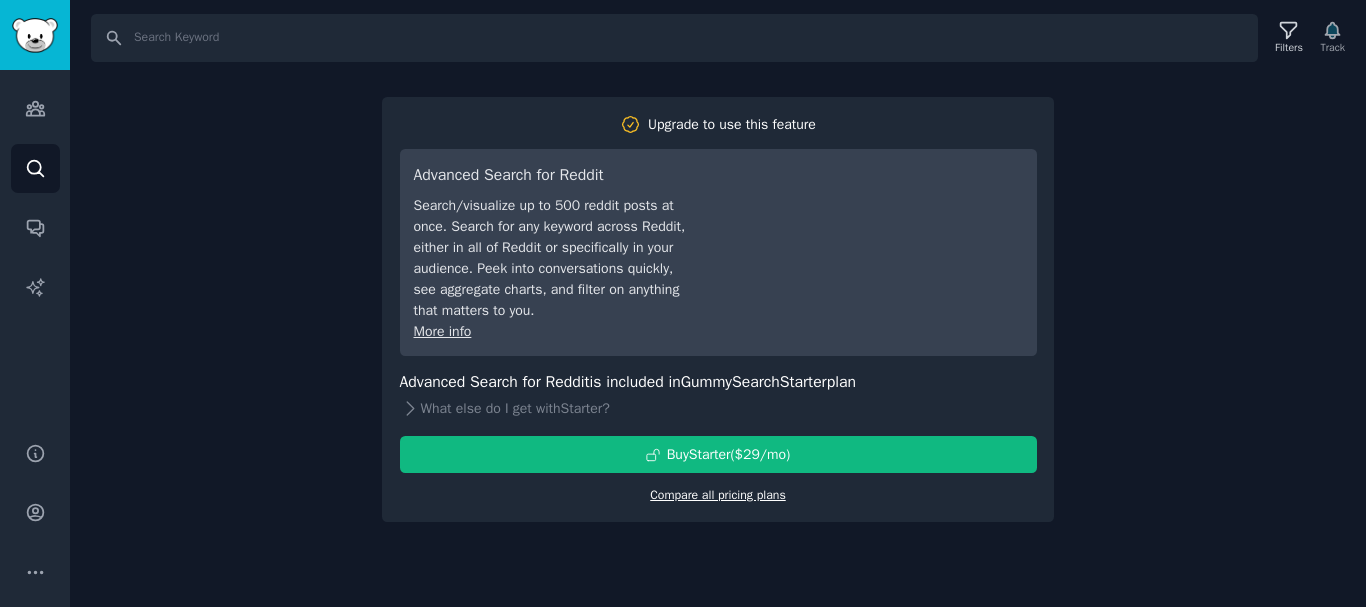 click on "Compare all pricing plans" at bounding box center [718, 495] 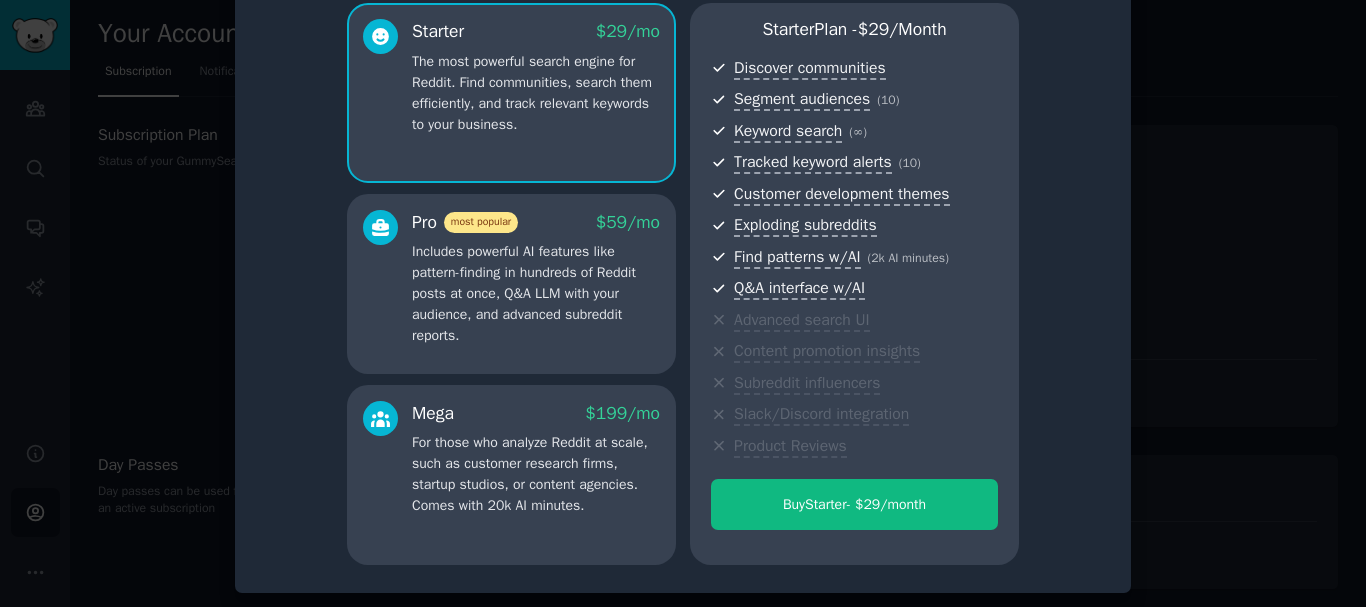 scroll, scrollTop: 0, scrollLeft: 0, axis: both 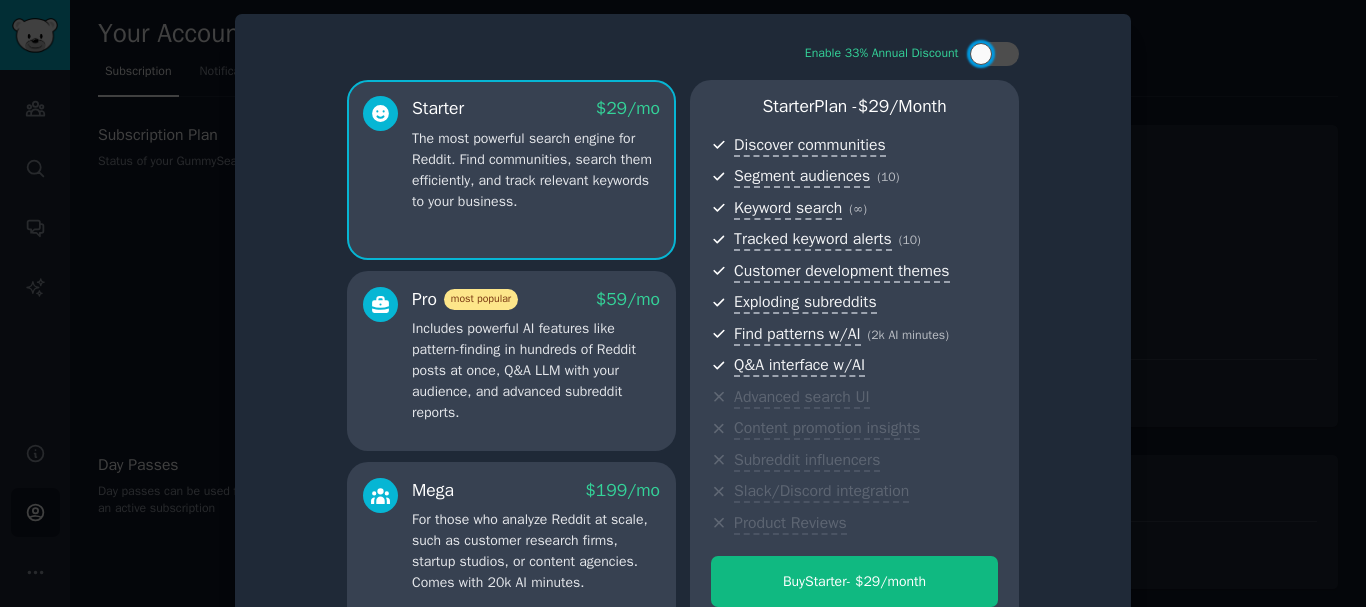 click at bounding box center (683, 303) 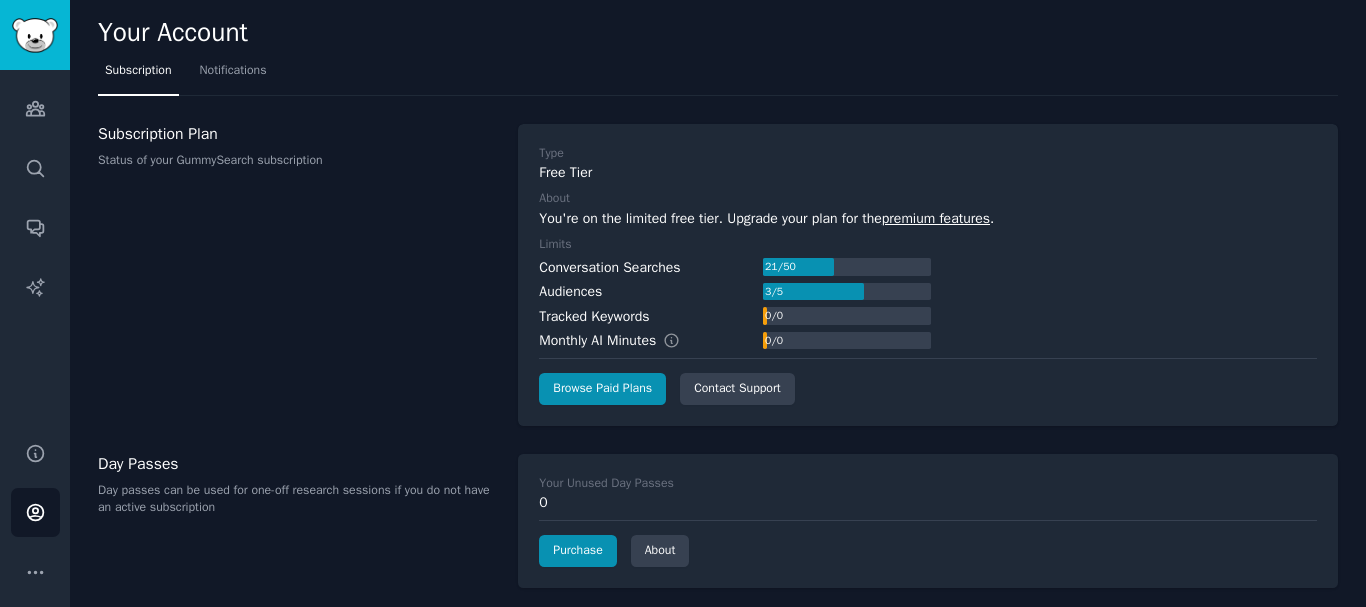 scroll, scrollTop: 0, scrollLeft: 0, axis: both 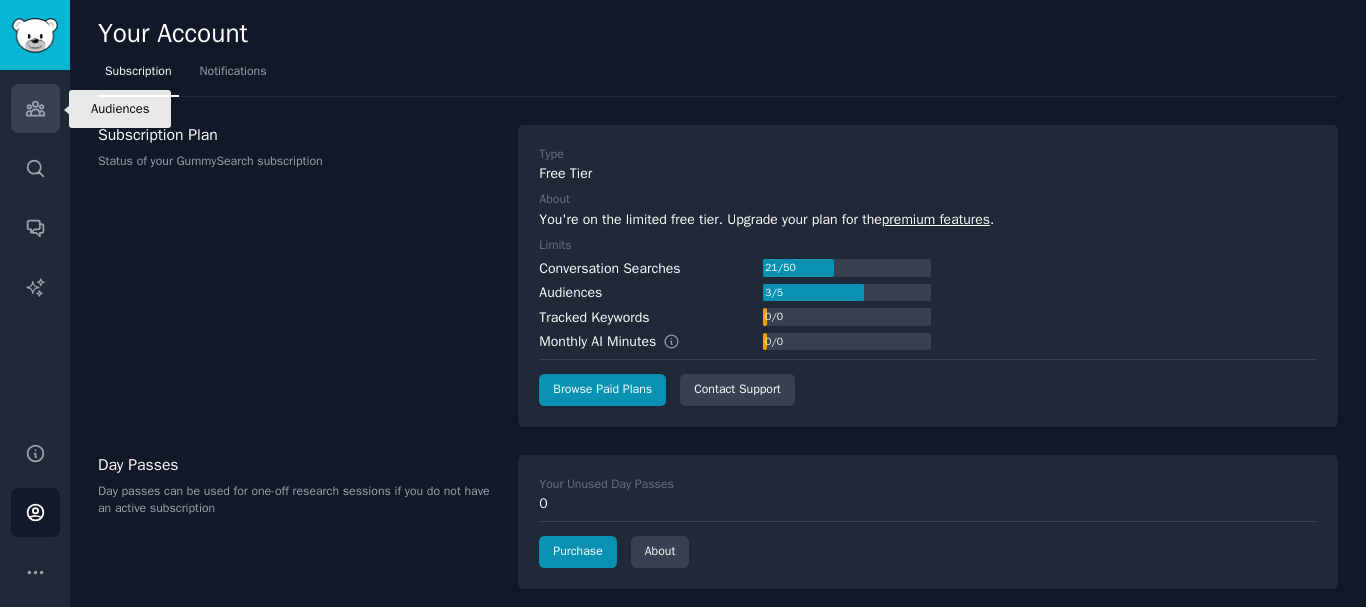 click on "Audiences" at bounding box center (35, 108) 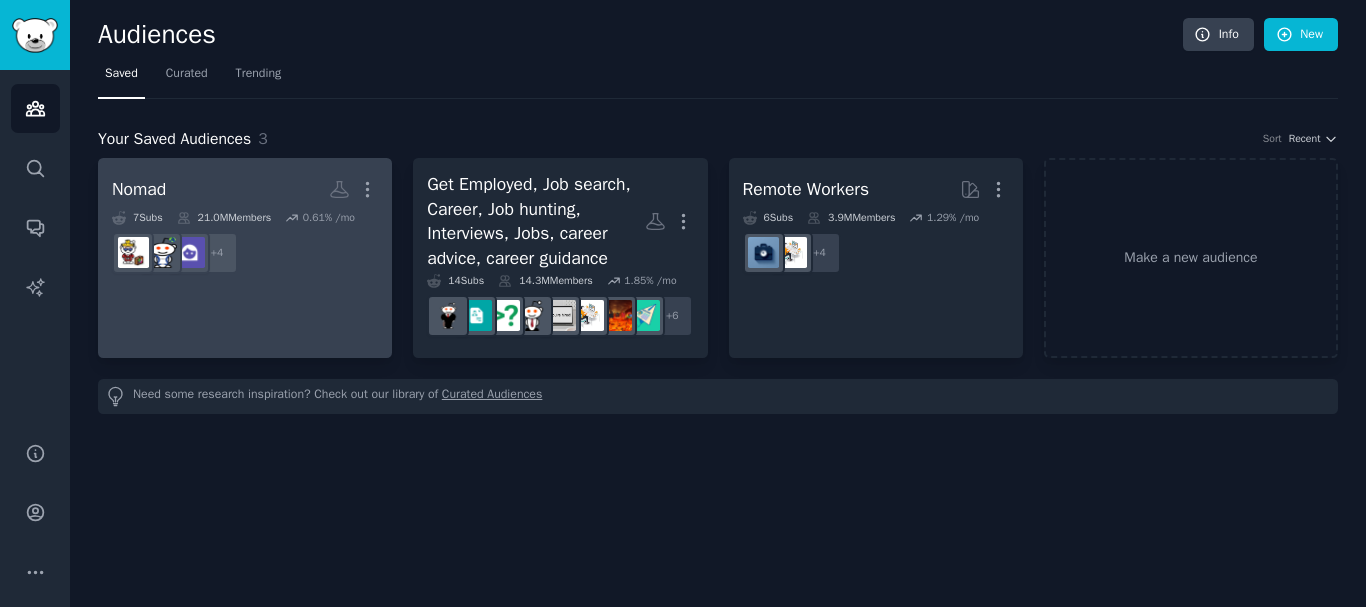 click on "+ 4" at bounding box center [245, 253] 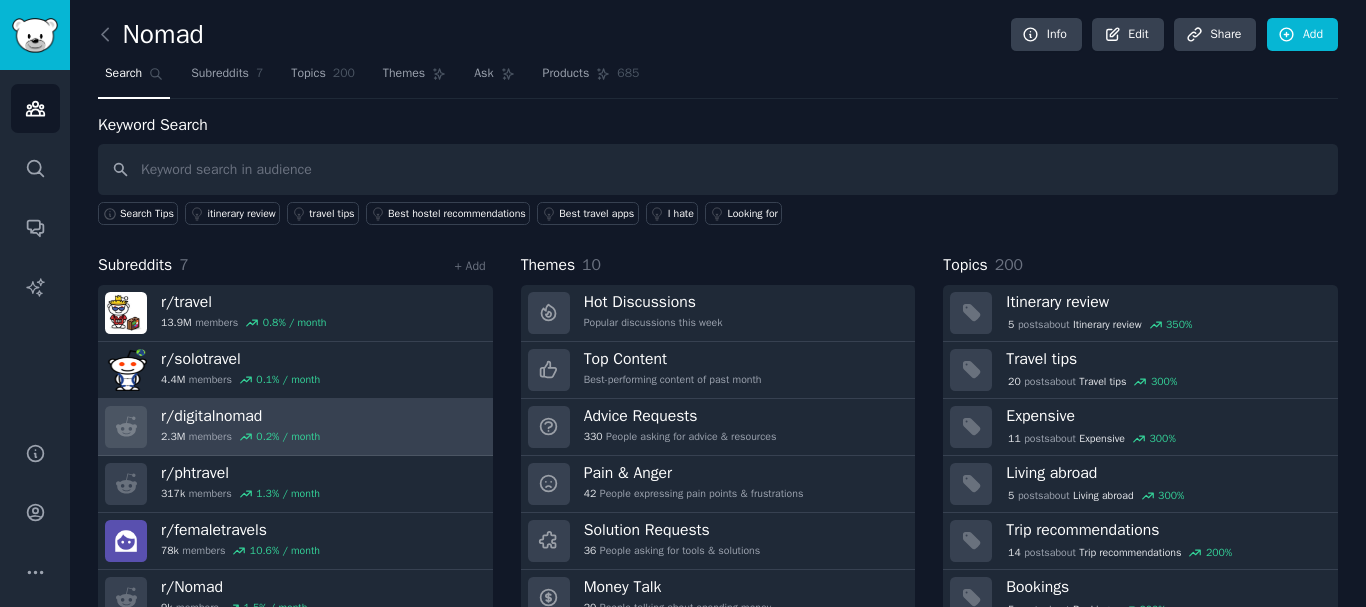 scroll, scrollTop: 83, scrollLeft: 0, axis: vertical 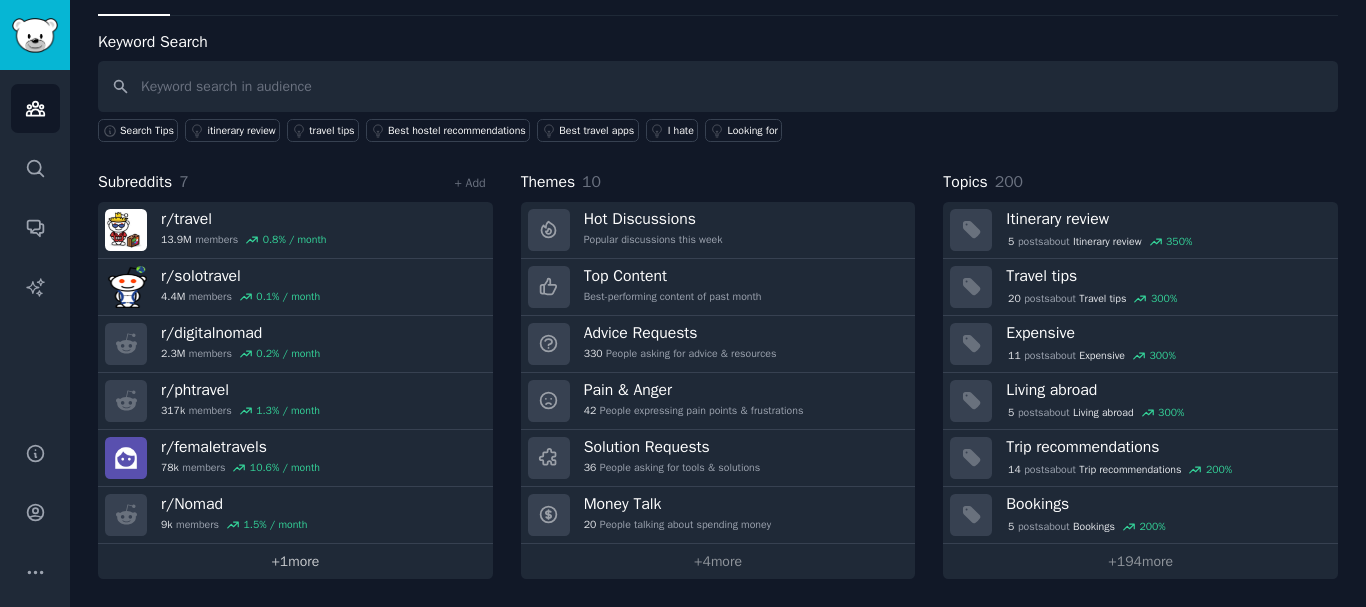 click on "+  1  more" at bounding box center [295, 561] 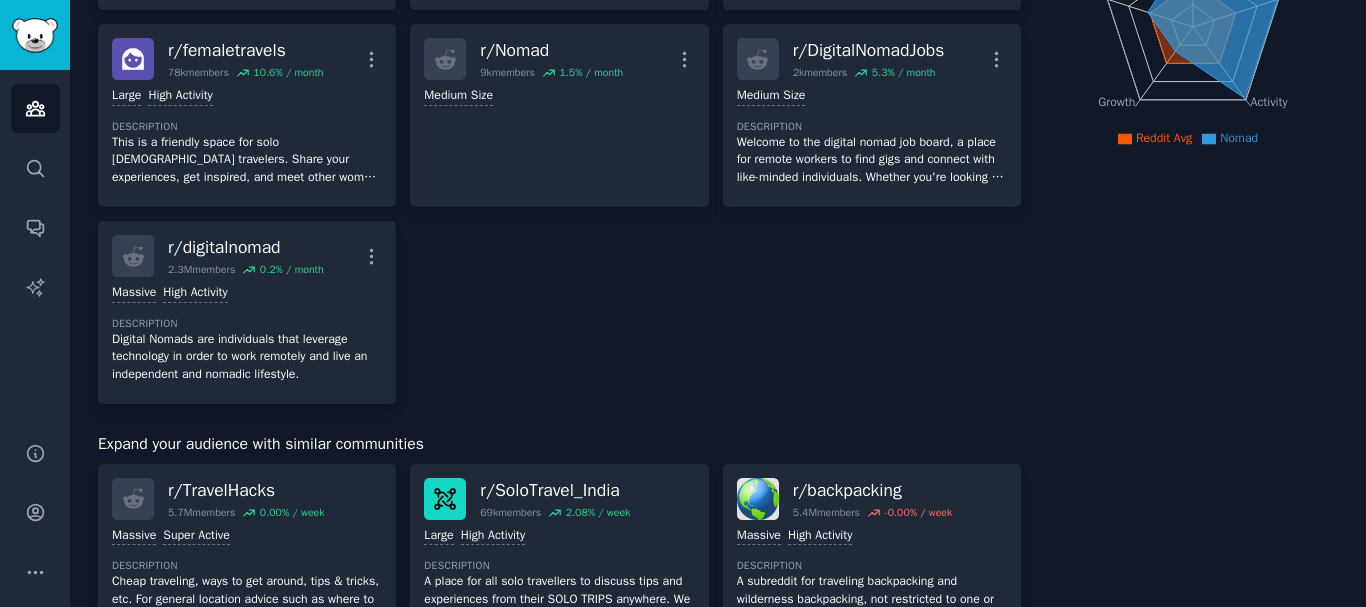 scroll, scrollTop: 0, scrollLeft: 0, axis: both 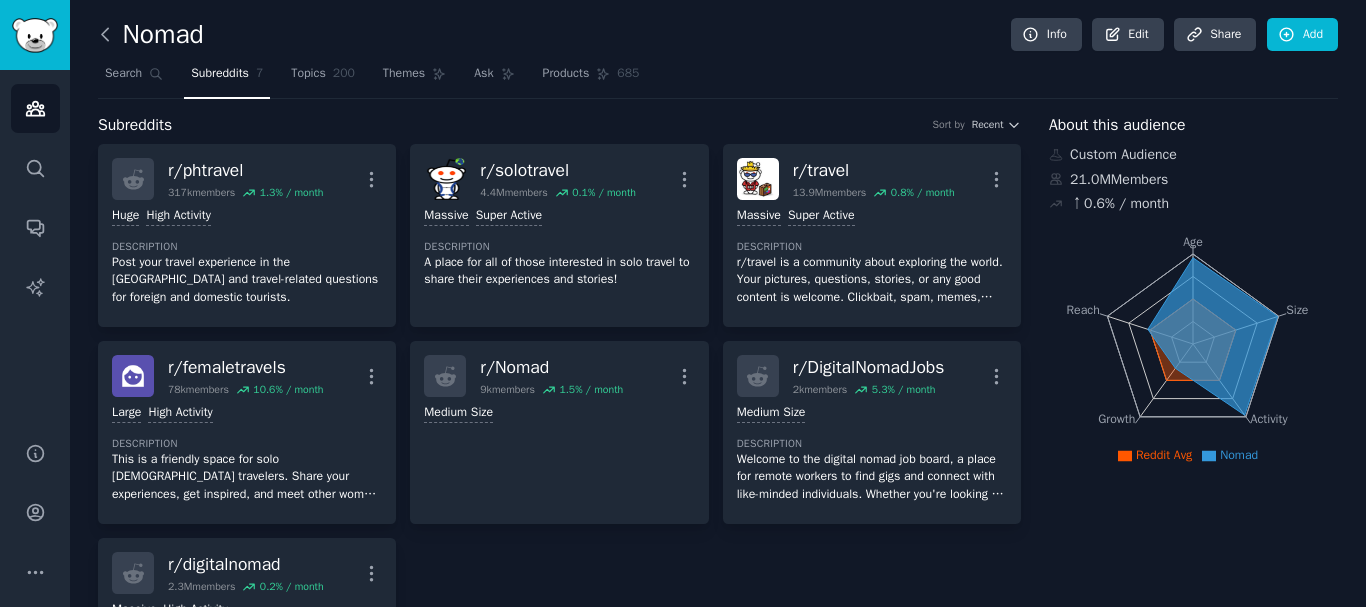 click 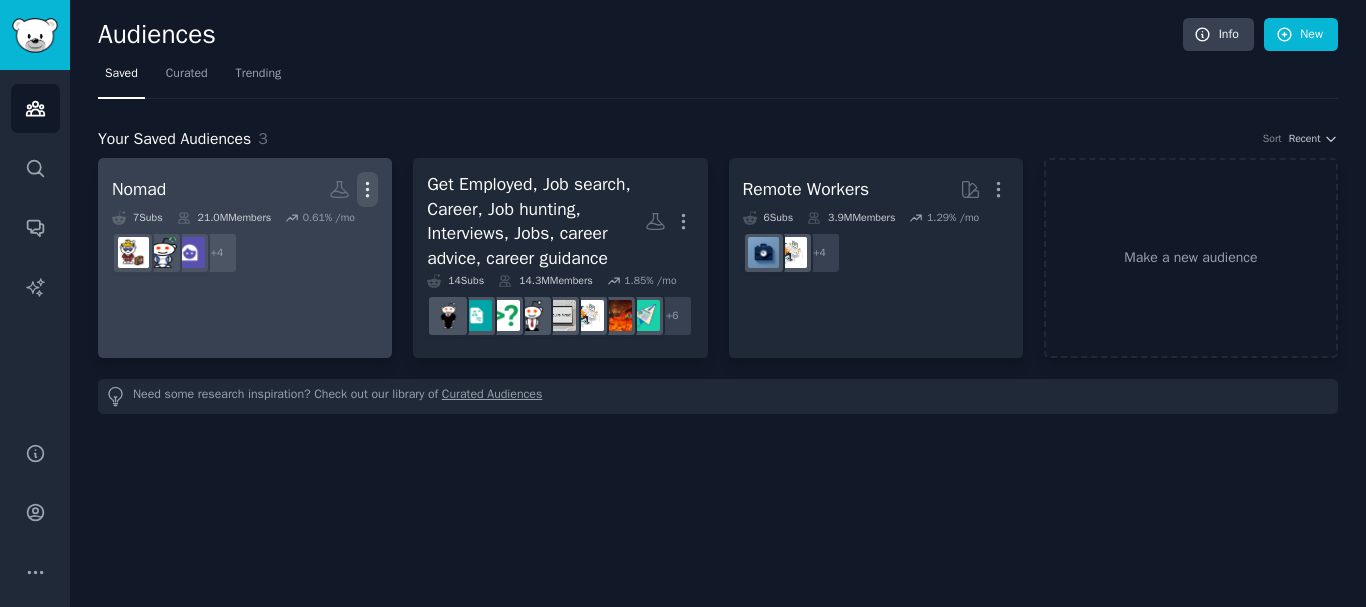 click 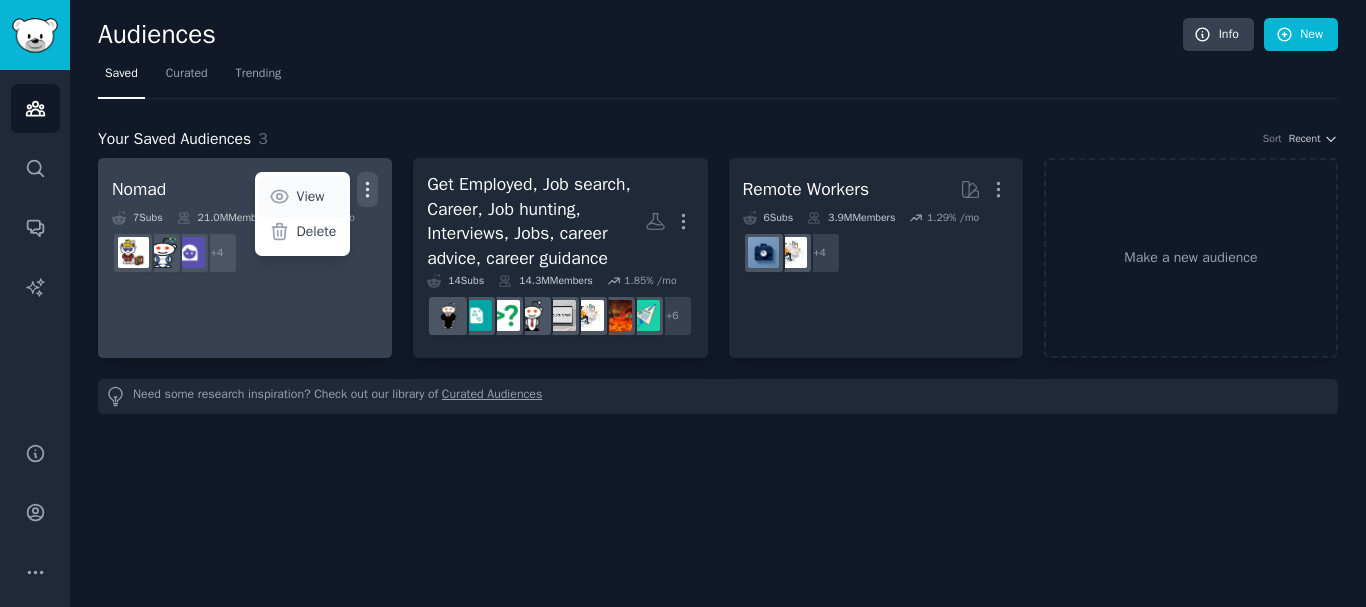 click on "View" at bounding box center [311, 196] 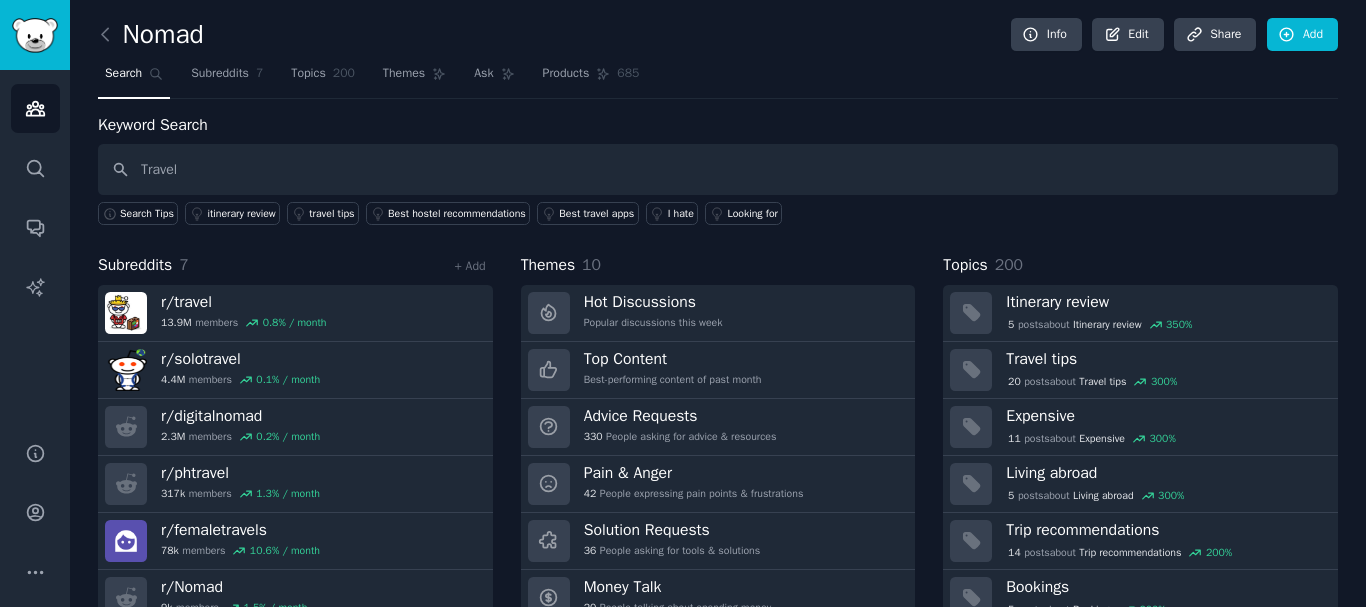 type on "Travel" 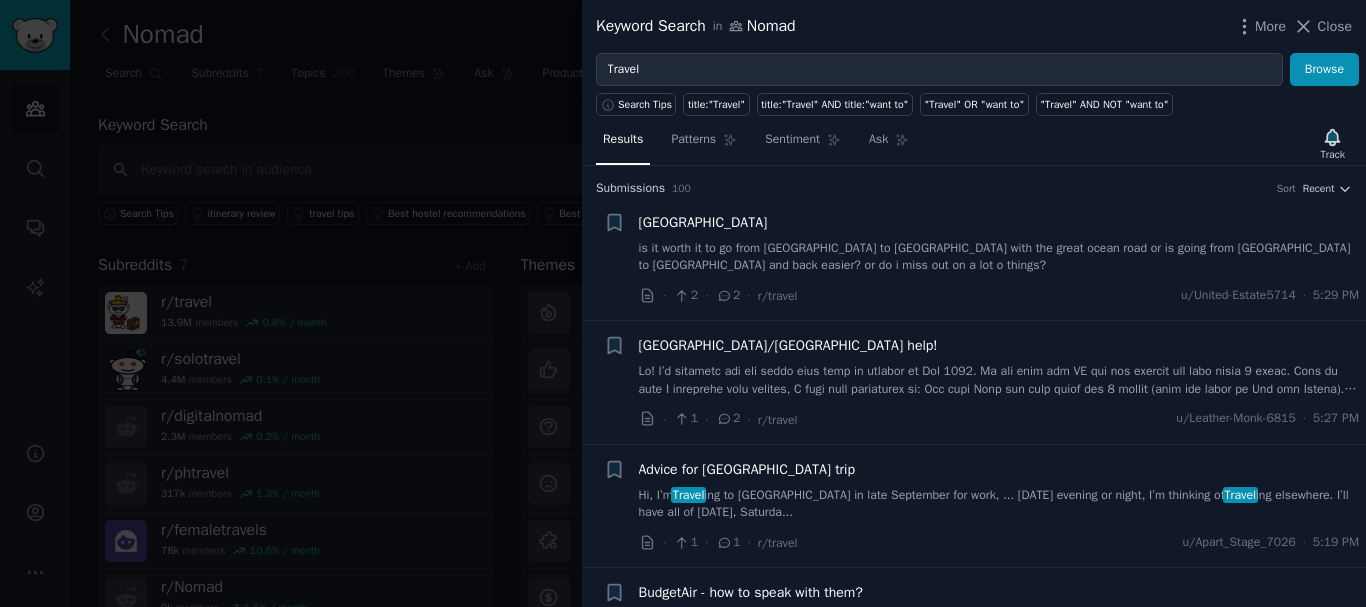 click at bounding box center (683, 303) 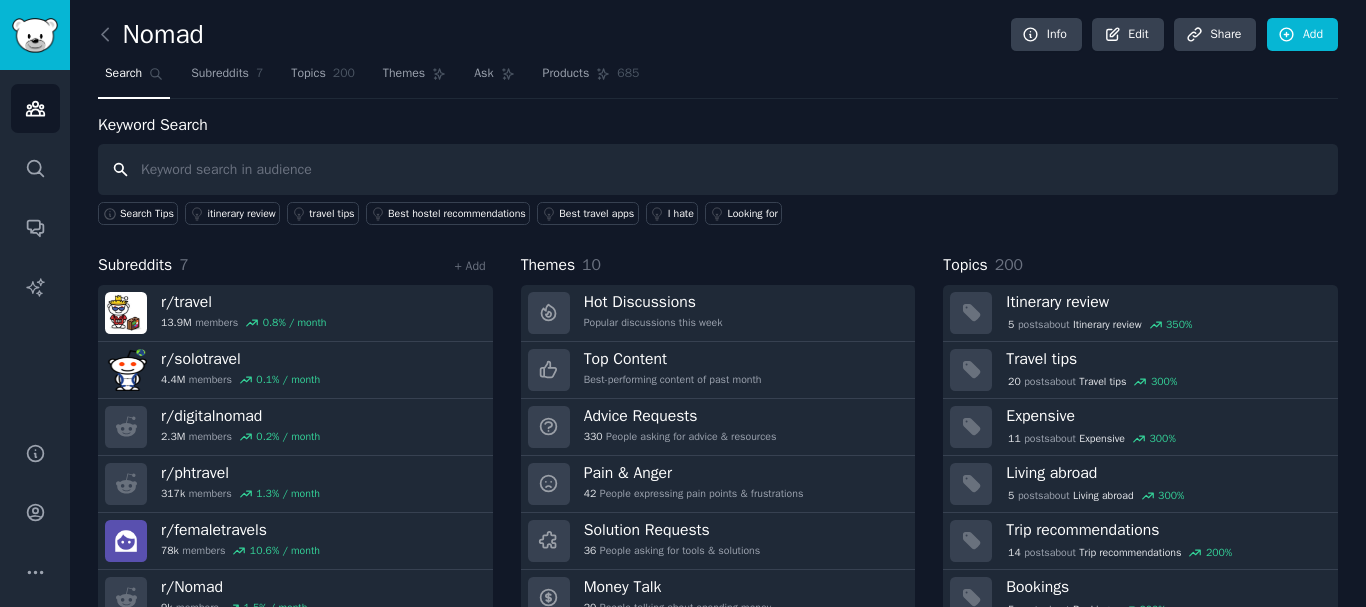 scroll, scrollTop: 83, scrollLeft: 0, axis: vertical 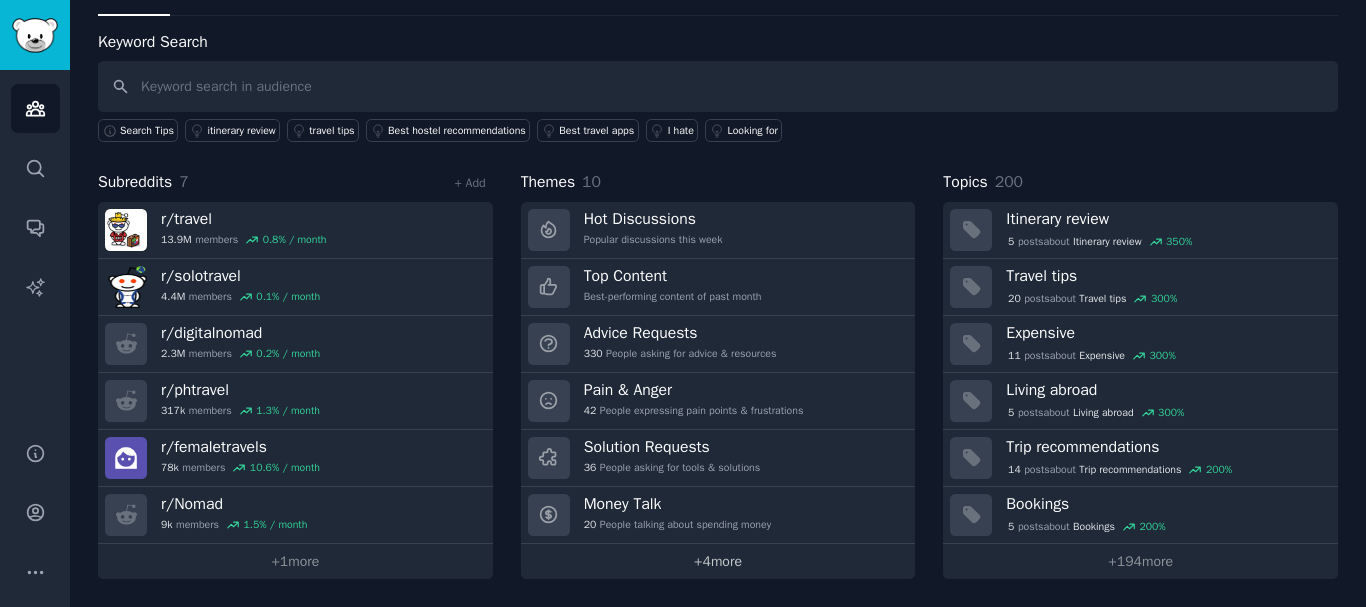 click on "+  4  more" at bounding box center (718, 561) 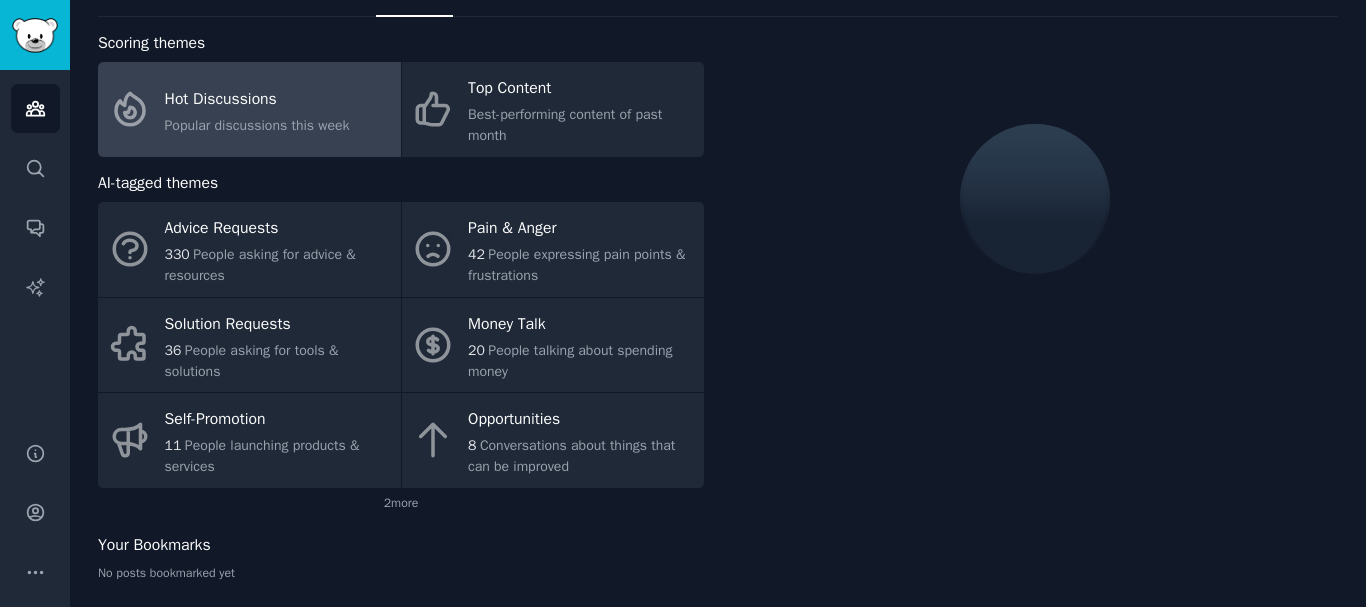 scroll, scrollTop: 83, scrollLeft: 0, axis: vertical 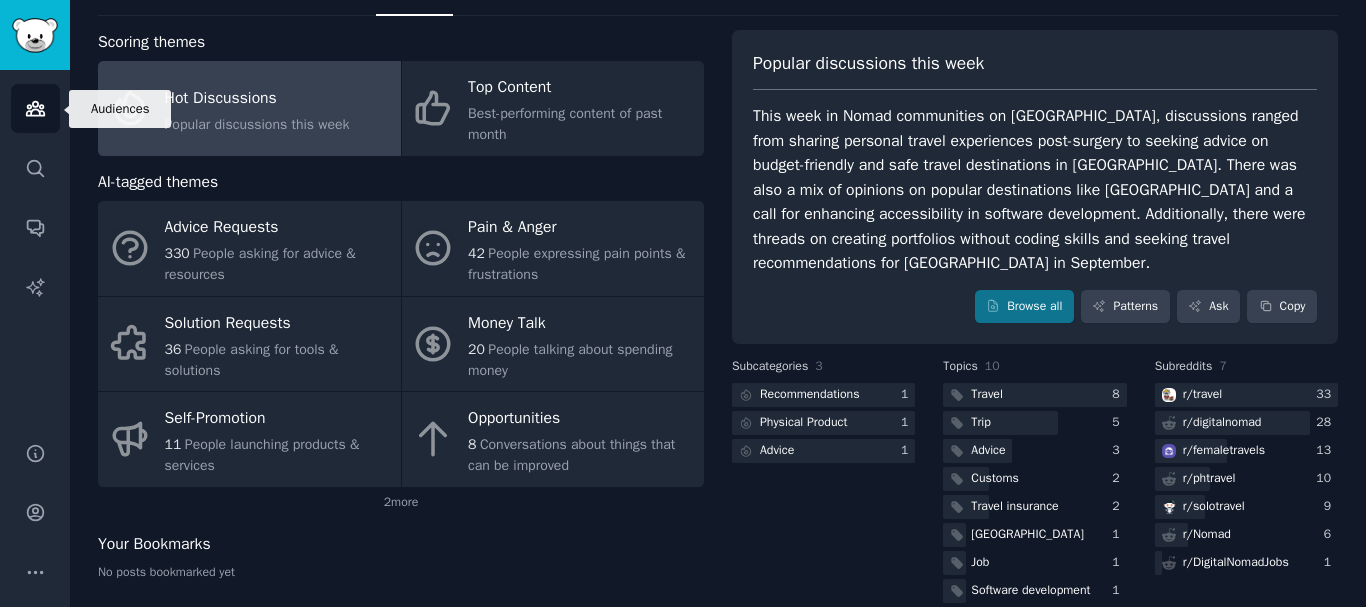 click on "Audiences" at bounding box center [35, 108] 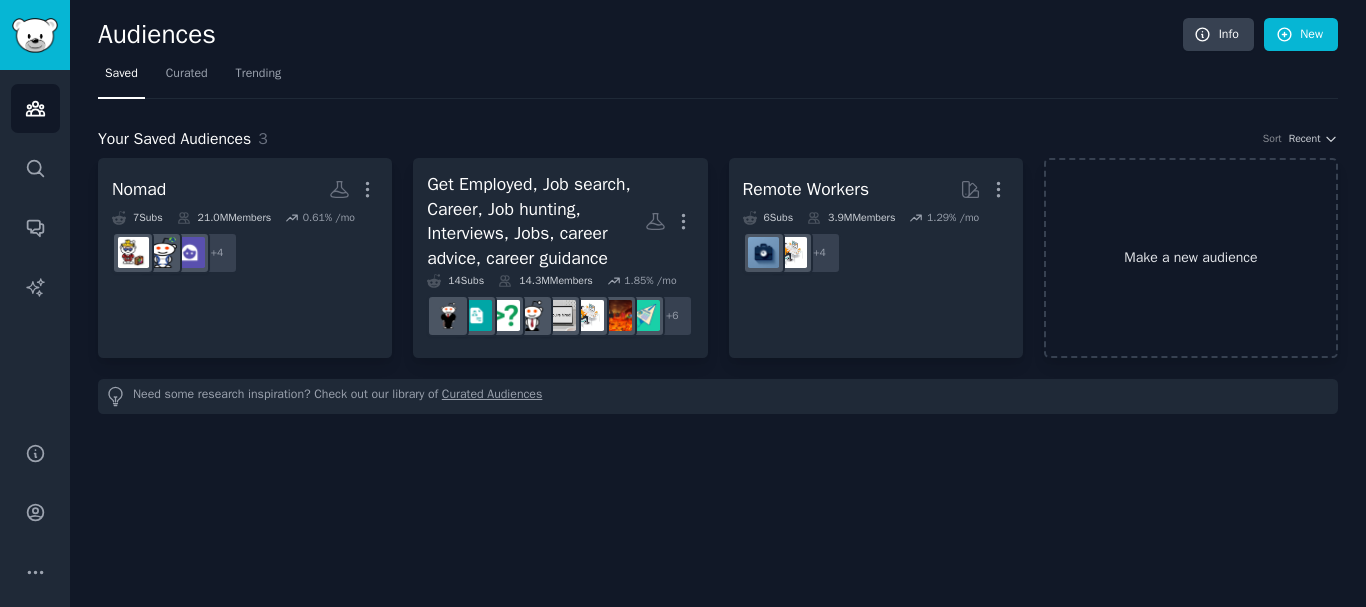 click on "Make a new audience" at bounding box center [1191, 258] 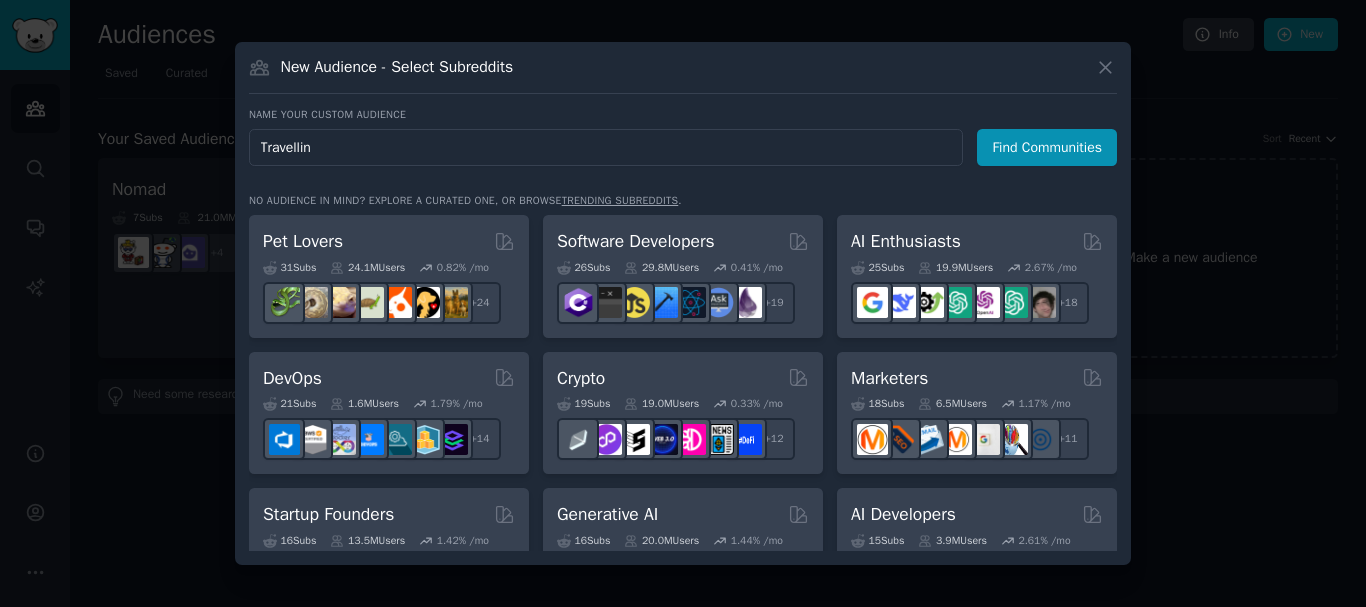 type on "Travelling" 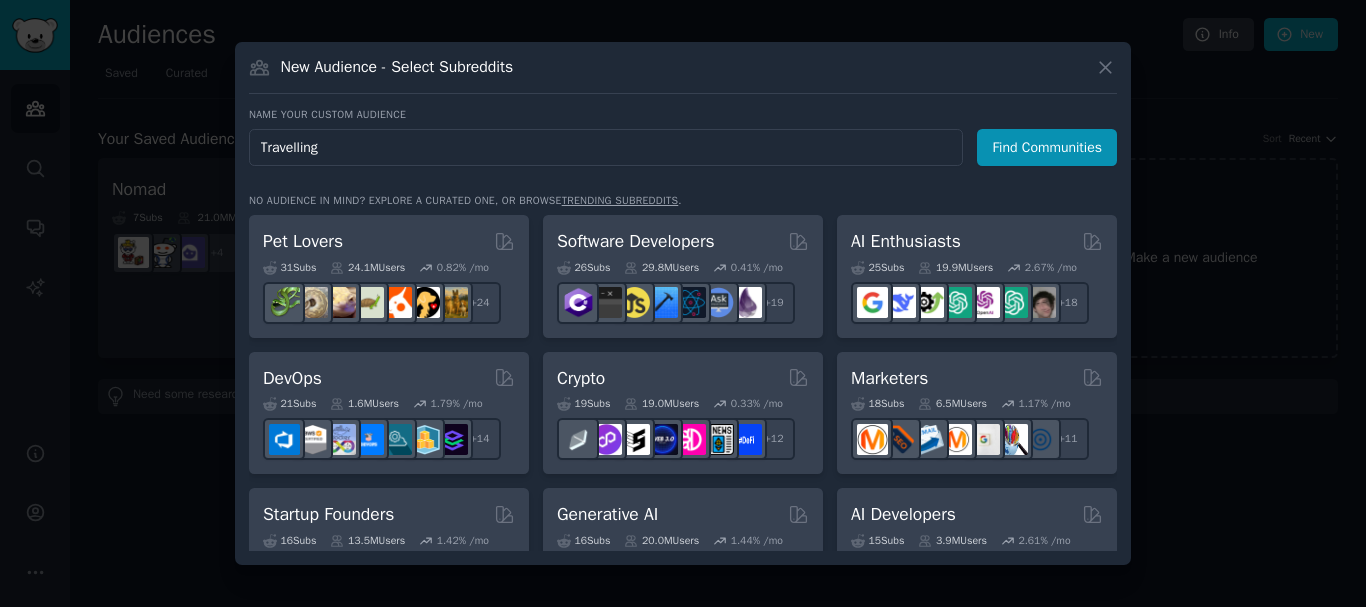 click on "Find Communities" at bounding box center (1047, 147) 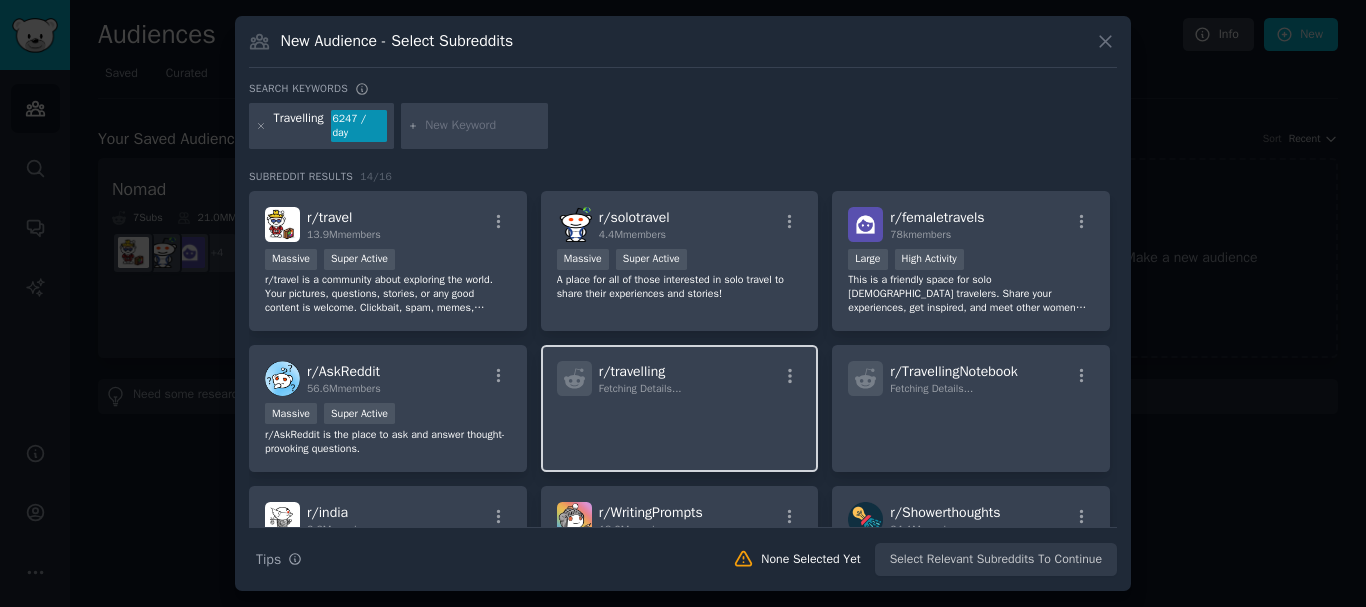 click on "r/ travelling Fetching Details..." at bounding box center [680, 378] 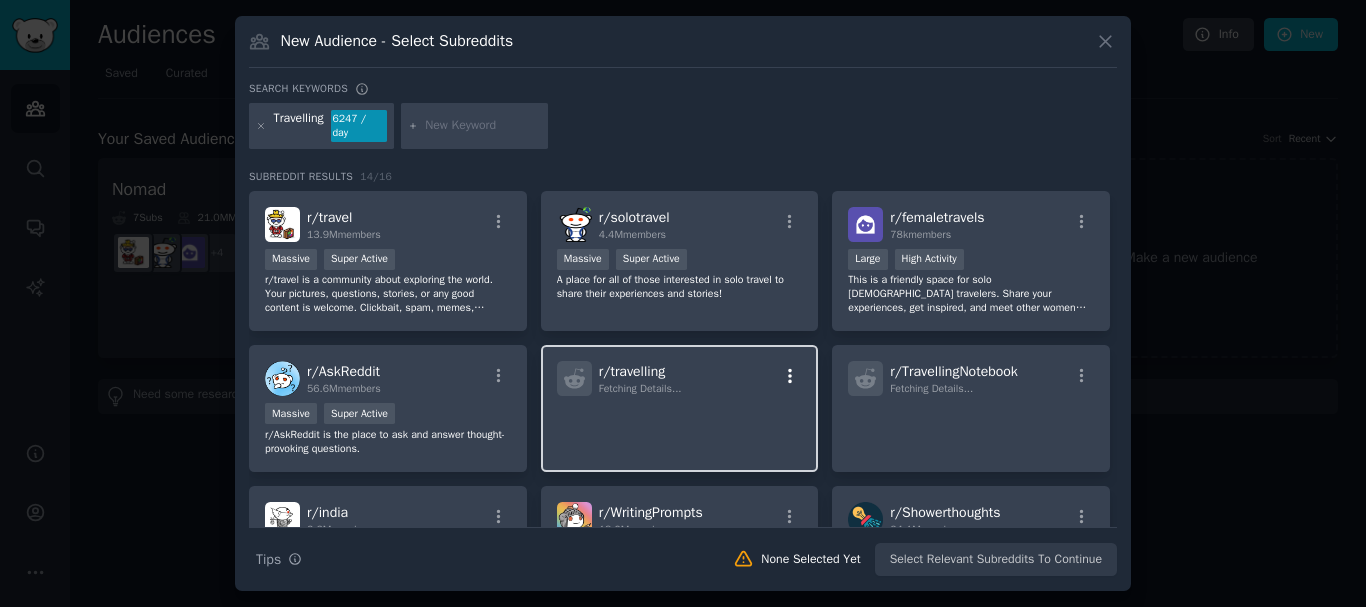 click 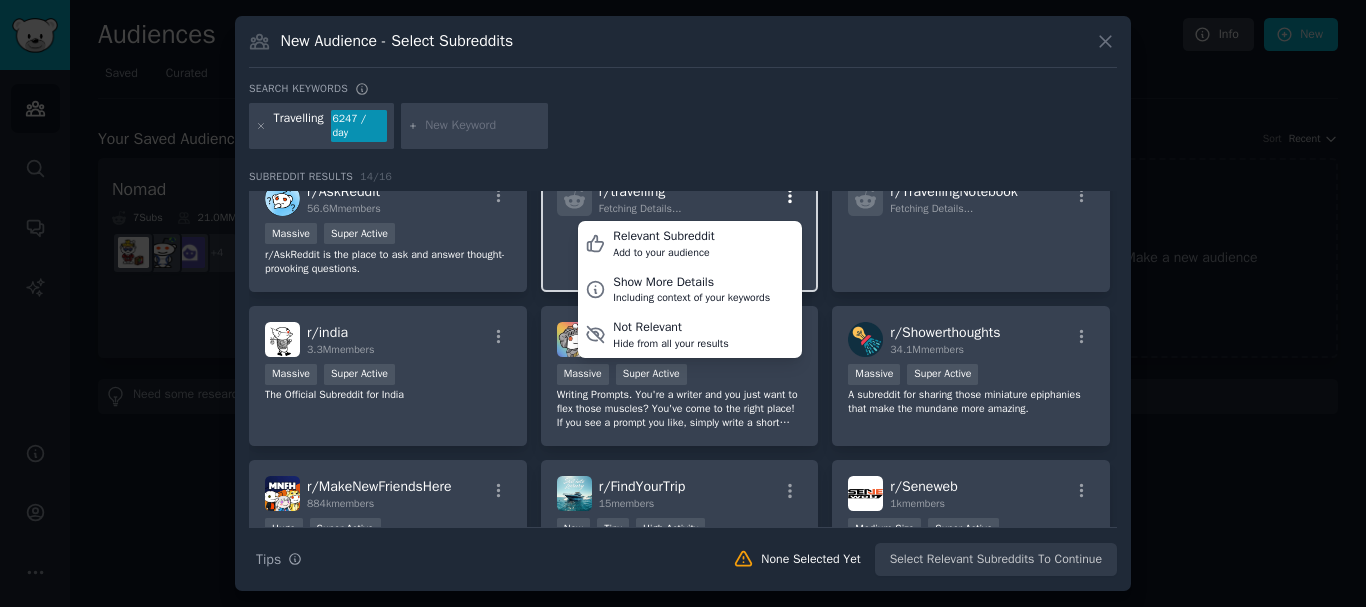 scroll, scrollTop: 242, scrollLeft: 0, axis: vertical 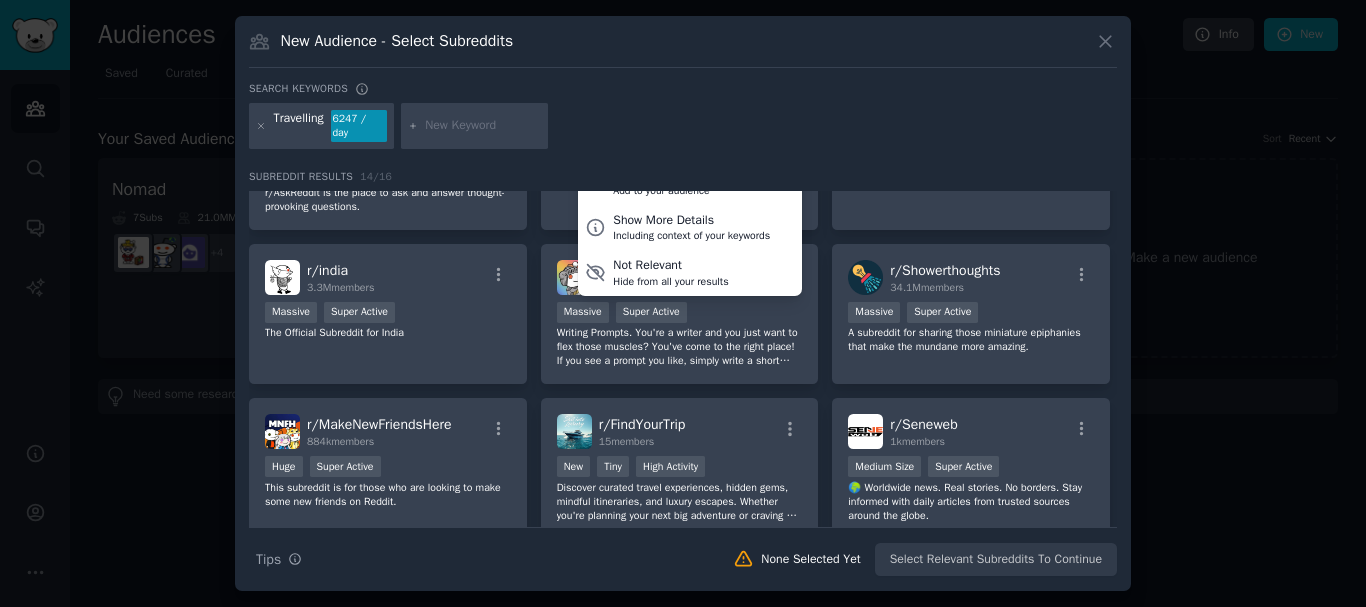 click at bounding box center [683, 303] 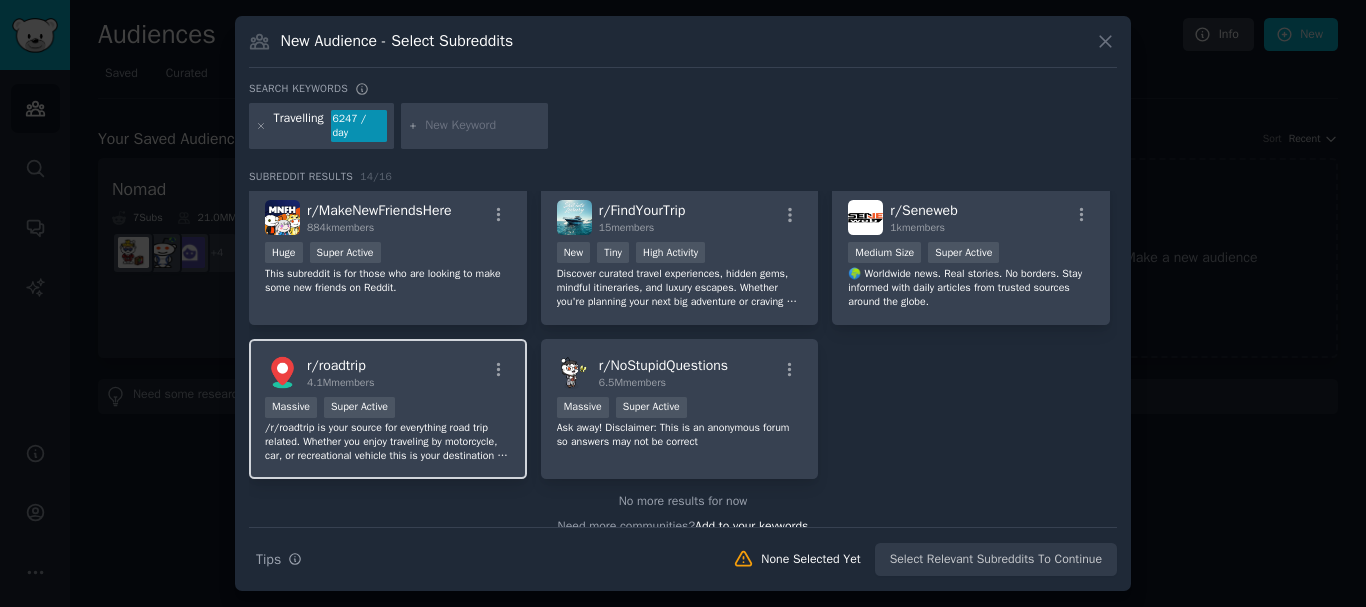 scroll, scrollTop: 478, scrollLeft: 0, axis: vertical 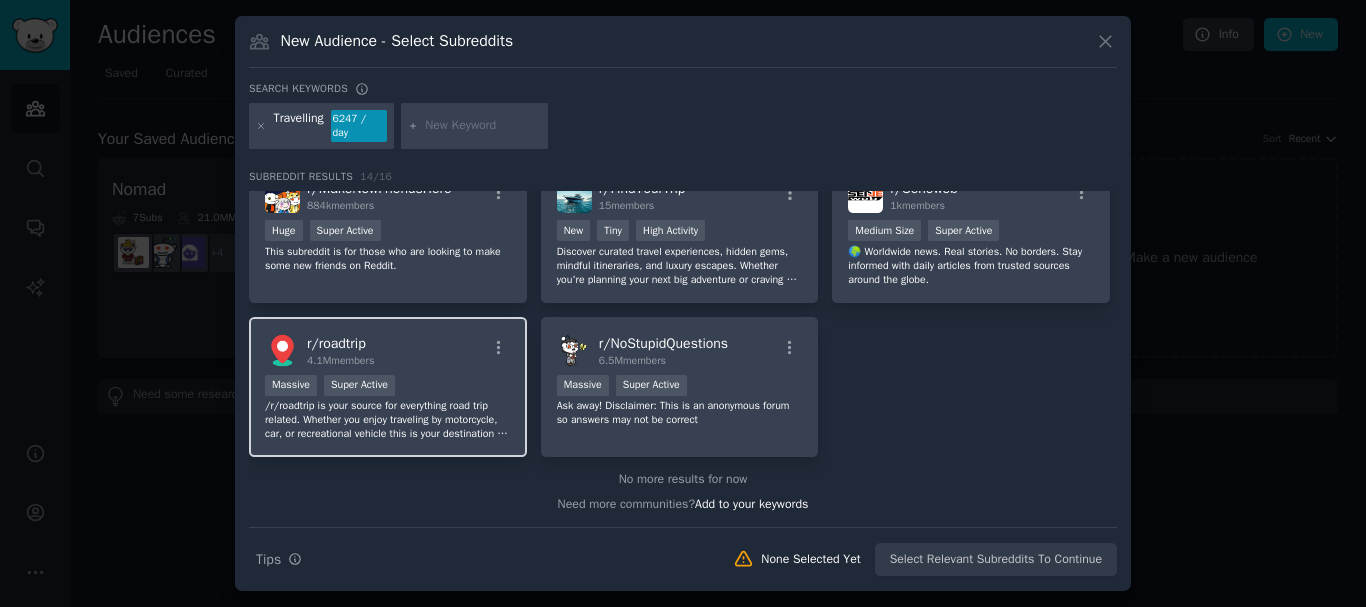 click on "/r/roadtrip is your source for everything road trip related. Whether you enjoy traveling by motorcycle, car, or recreational vehicle this is your destination for everything related to road trips!" at bounding box center (388, 420) 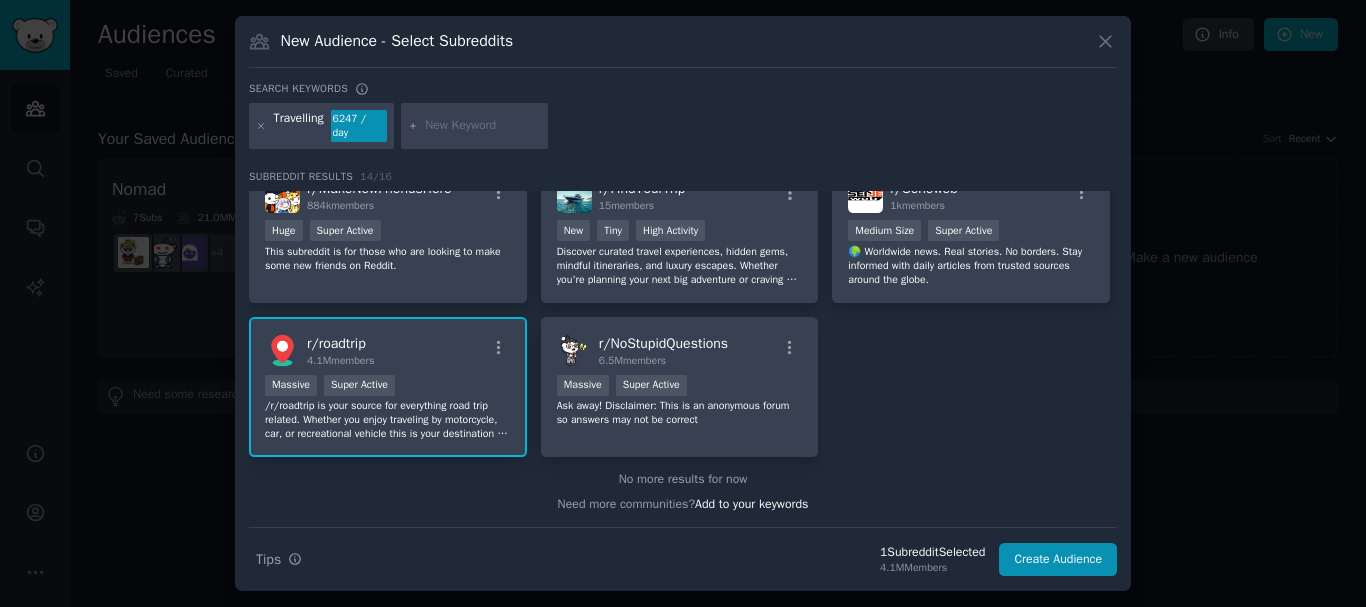 click on "r/ roadtrip" at bounding box center [336, 343] 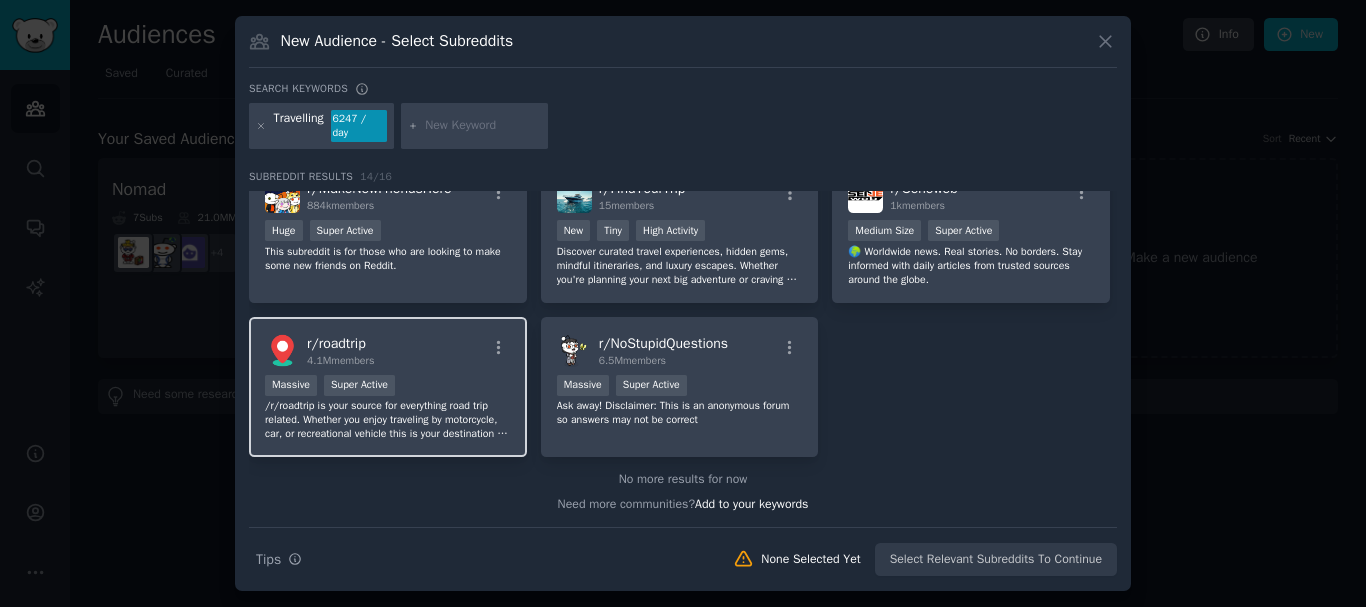 click on "r/ roadtrip" at bounding box center (336, 343) 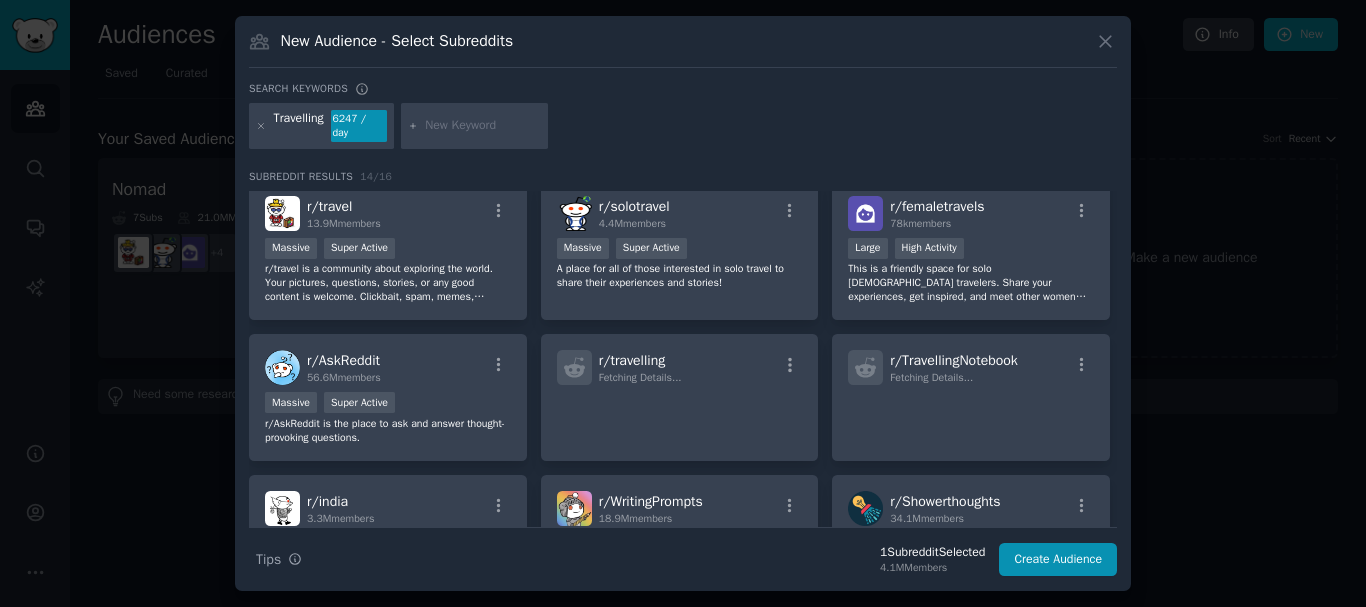 scroll, scrollTop: 0, scrollLeft: 0, axis: both 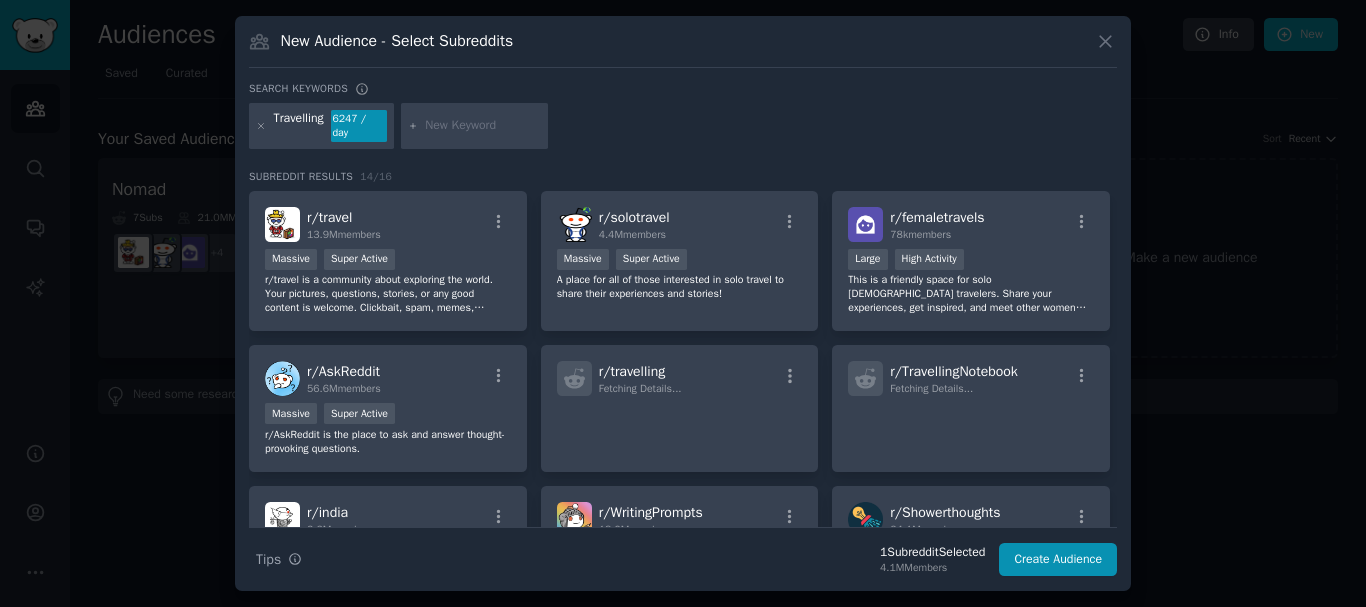click on "Travelling" at bounding box center (299, 126) 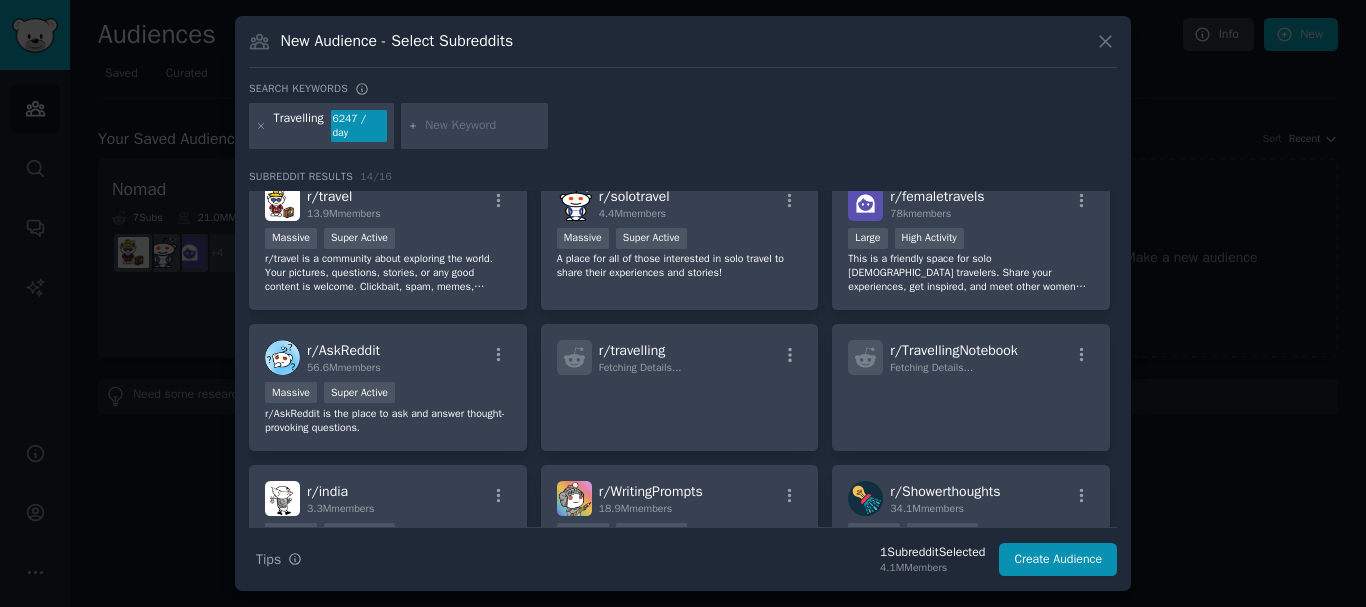 scroll, scrollTop: 0, scrollLeft: 0, axis: both 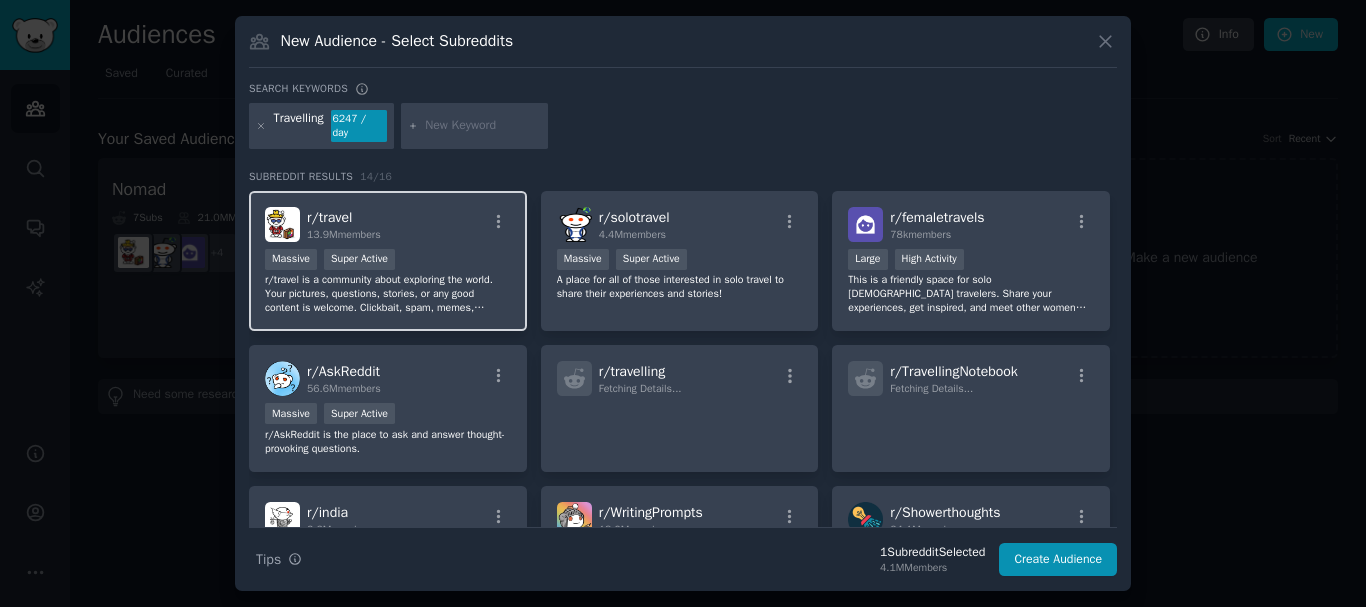 click on "Massive Super Active" at bounding box center (388, 261) 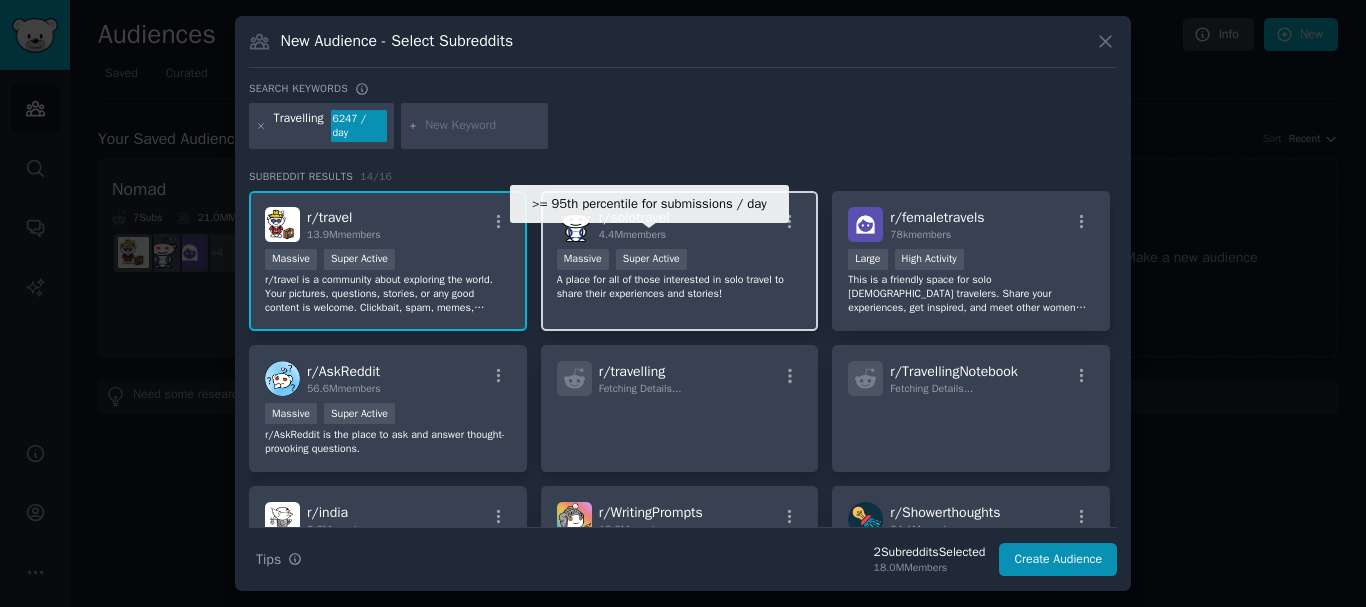click on "Super Active" at bounding box center (651, 259) 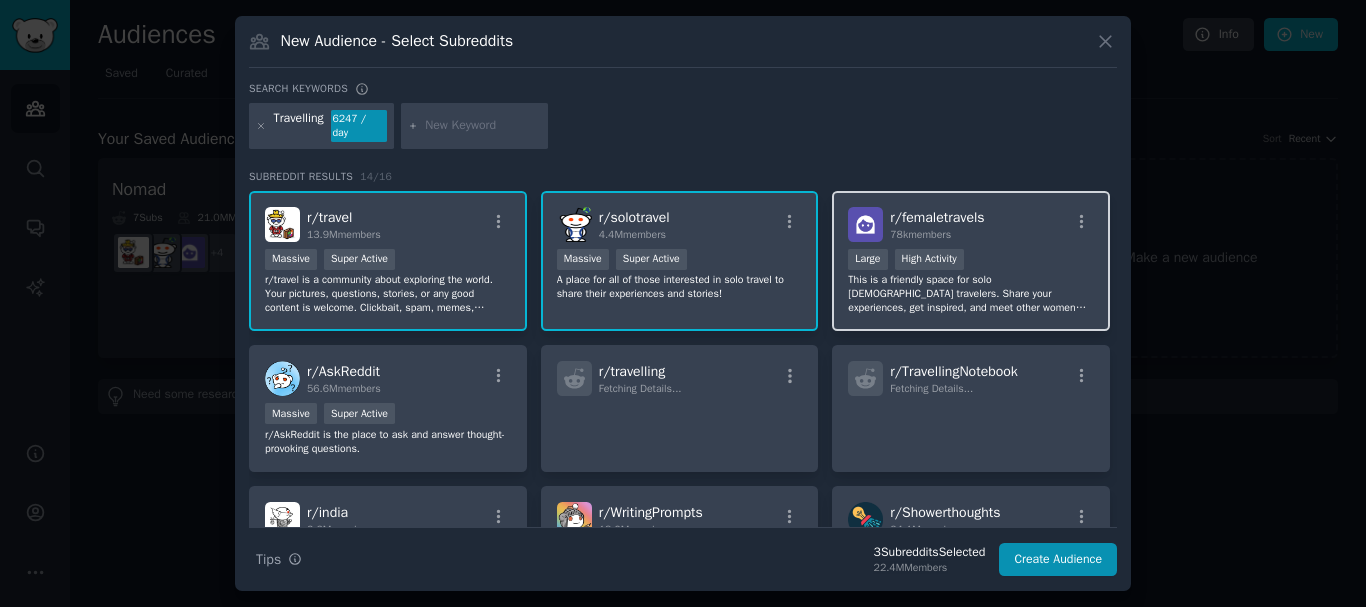 click on ">= 80th percentile for submissions / day Large High Activity" at bounding box center [971, 261] 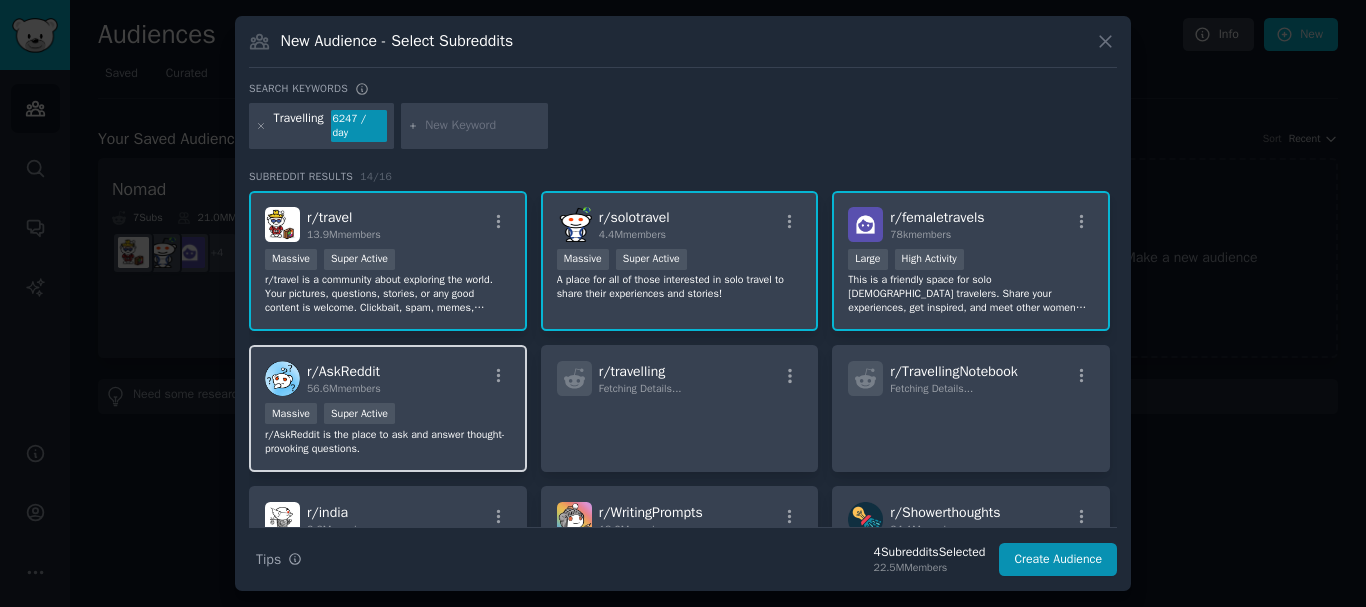 click on "r/ AskReddit 56.6M  members Massive Super Active r/AskReddit is the place to ask and answer thought-provoking questions." at bounding box center [388, 408] 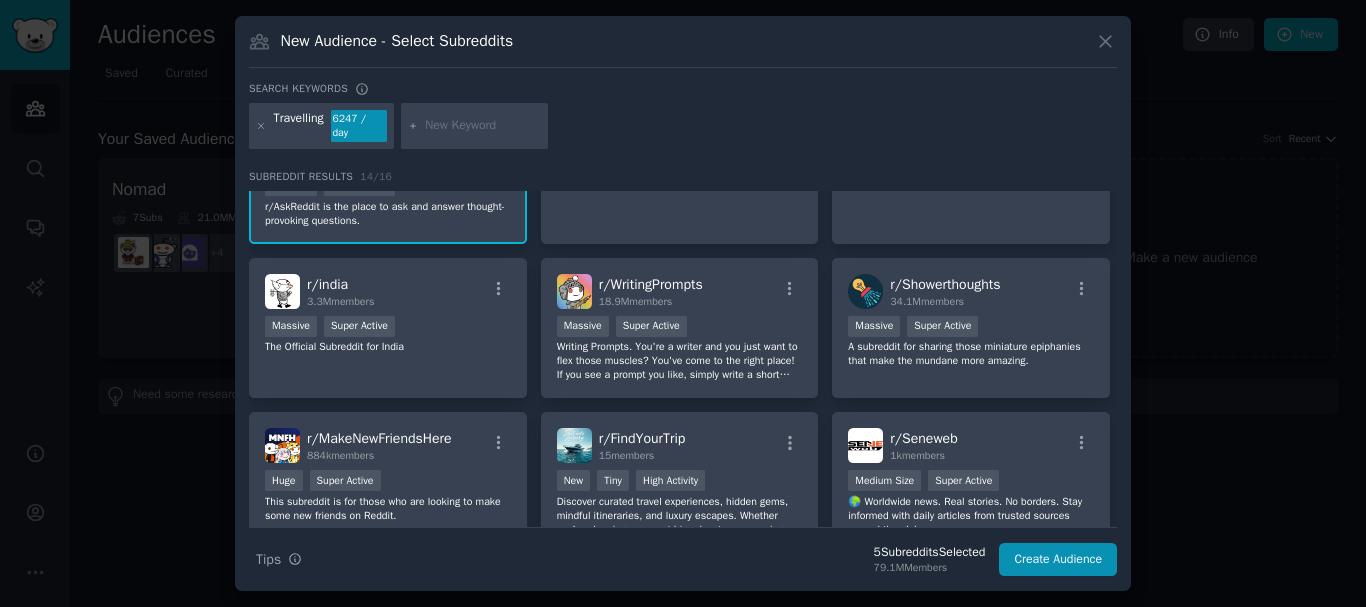 scroll, scrollTop: 221, scrollLeft: 0, axis: vertical 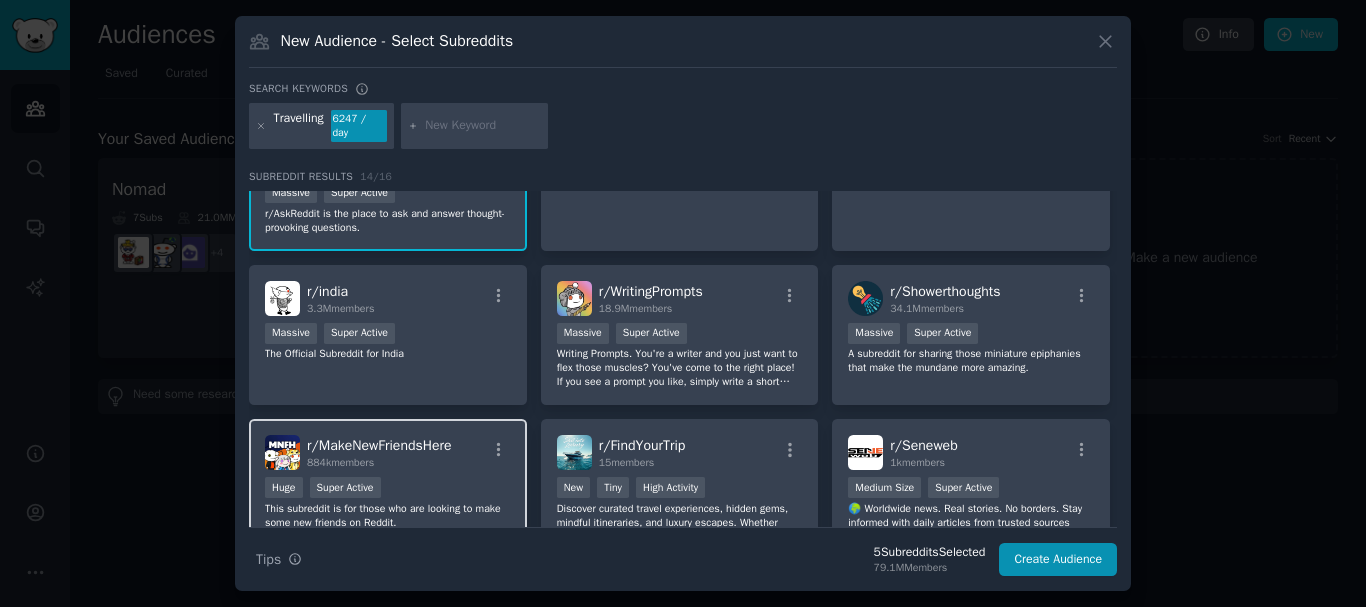 click on "884k  members" at bounding box center [379, 463] 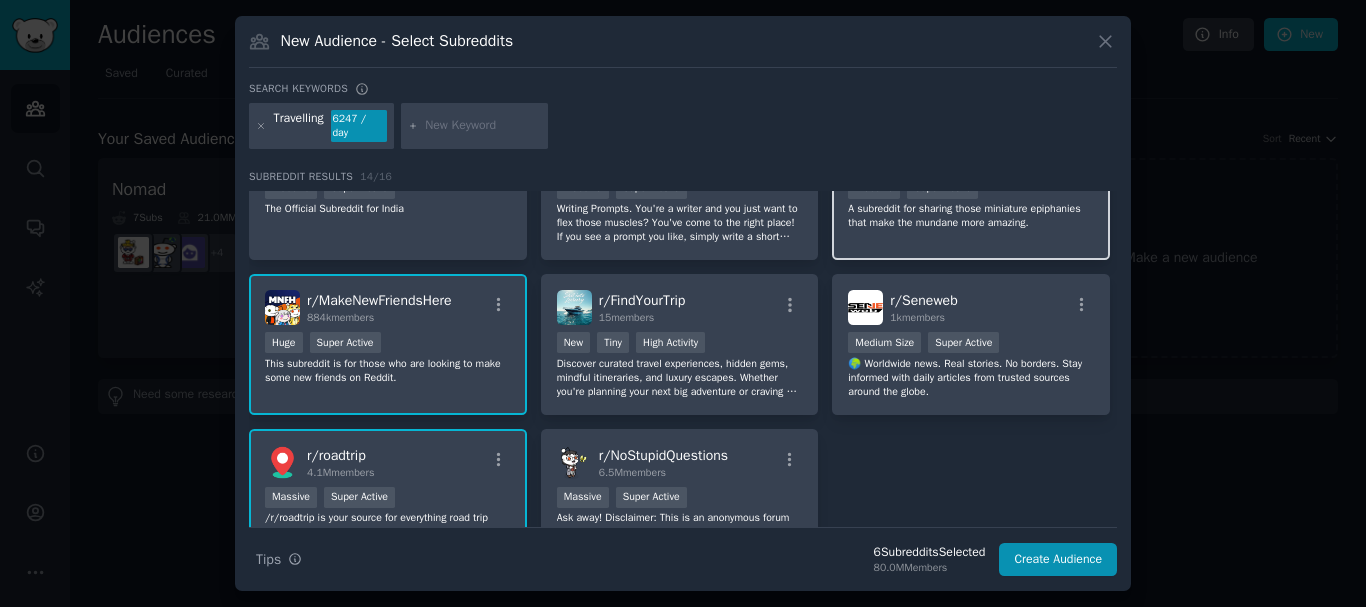 scroll, scrollTop: 364, scrollLeft: 0, axis: vertical 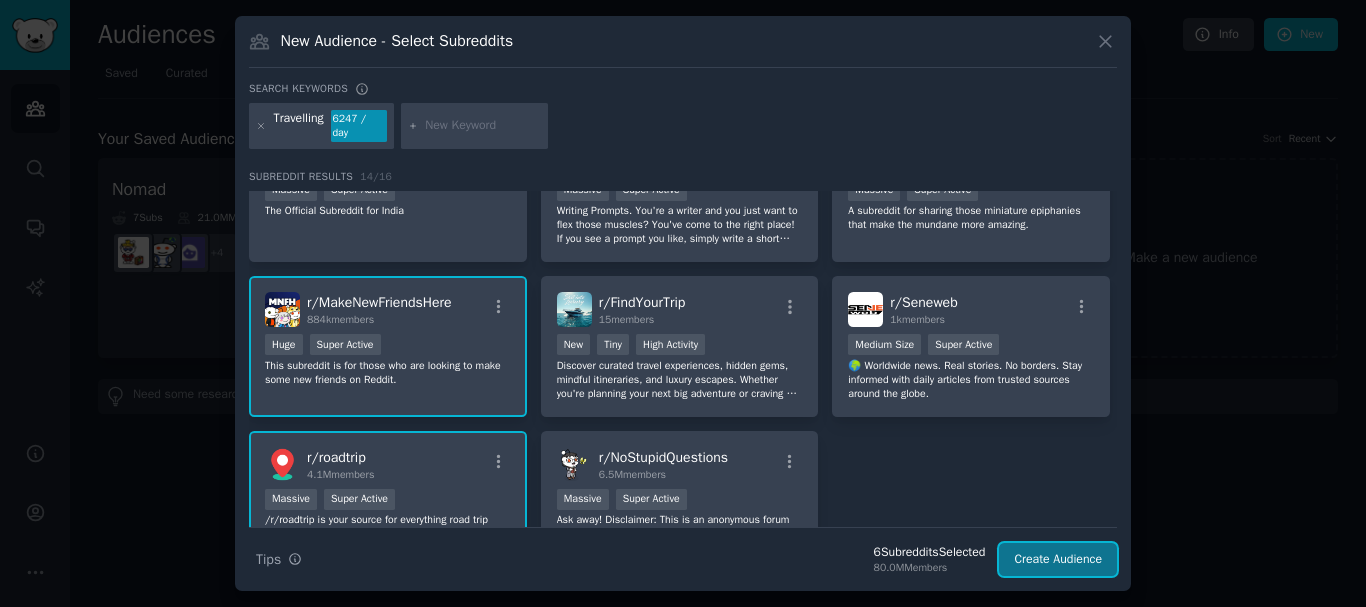 click on "Create Audience" at bounding box center [1058, 560] 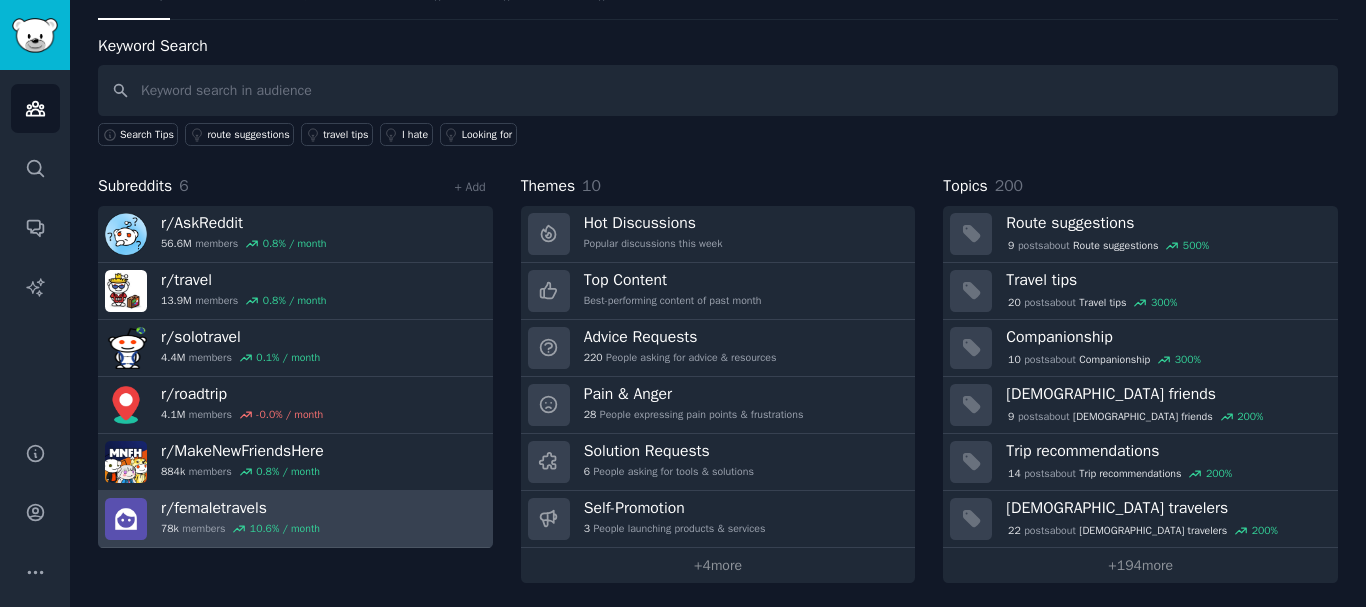 scroll, scrollTop: 83, scrollLeft: 0, axis: vertical 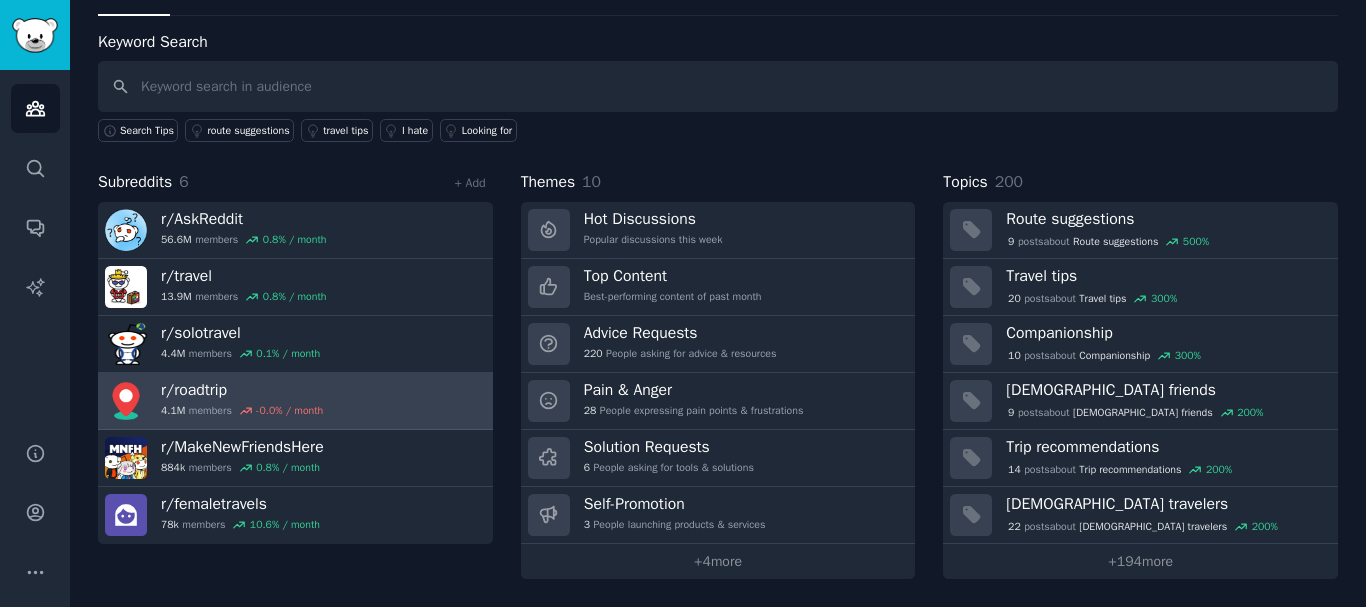 click on "4.1M  members -0.0 % / month" at bounding box center (242, 411) 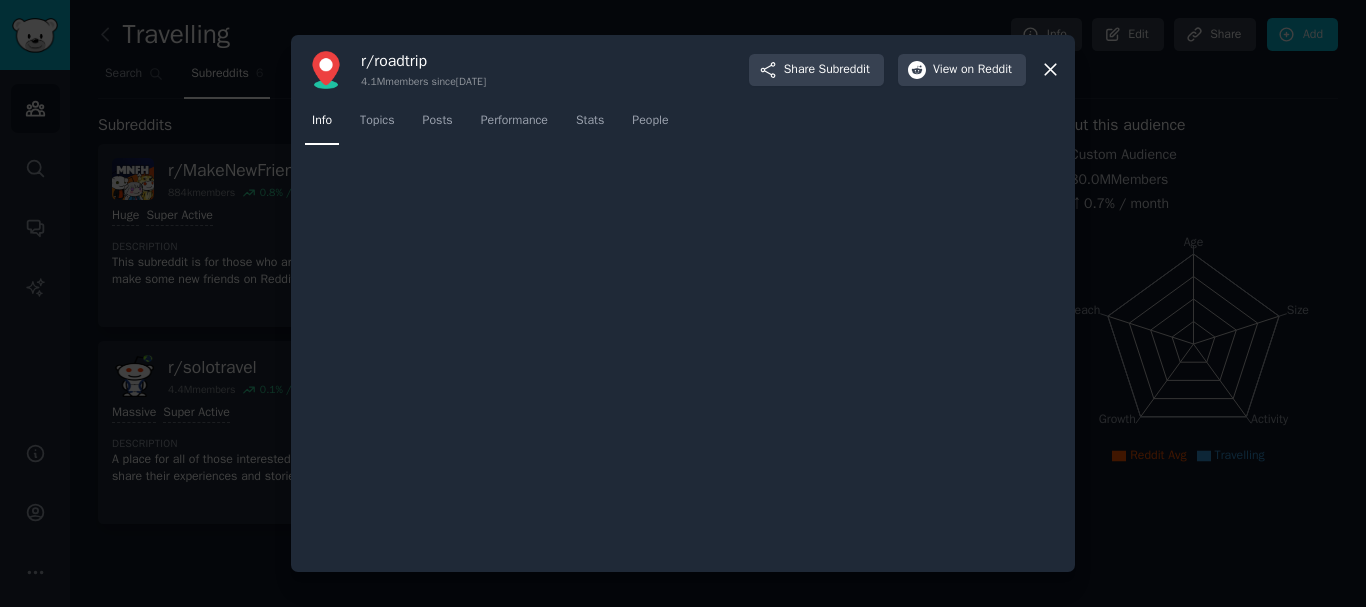 scroll, scrollTop: 0, scrollLeft: 0, axis: both 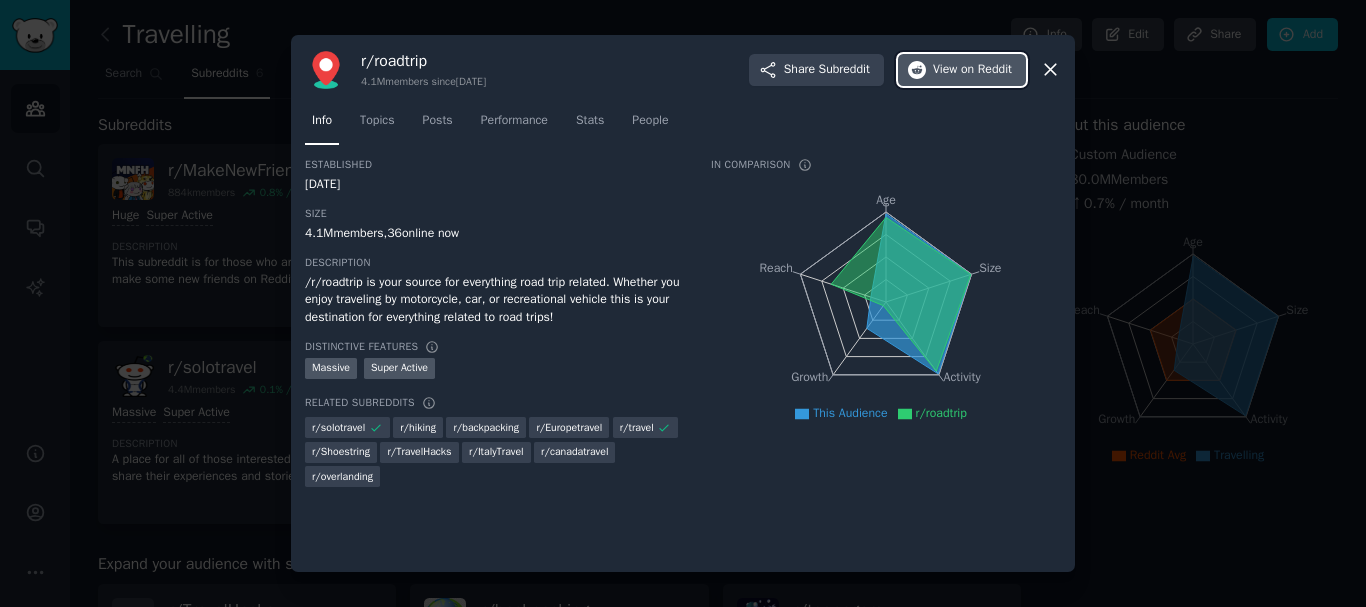 click on "View  on Reddit" at bounding box center (962, 70) 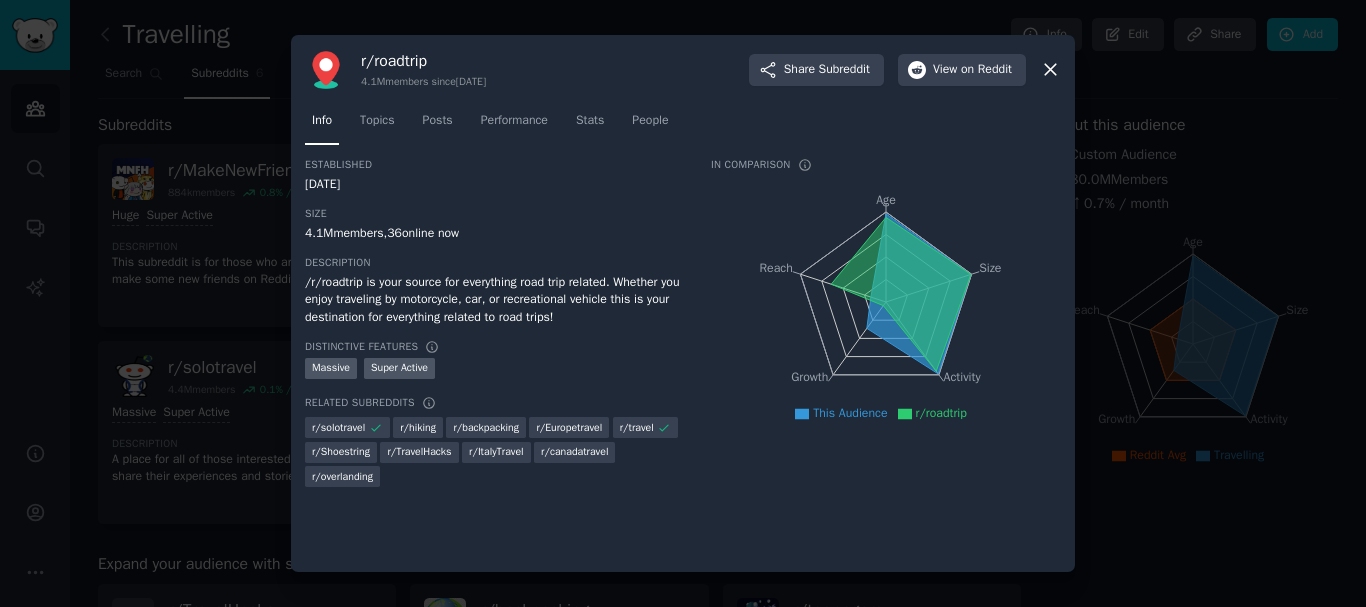 click at bounding box center [683, 303] 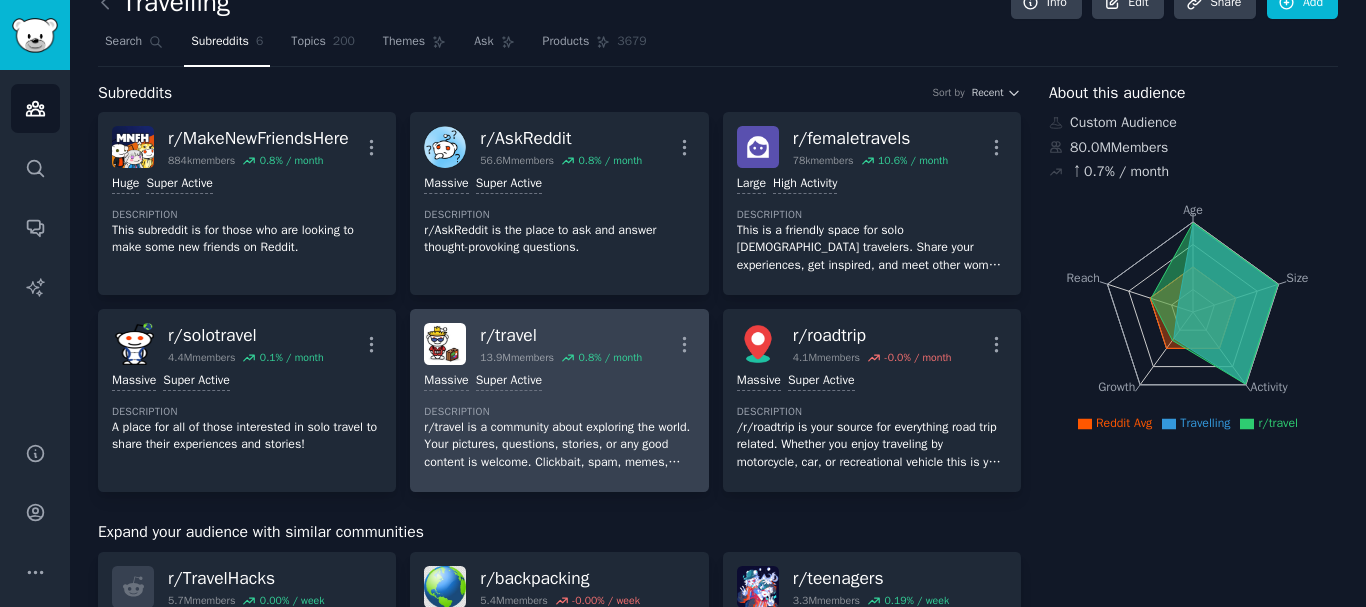 scroll, scrollTop: 33, scrollLeft: 0, axis: vertical 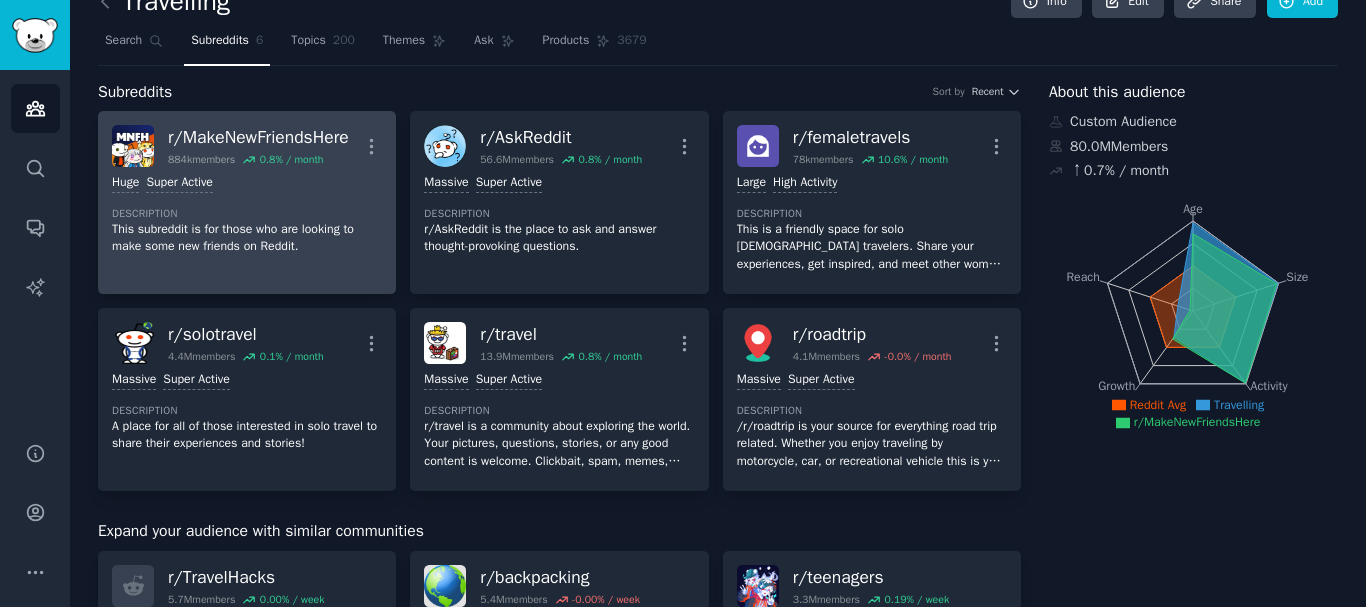 click on "Huge Super Active Description This subreddit is for those who are looking to make some new friends on Reddit." at bounding box center [247, 215] 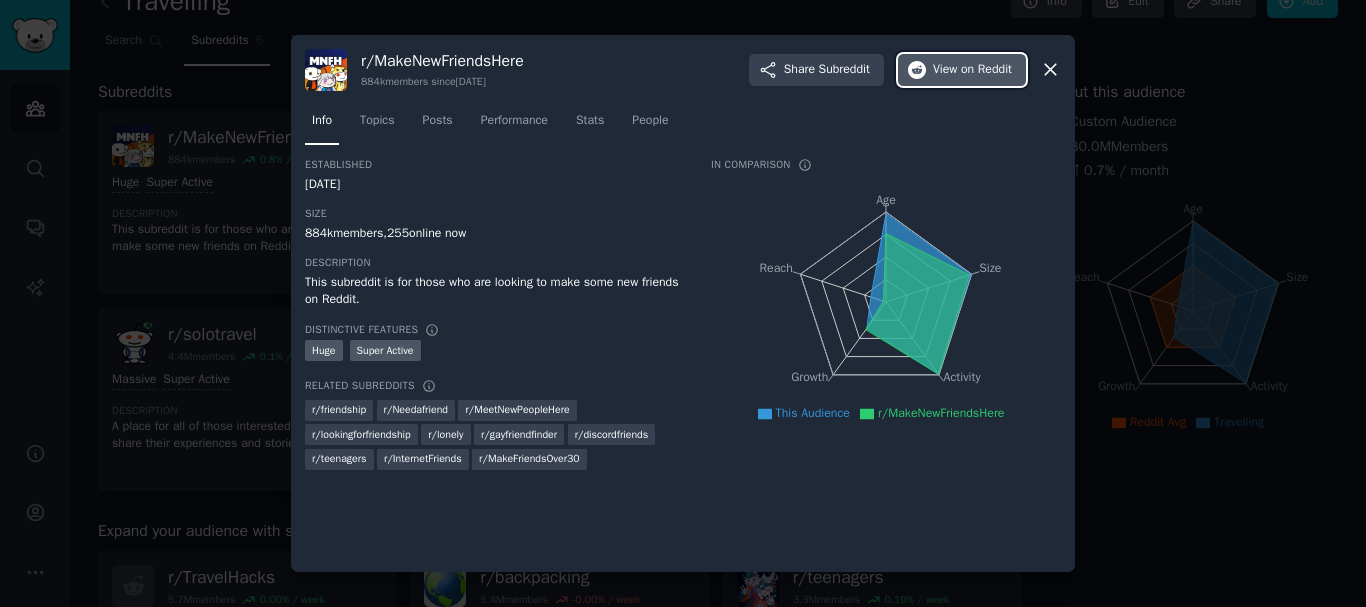 click on "View  on Reddit" at bounding box center [972, 70] 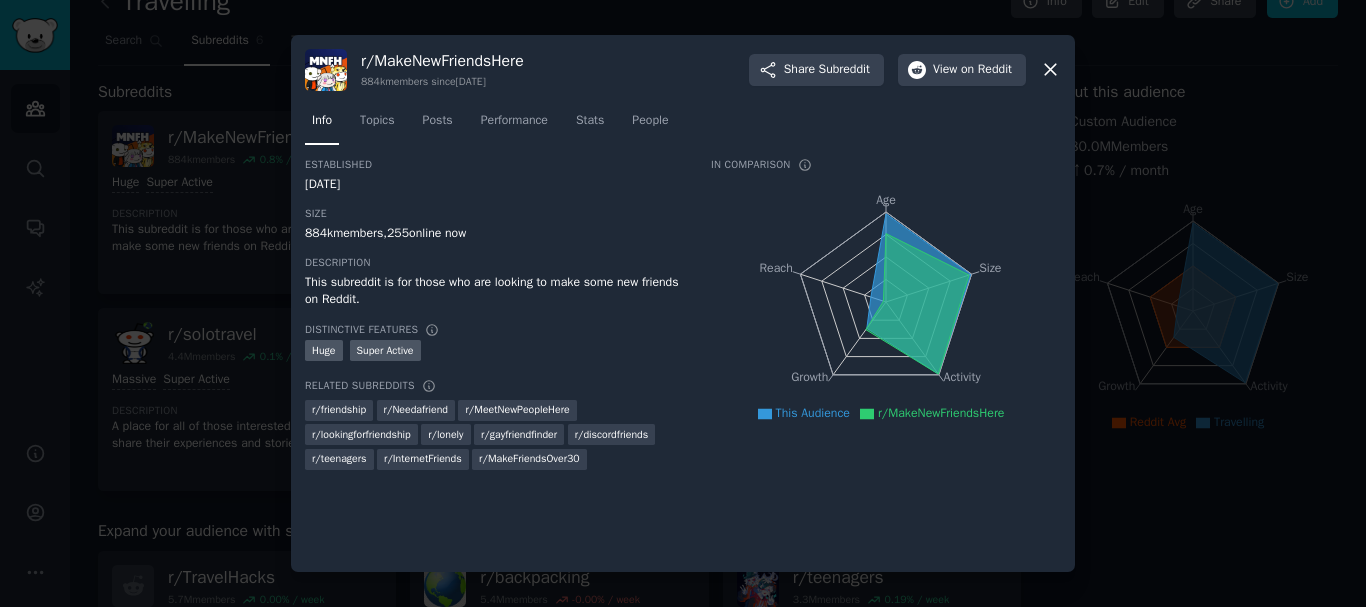 click on "Age Size Activity Growth Reach" 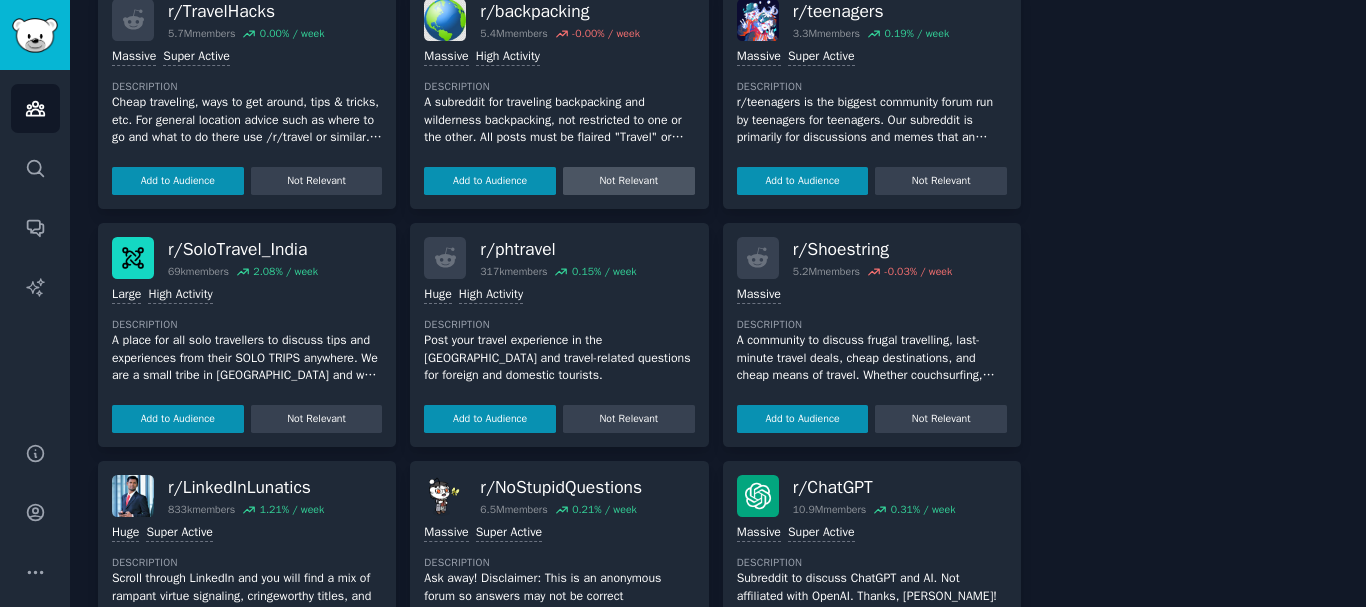 scroll, scrollTop: 600, scrollLeft: 0, axis: vertical 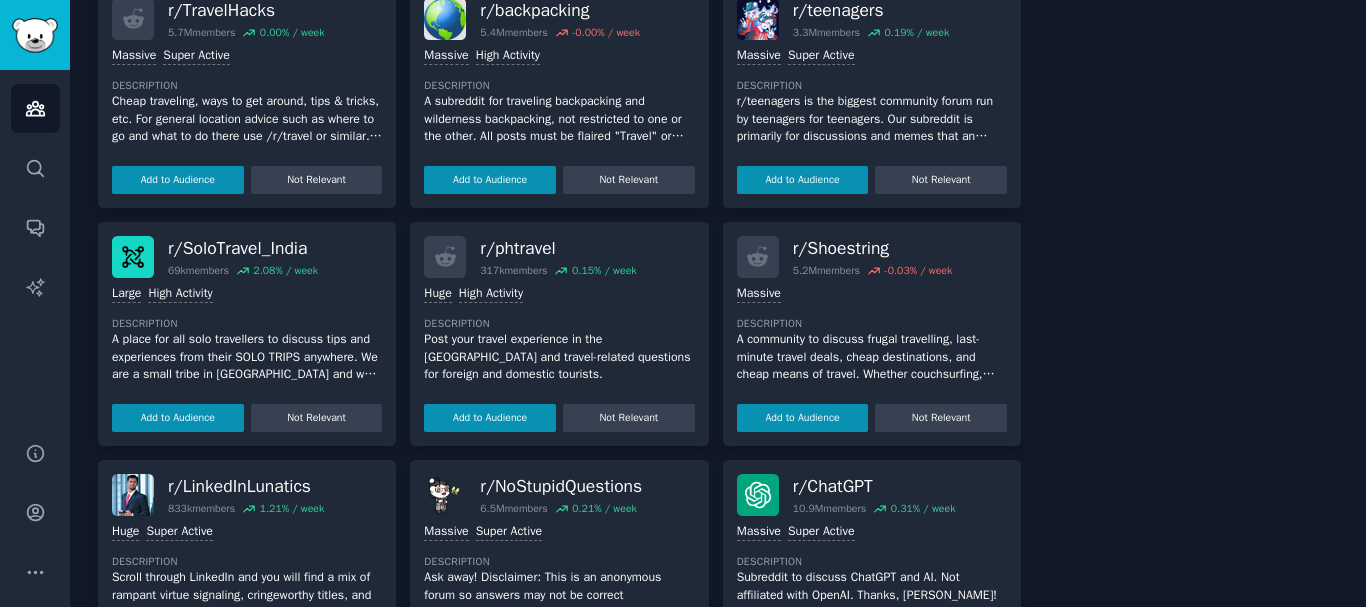 click on "Description" at bounding box center (872, 324) 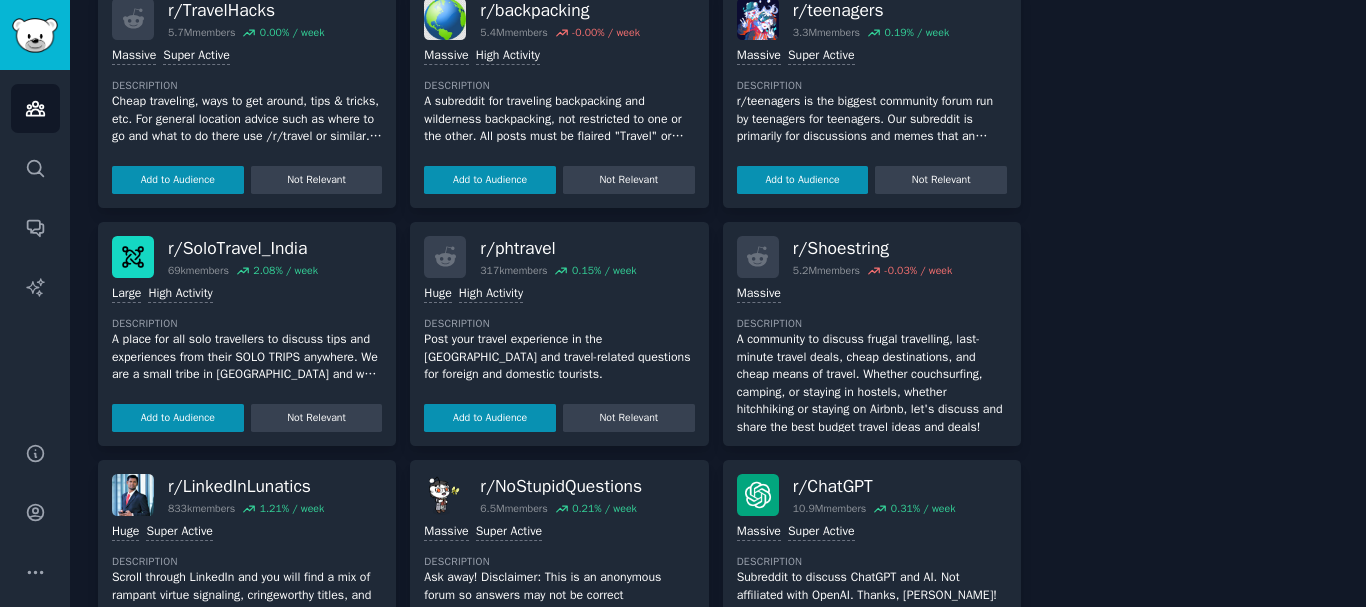 click on "r/ Shoestring" at bounding box center [873, 248] 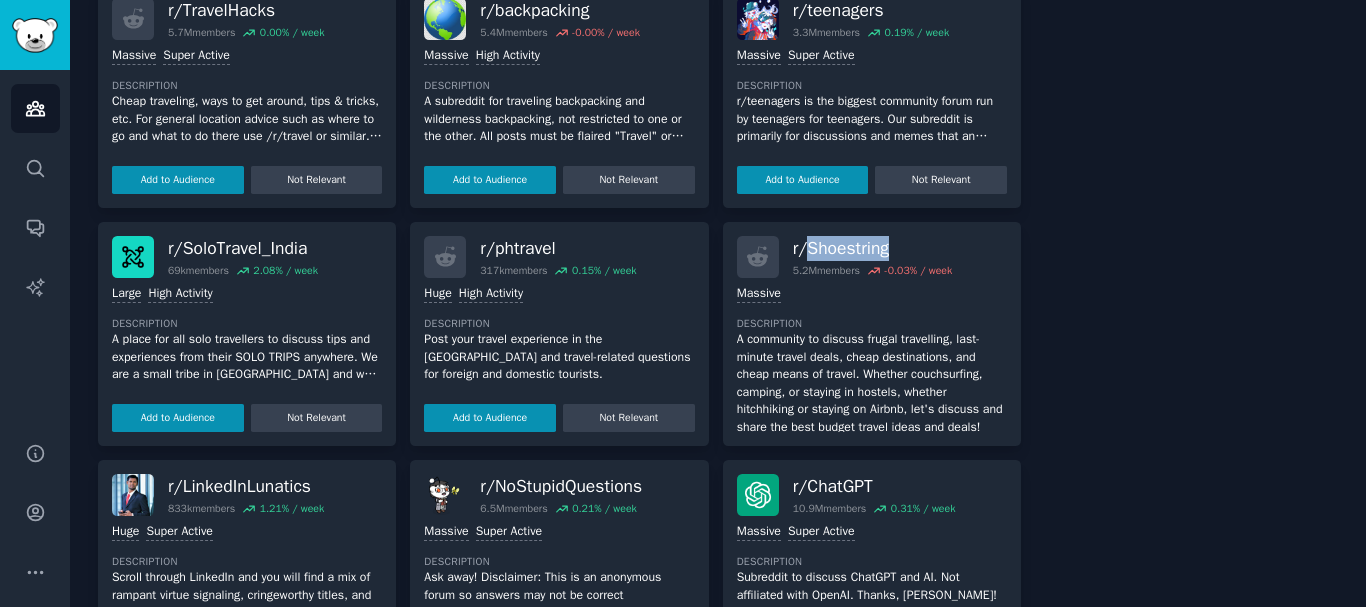 click on "r/ Shoestring" at bounding box center [873, 248] 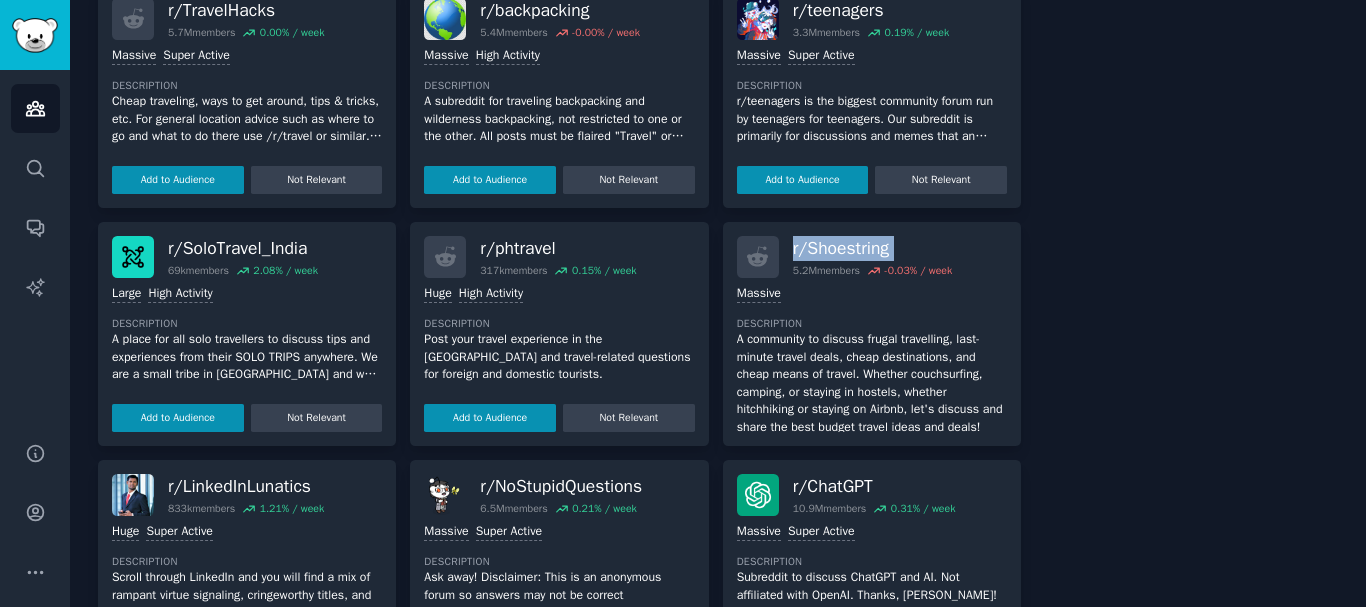 click on "r/ Shoestring" at bounding box center [873, 248] 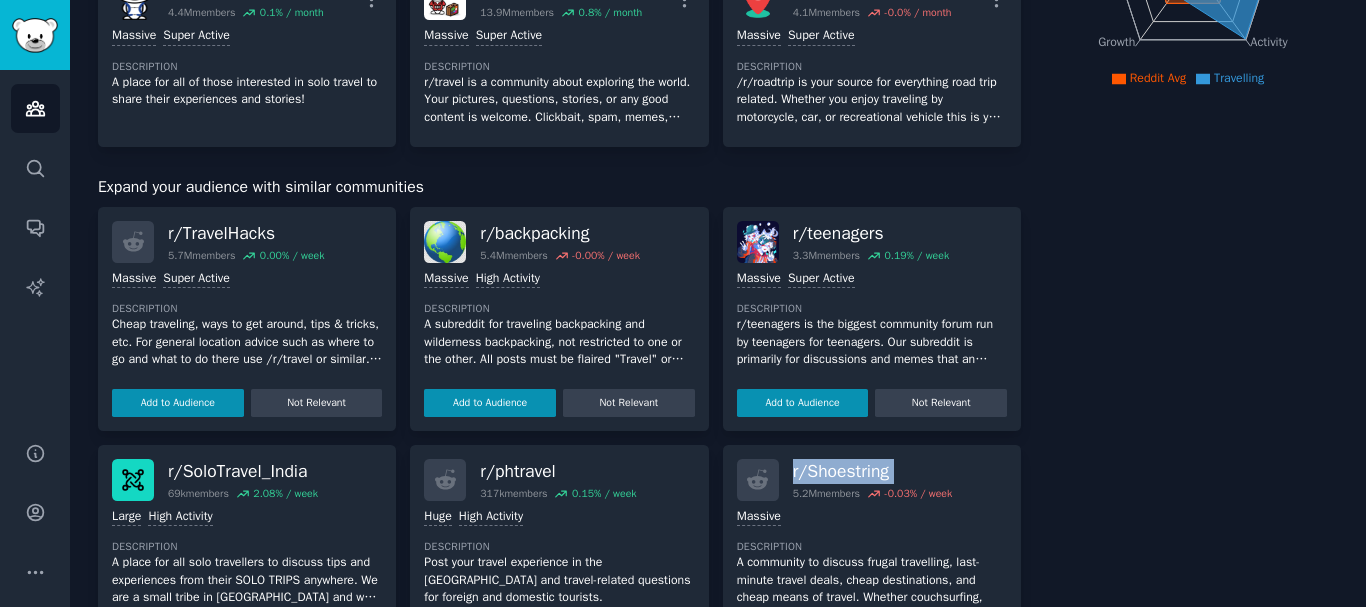 scroll, scrollTop: 373, scrollLeft: 0, axis: vertical 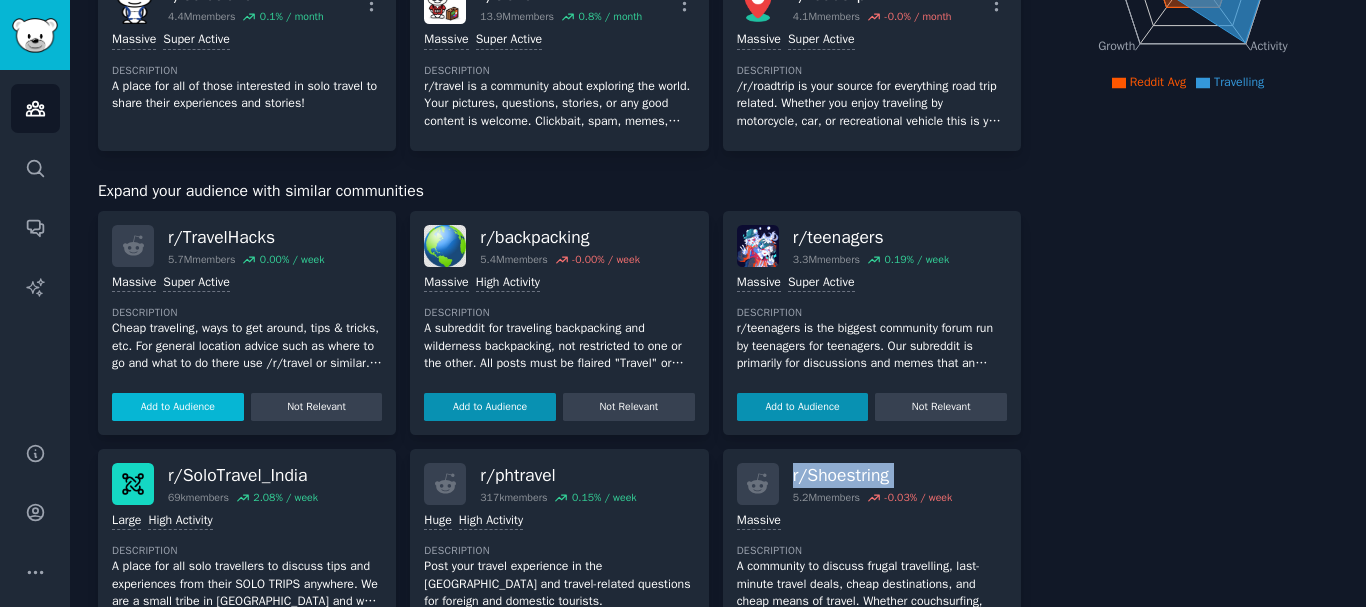 click on "Add to Audience" at bounding box center [178, 407] 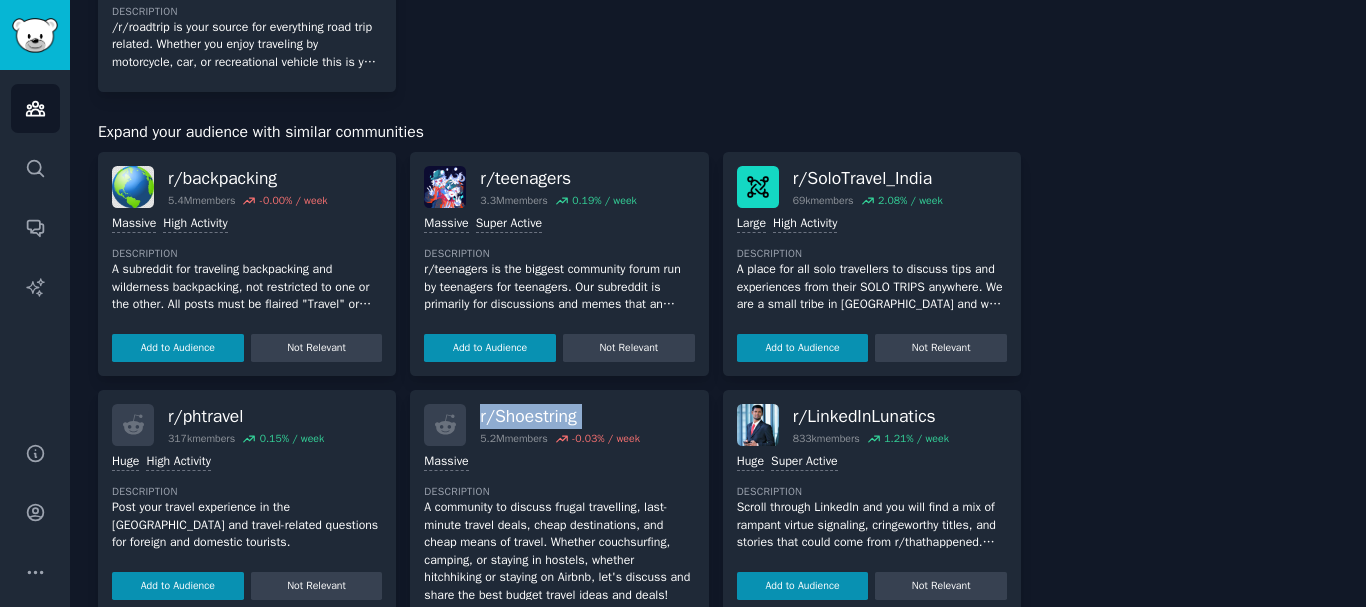 scroll, scrollTop: 630, scrollLeft: 0, axis: vertical 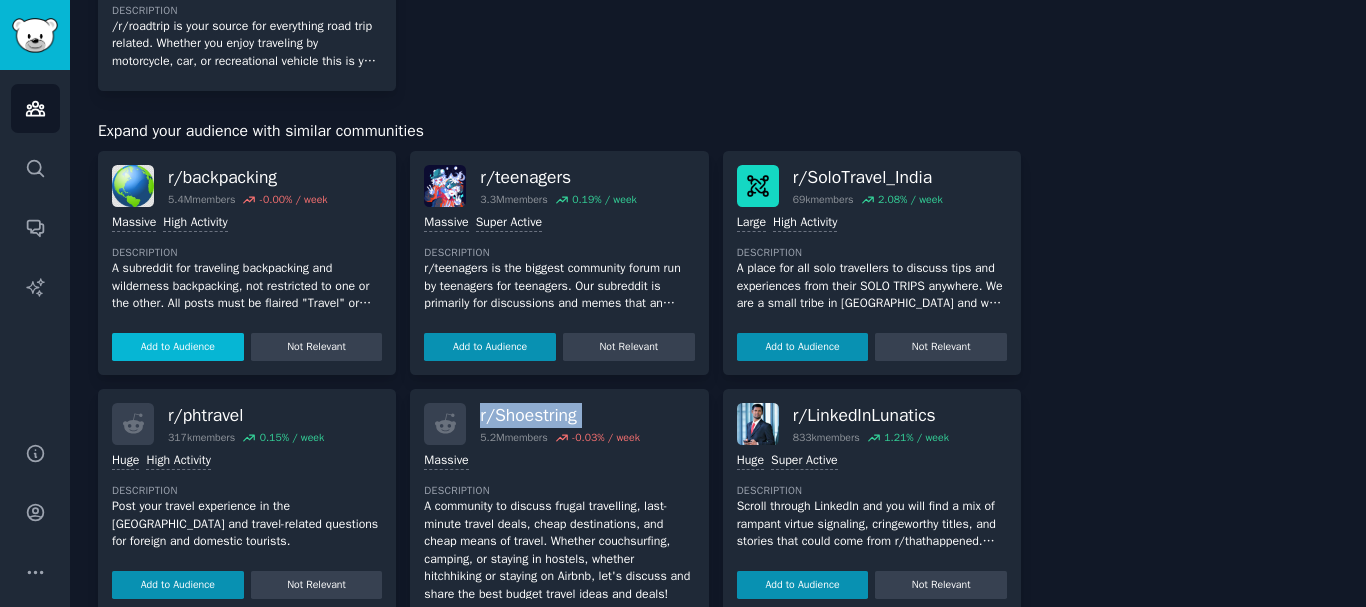 click on "Add to Audience" at bounding box center (178, 347) 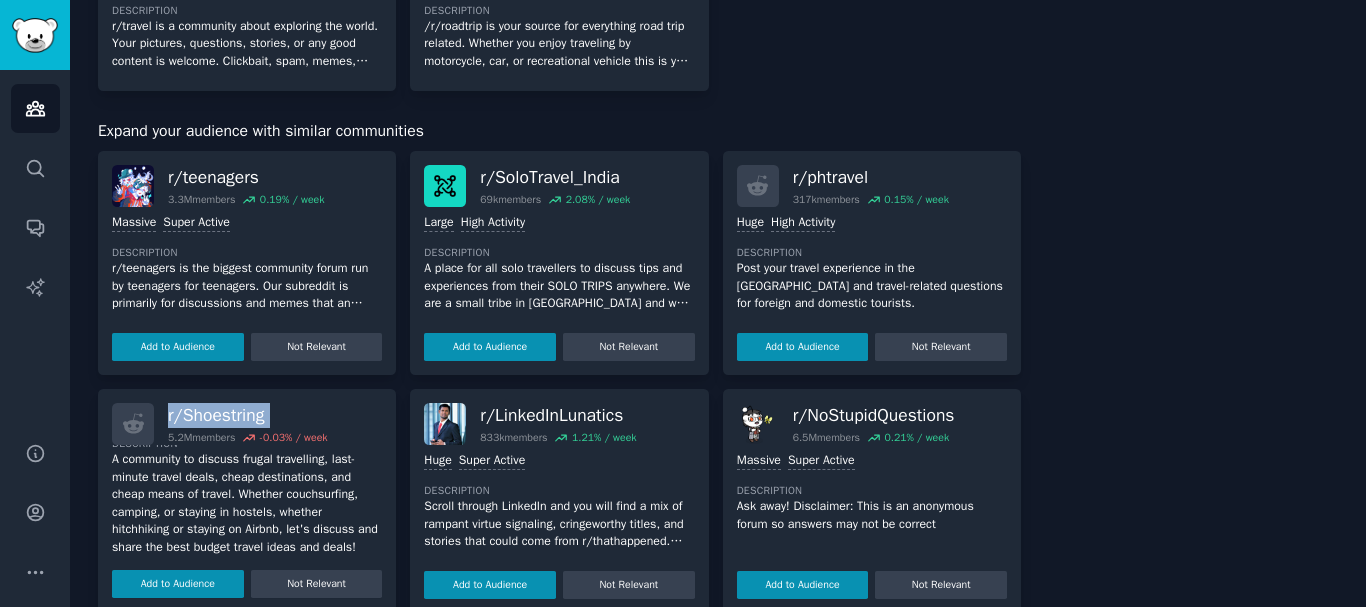 scroll, scrollTop: 64, scrollLeft: 0, axis: vertical 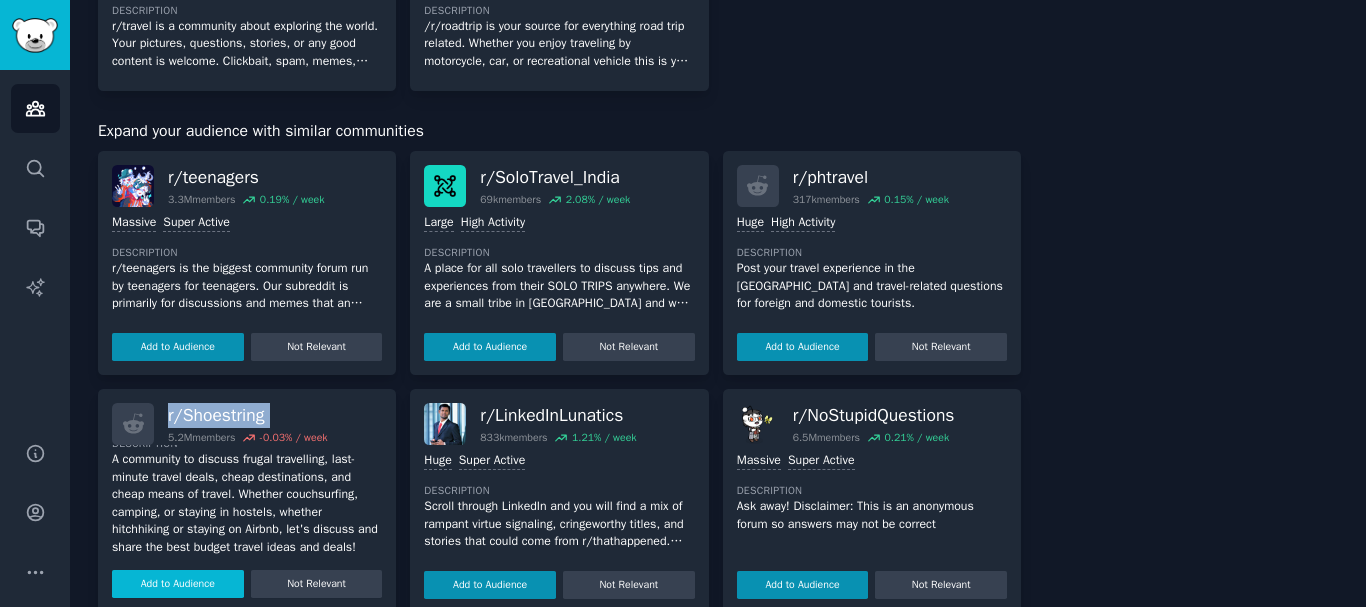 click on "Add to Audience" at bounding box center (178, 584) 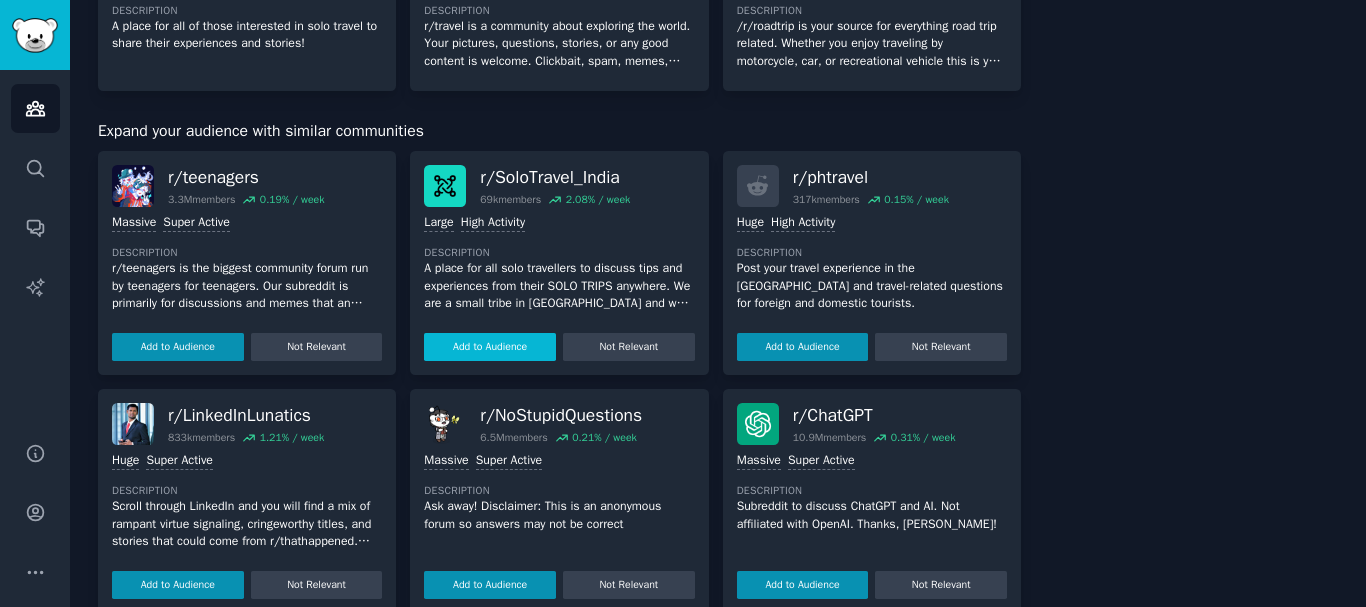 click on "Add to Audience" at bounding box center (490, 347) 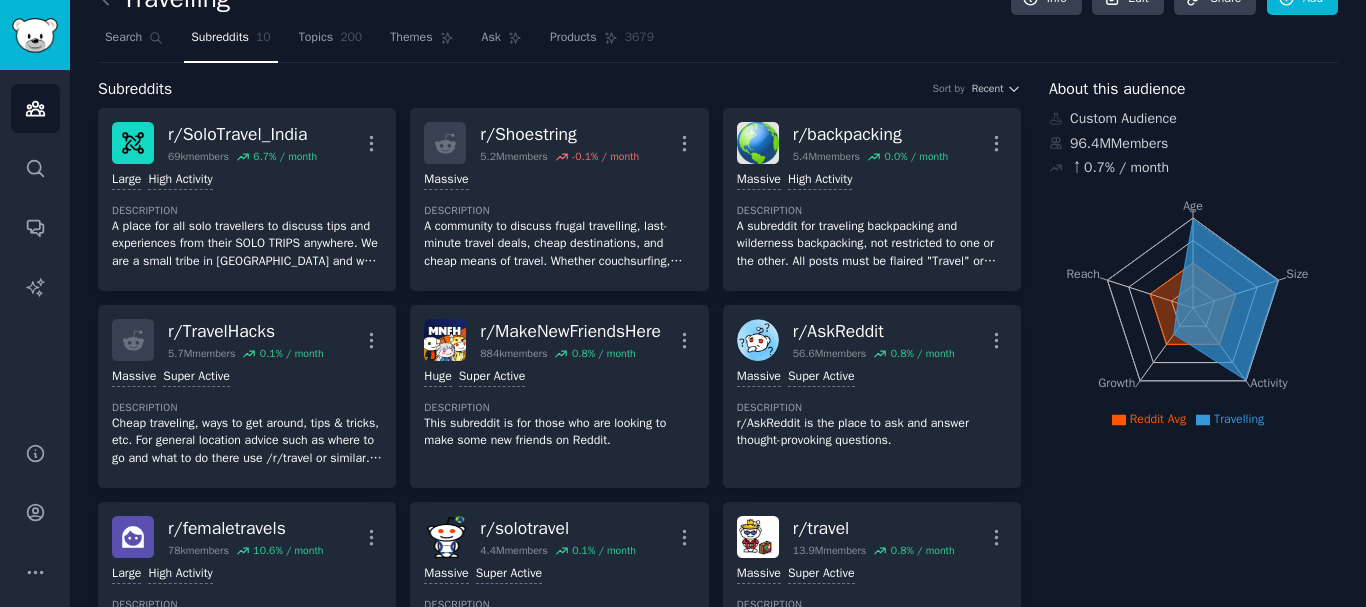 scroll, scrollTop: 0, scrollLeft: 0, axis: both 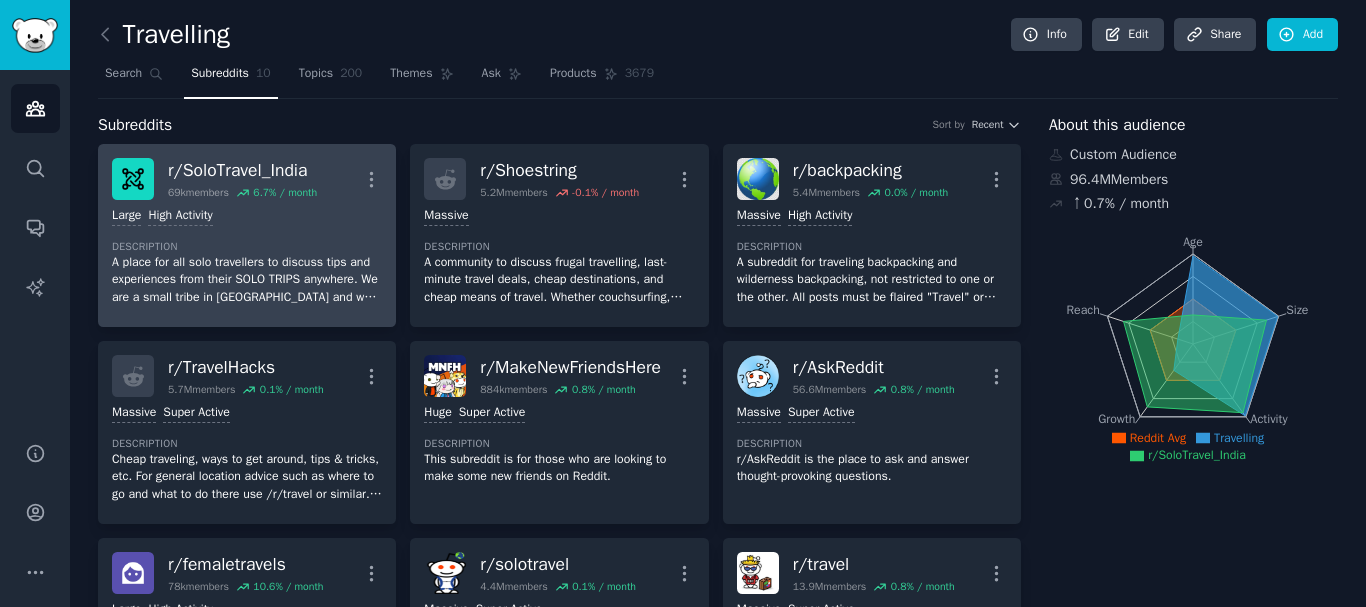 click on "r/ SoloTravel_India" at bounding box center (242, 170) 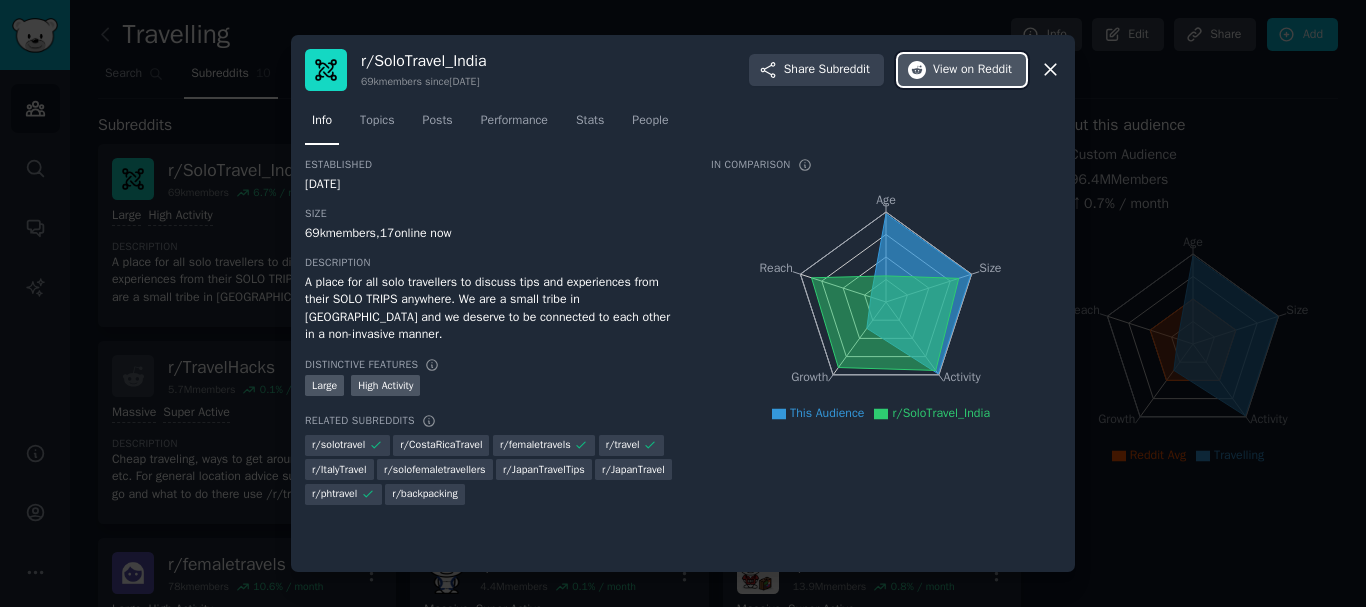 click on "View  on Reddit" at bounding box center [962, 70] 